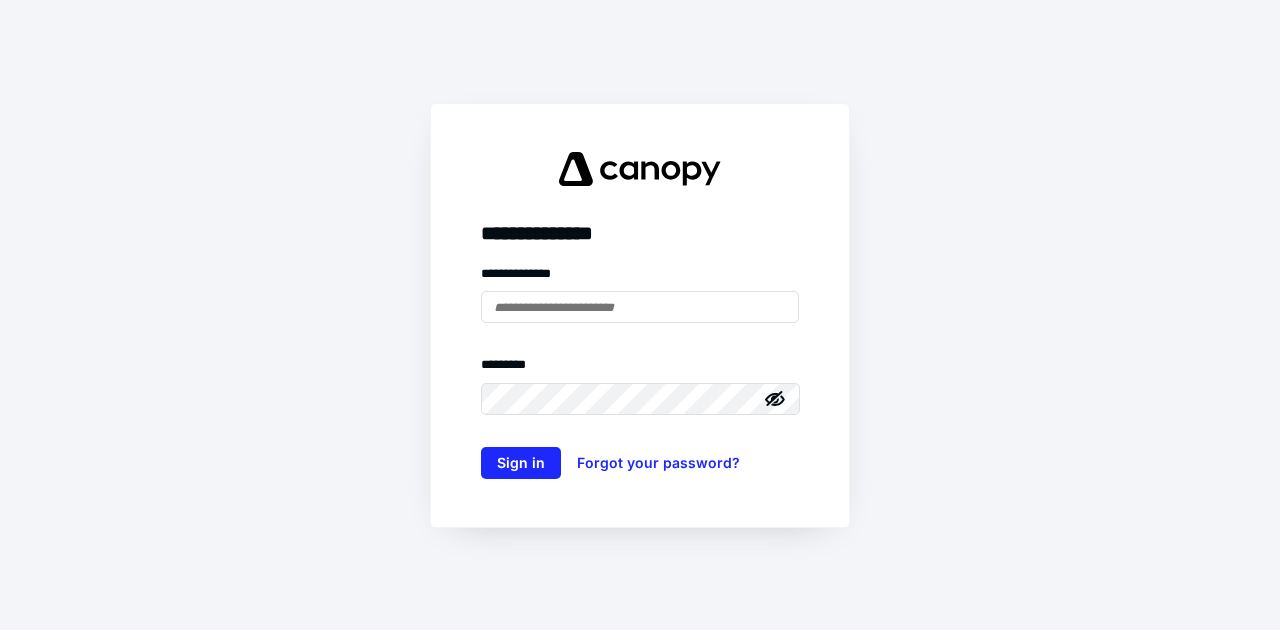 scroll, scrollTop: 0, scrollLeft: 0, axis: both 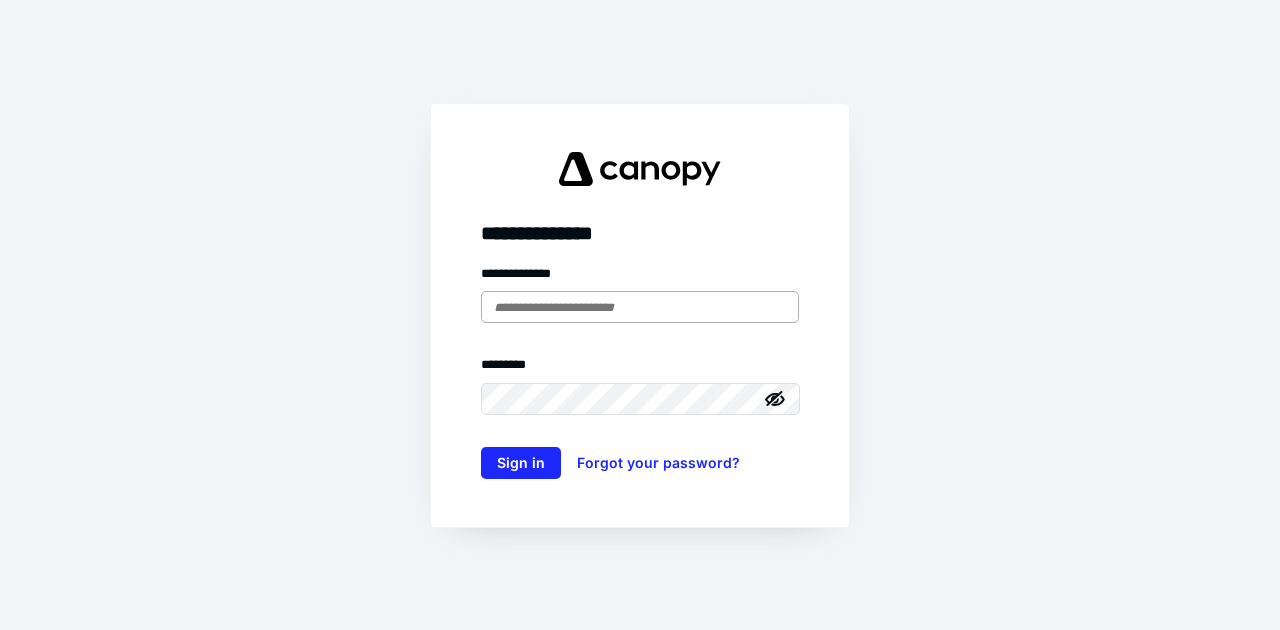 click at bounding box center (640, 307) 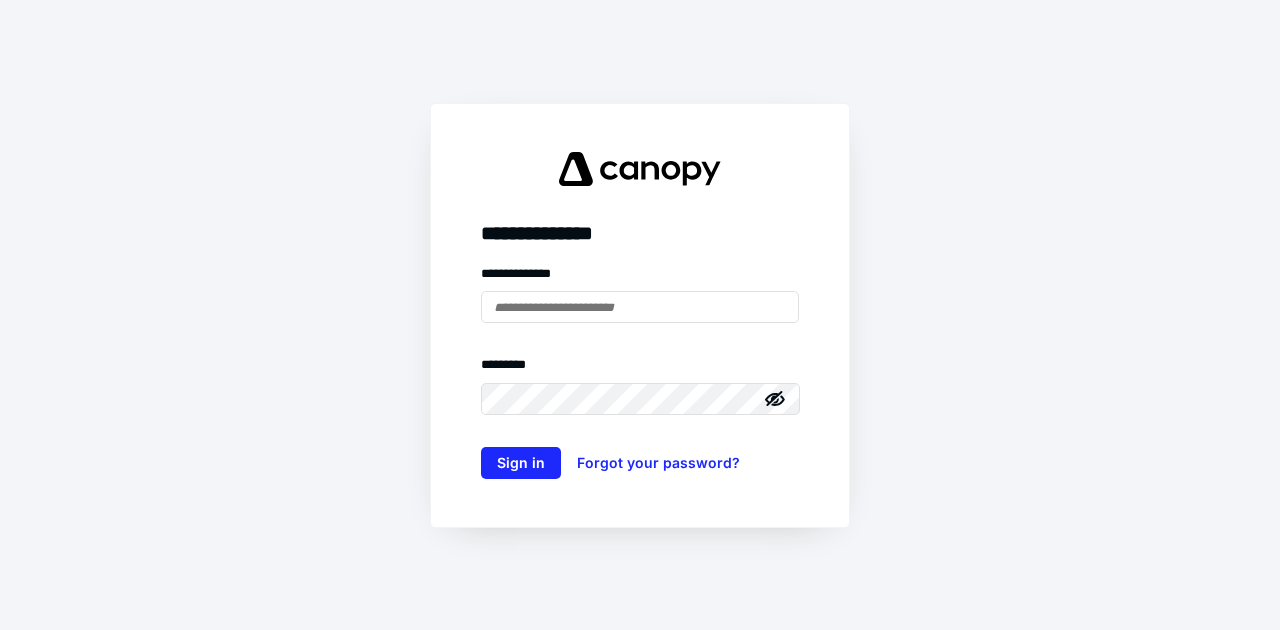 type on "**********" 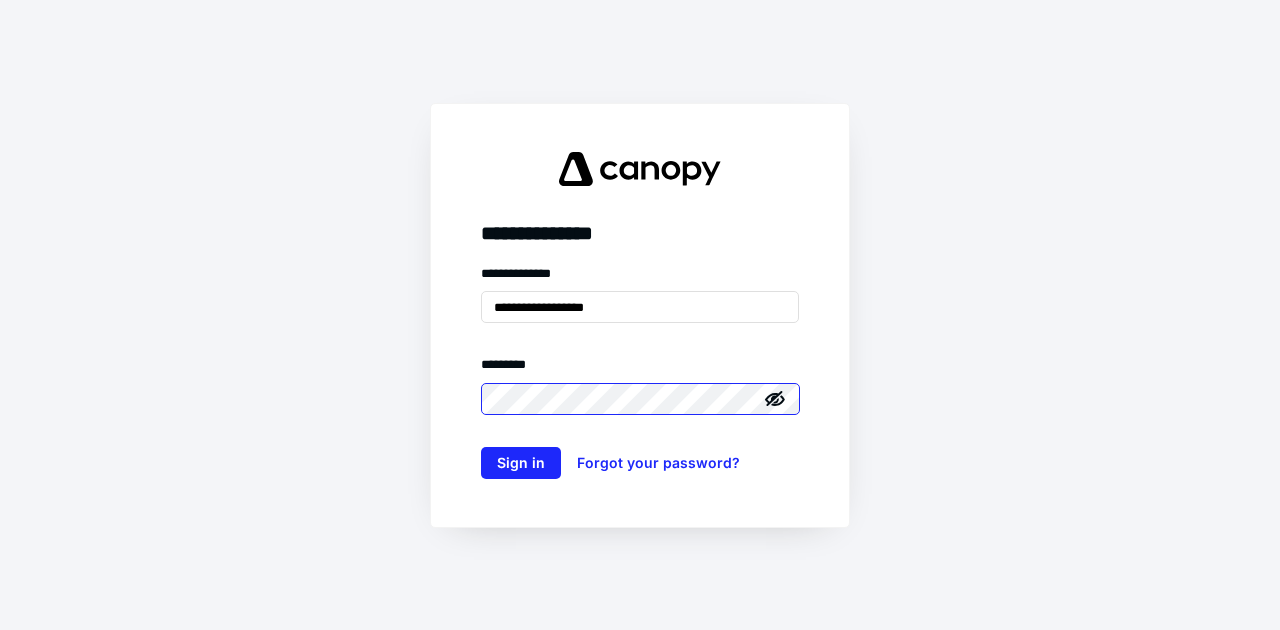click on "Sign in" at bounding box center (521, 463) 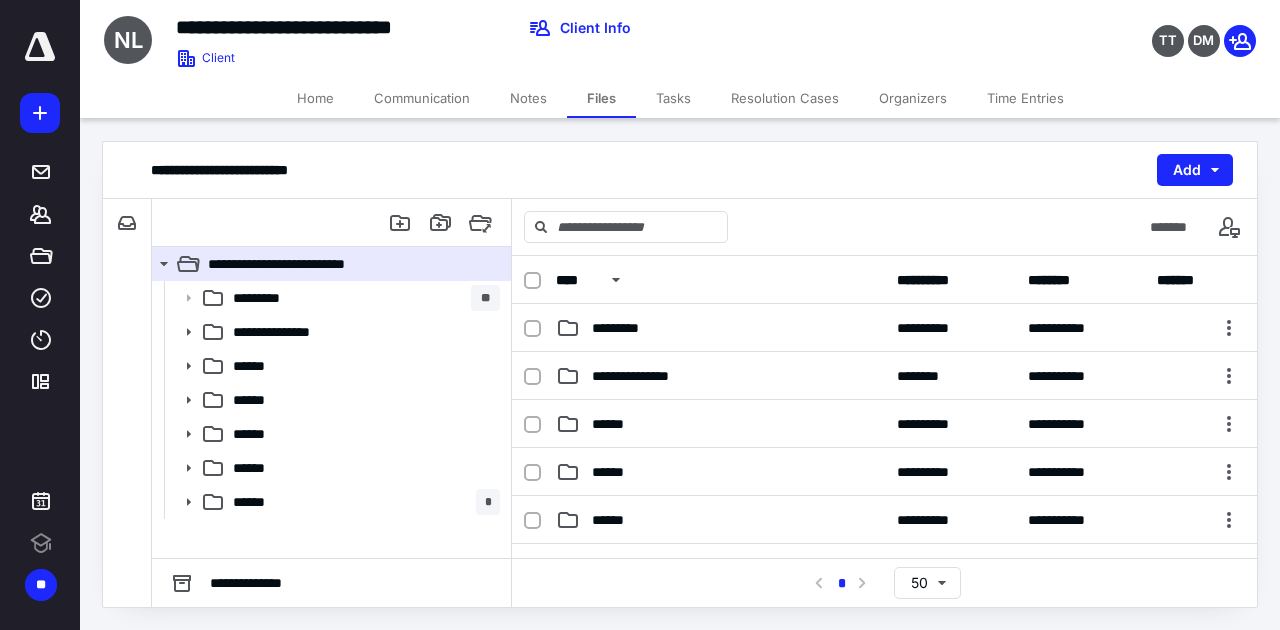 scroll, scrollTop: 0, scrollLeft: 0, axis: both 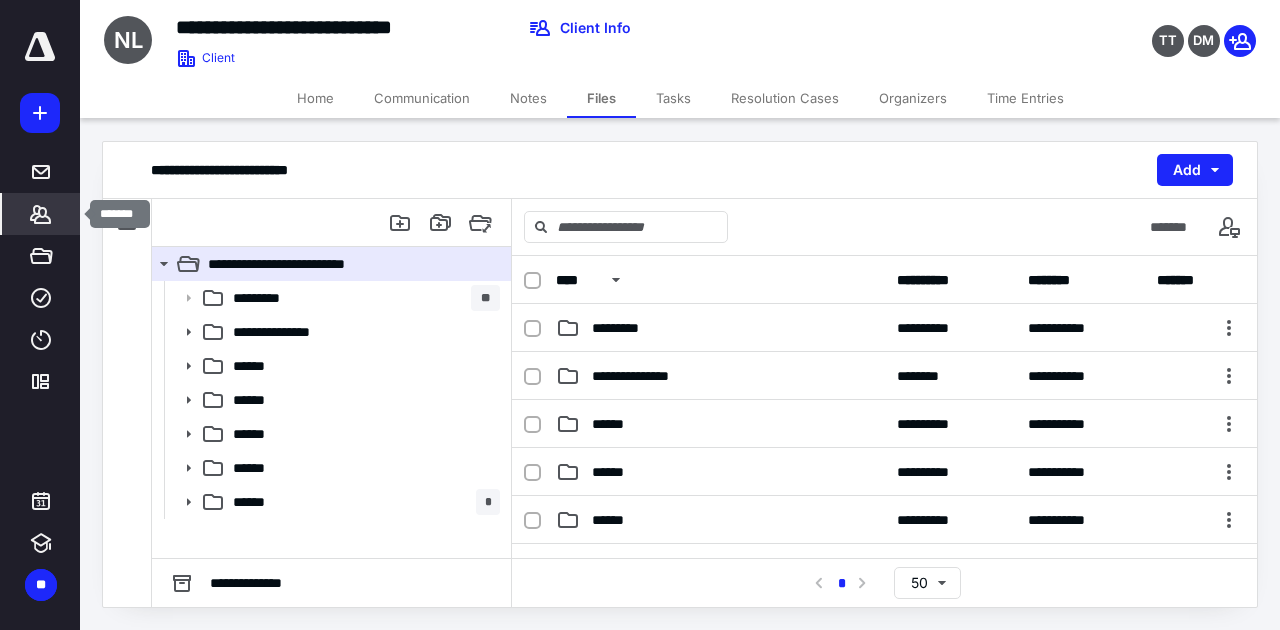 click on "*******" at bounding box center [41, 214] 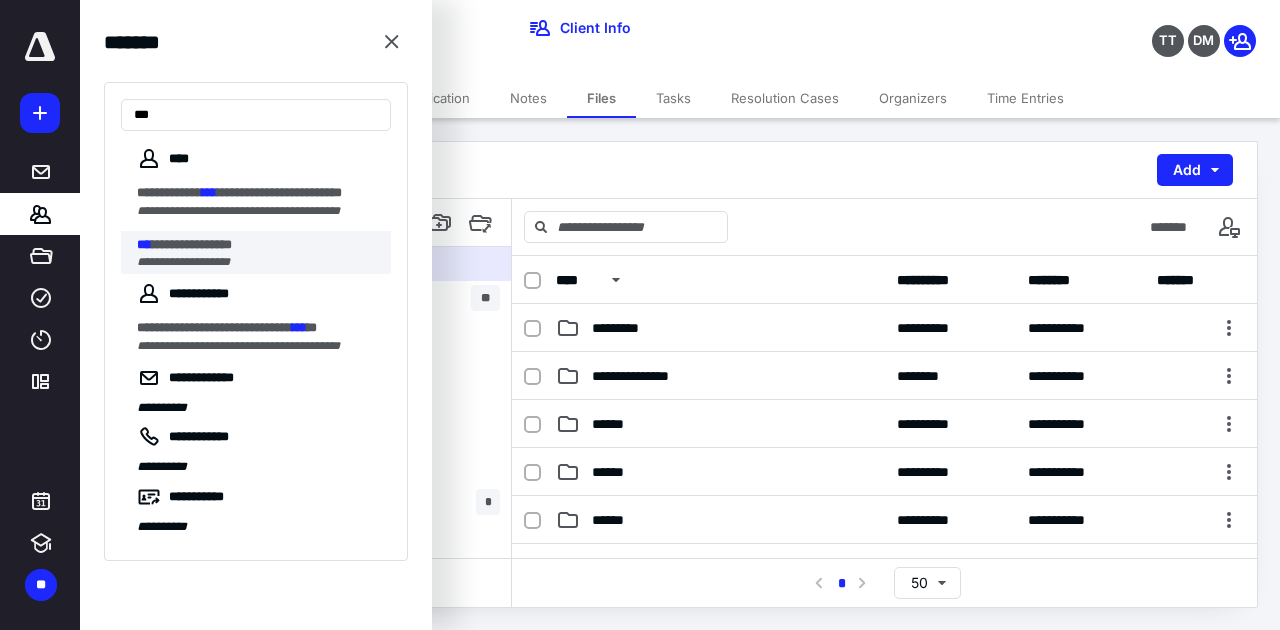 type on "***" 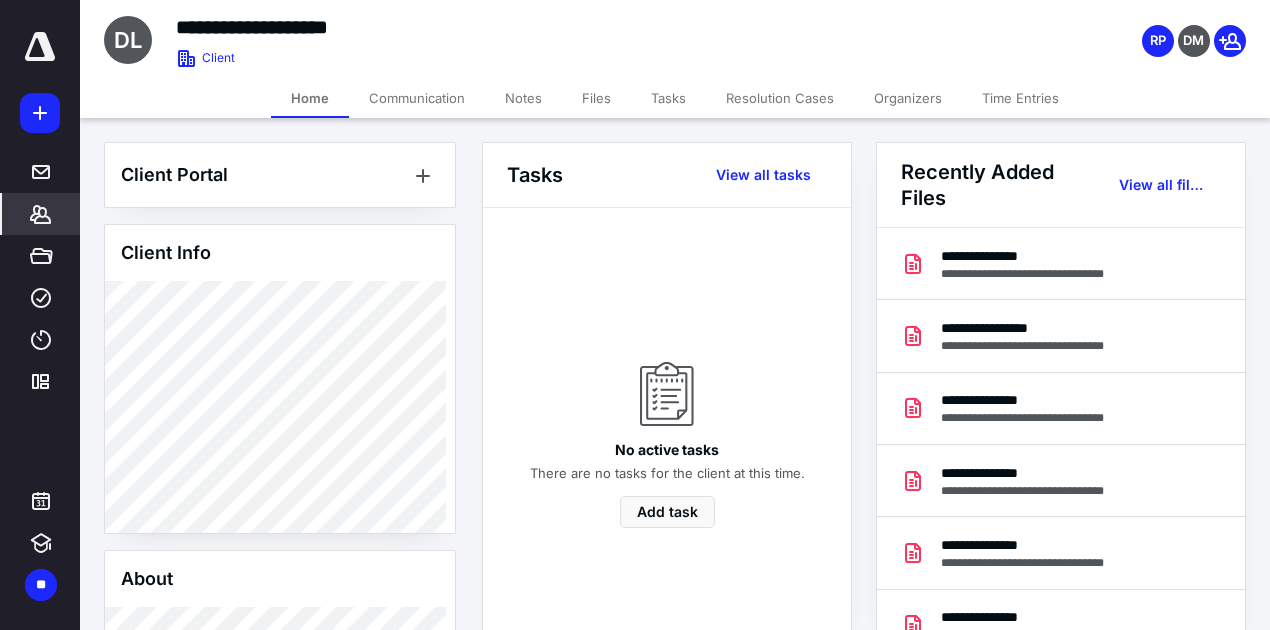 click on "Files" at bounding box center [596, 98] 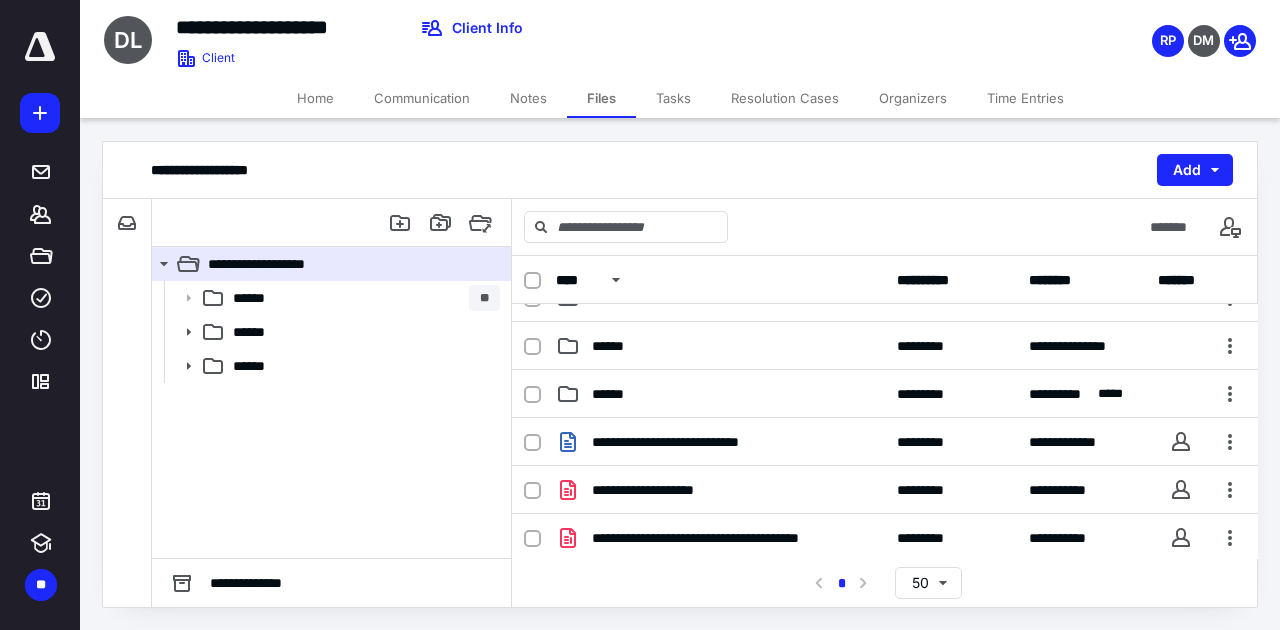 scroll, scrollTop: 0, scrollLeft: 0, axis: both 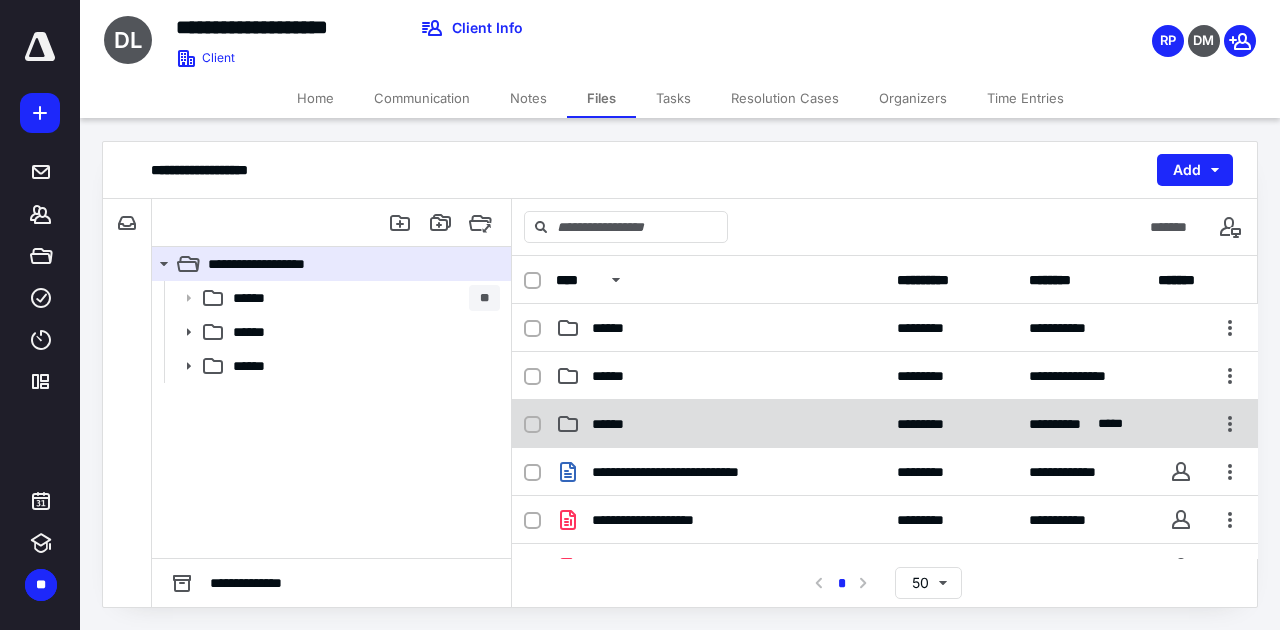 click on "******" at bounding box center [618, 424] 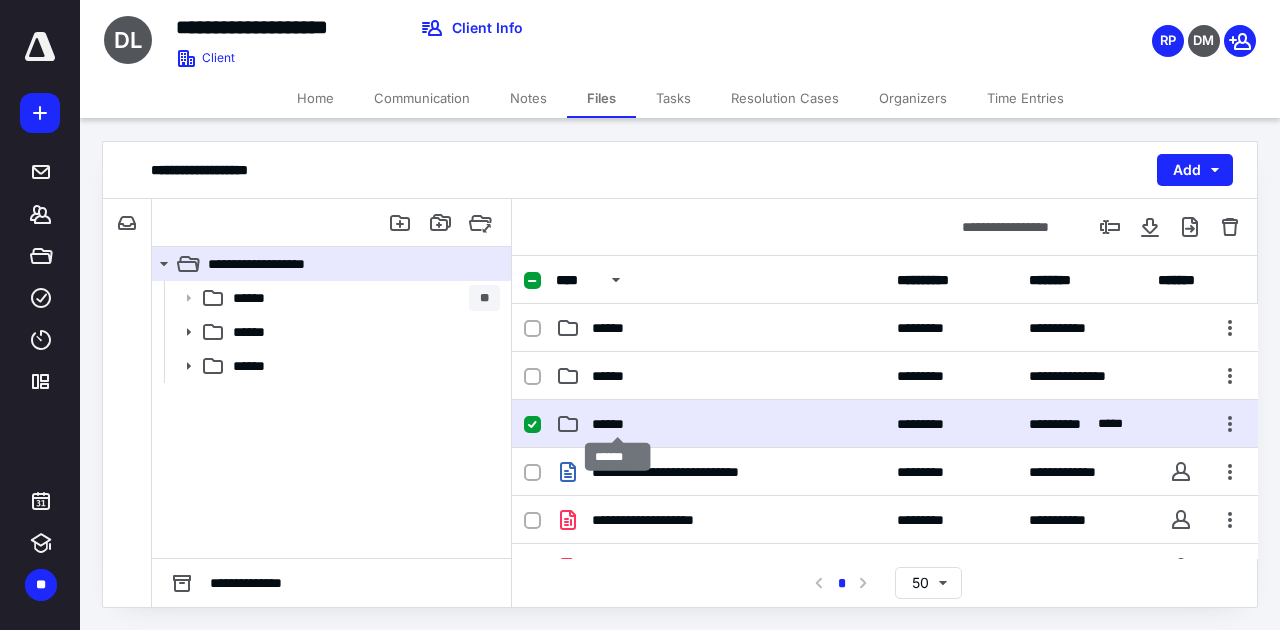 click on "******" at bounding box center [618, 424] 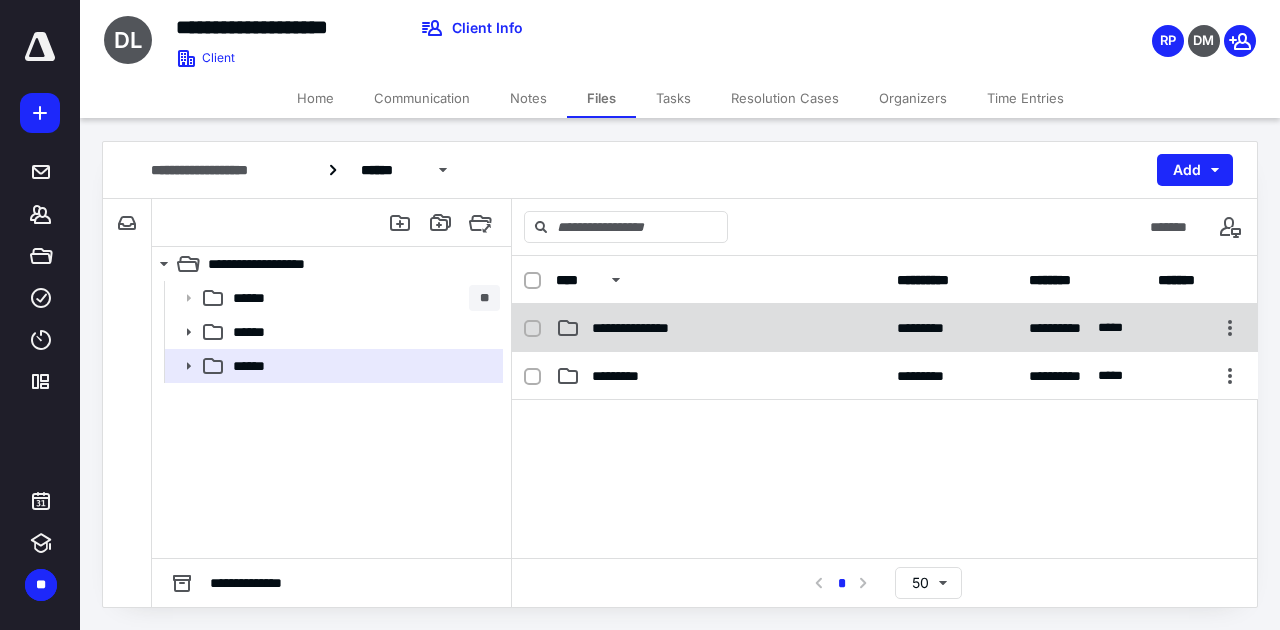 click on "**********" at bounding box center [720, 328] 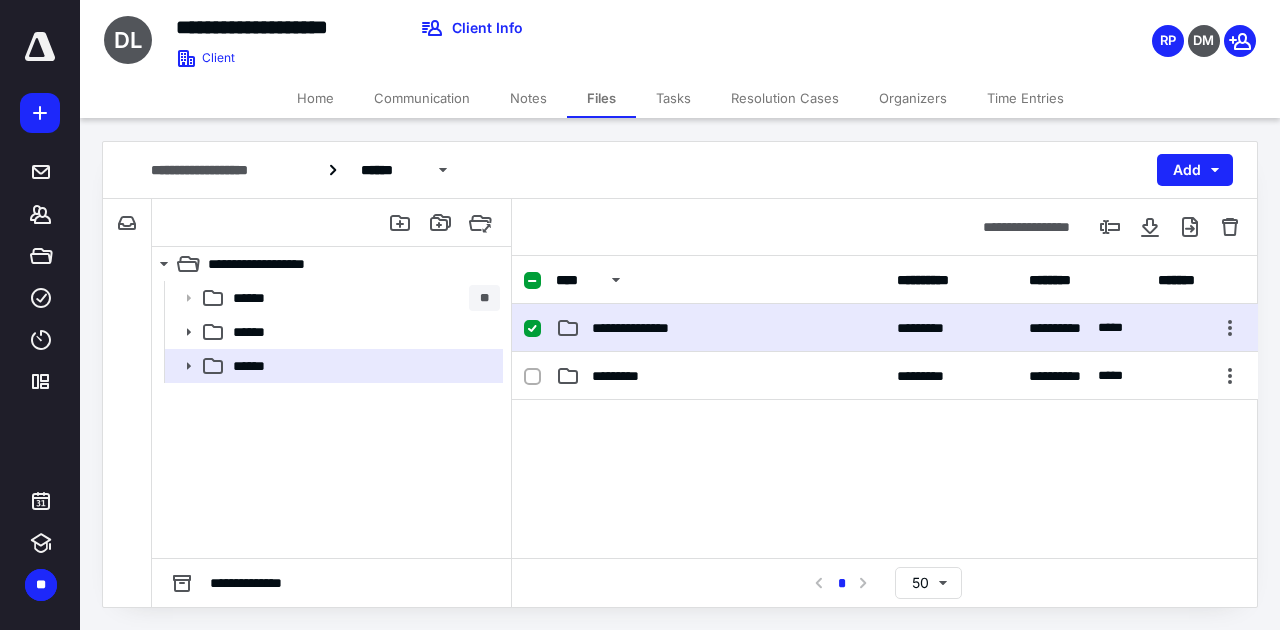 click on "**********" at bounding box center [720, 328] 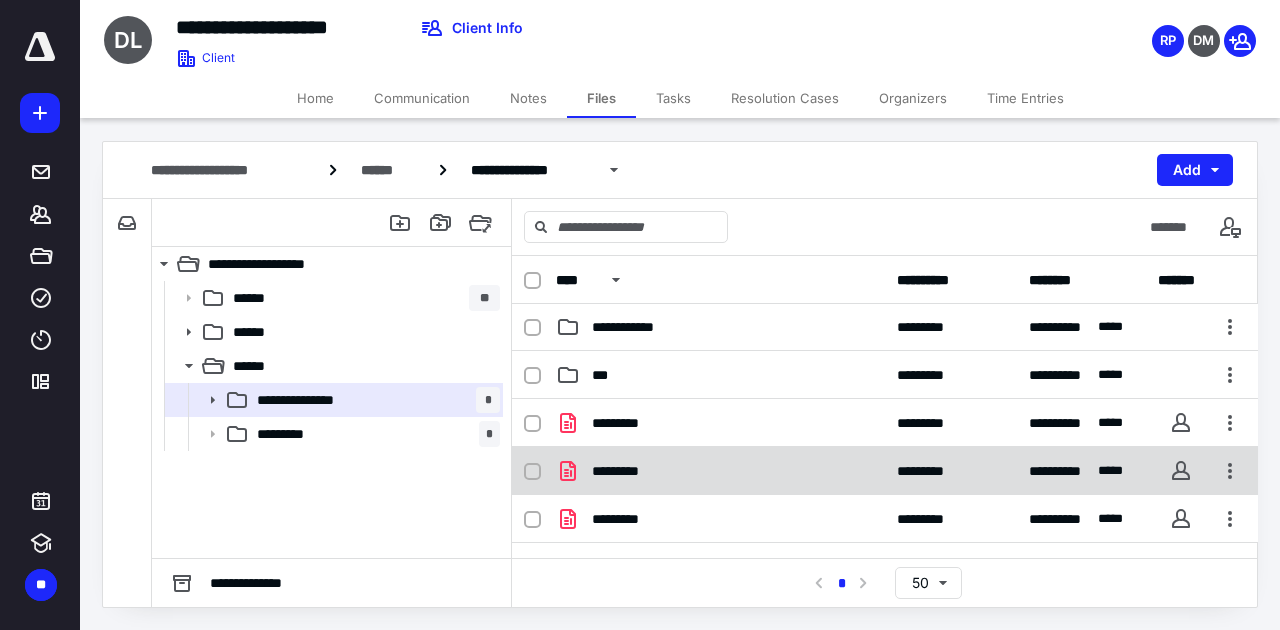 scroll, scrollTop: 0, scrollLeft: 0, axis: both 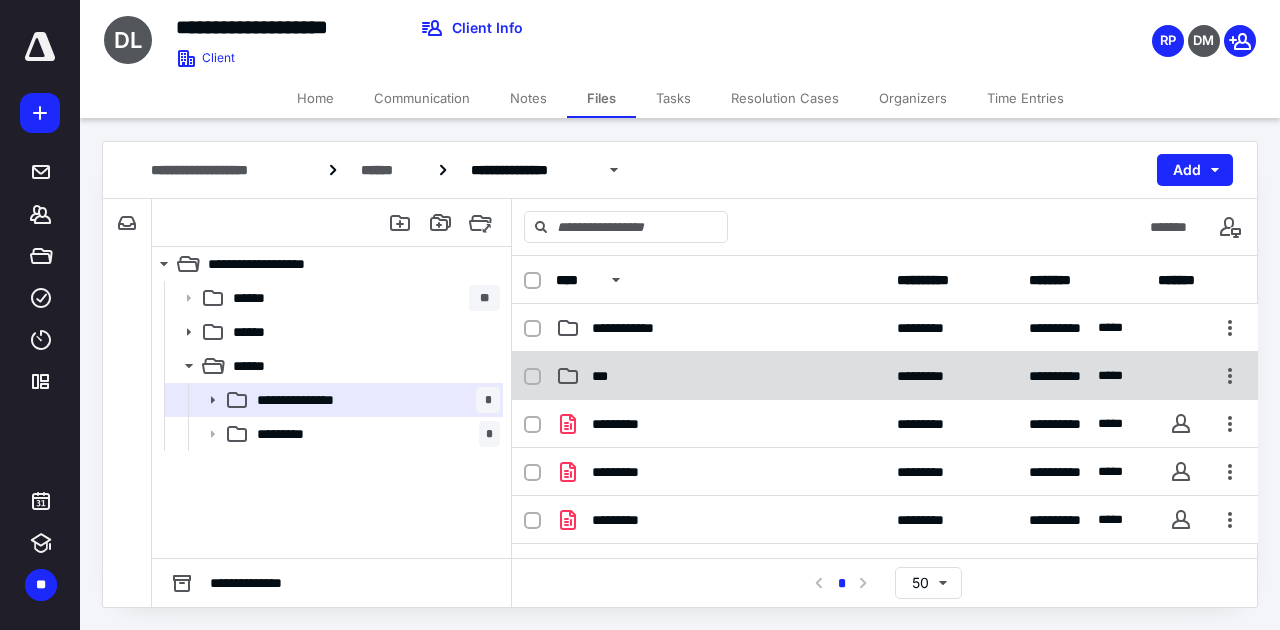 click on "**********" at bounding box center [885, 376] 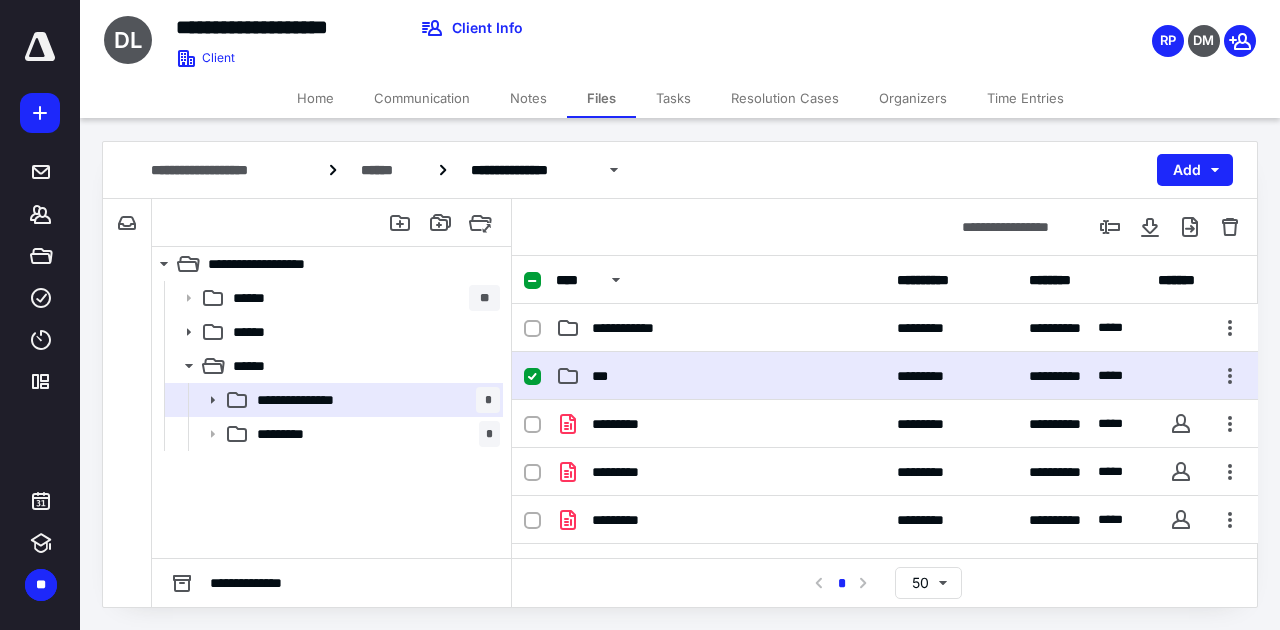 click on "**********" at bounding box center (885, 376) 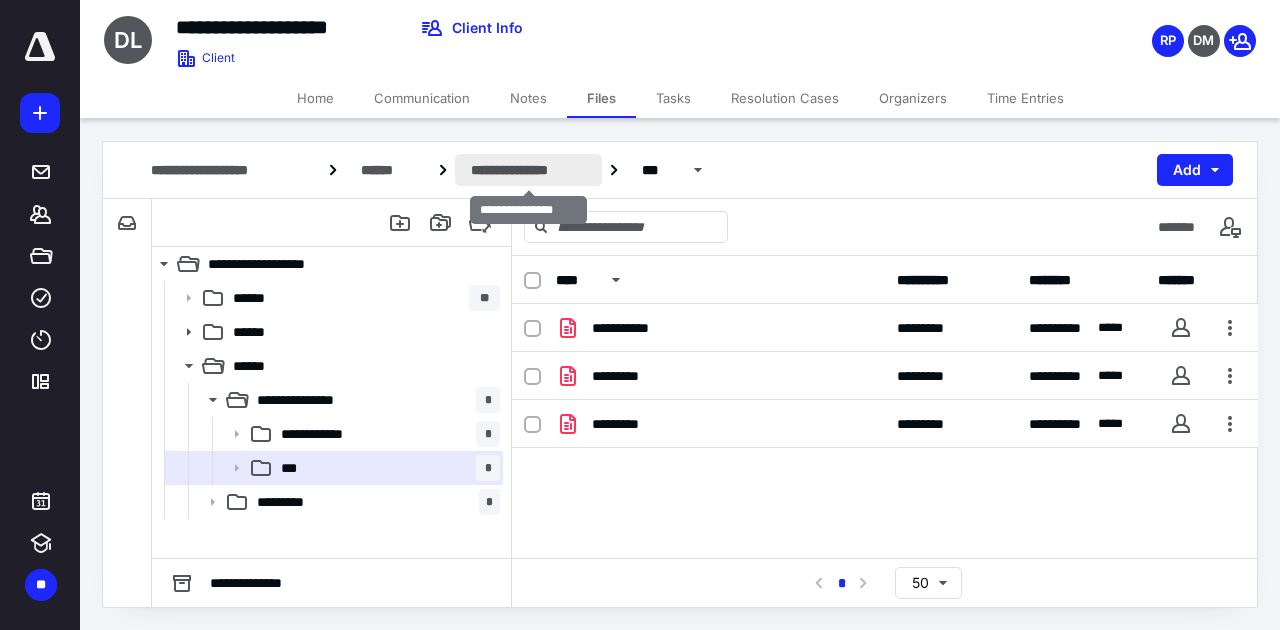 click on "**********" at bounding box center (528, 170) 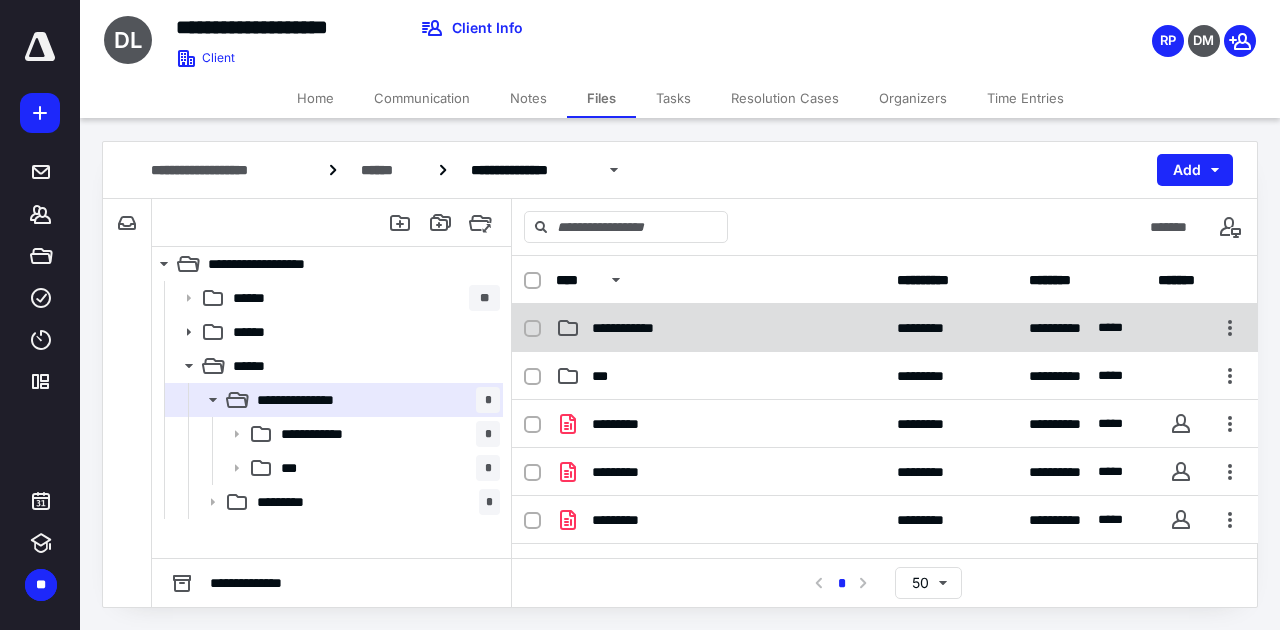 click on "**********" at bounding box center [720, 328] 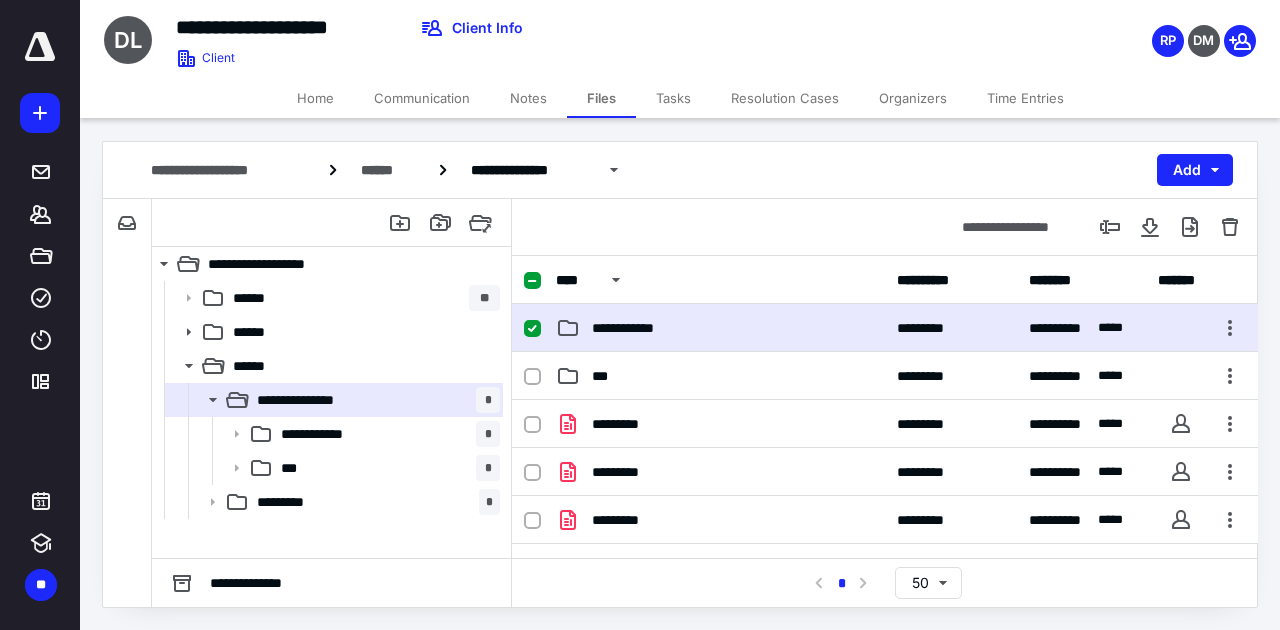 click on "**********" at bounding box center (720, 328) 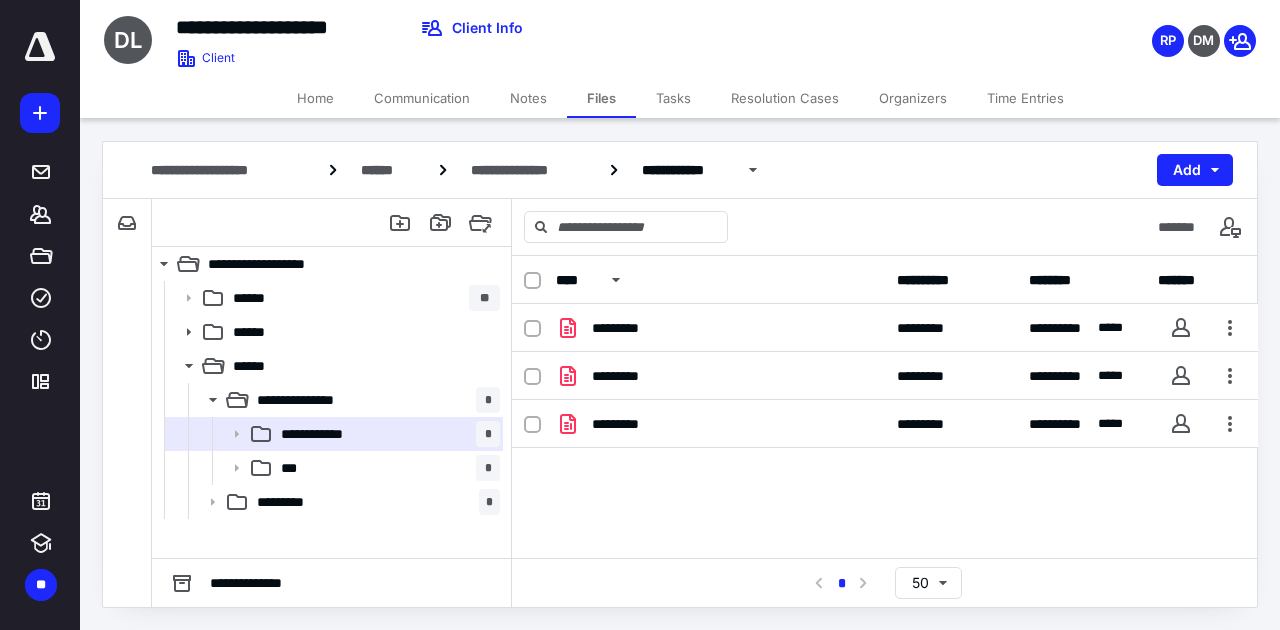 click on "**********" at bounding box center (680, 170) 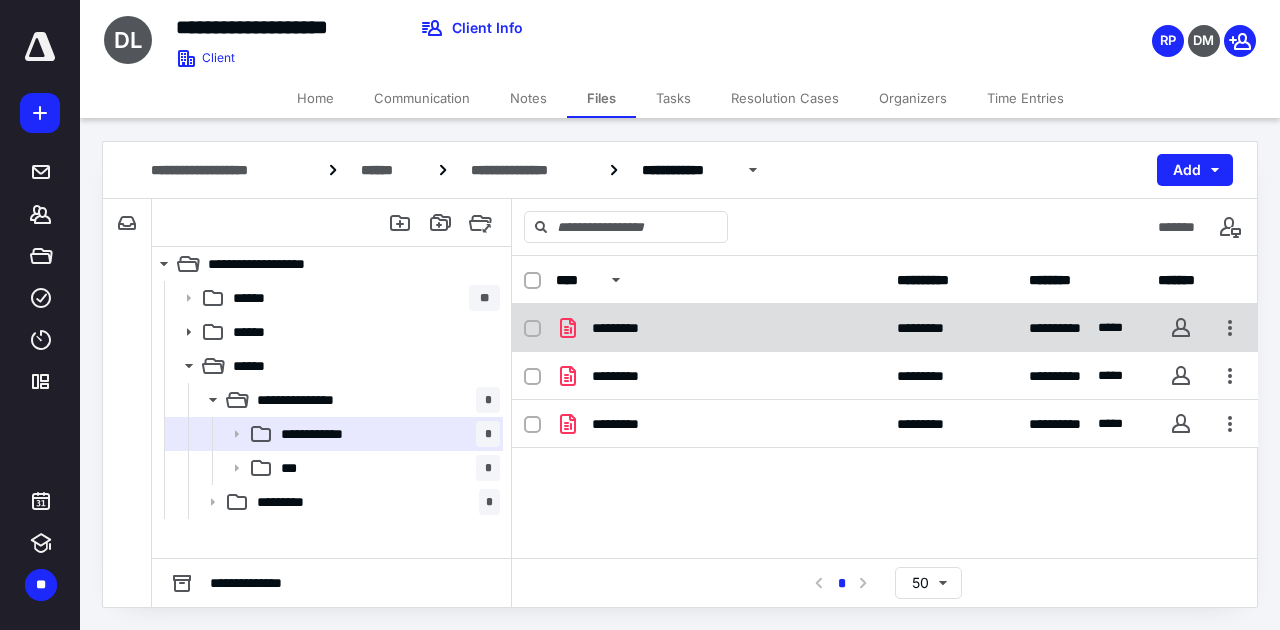 click on "**********" at bounding box center [885, 328] 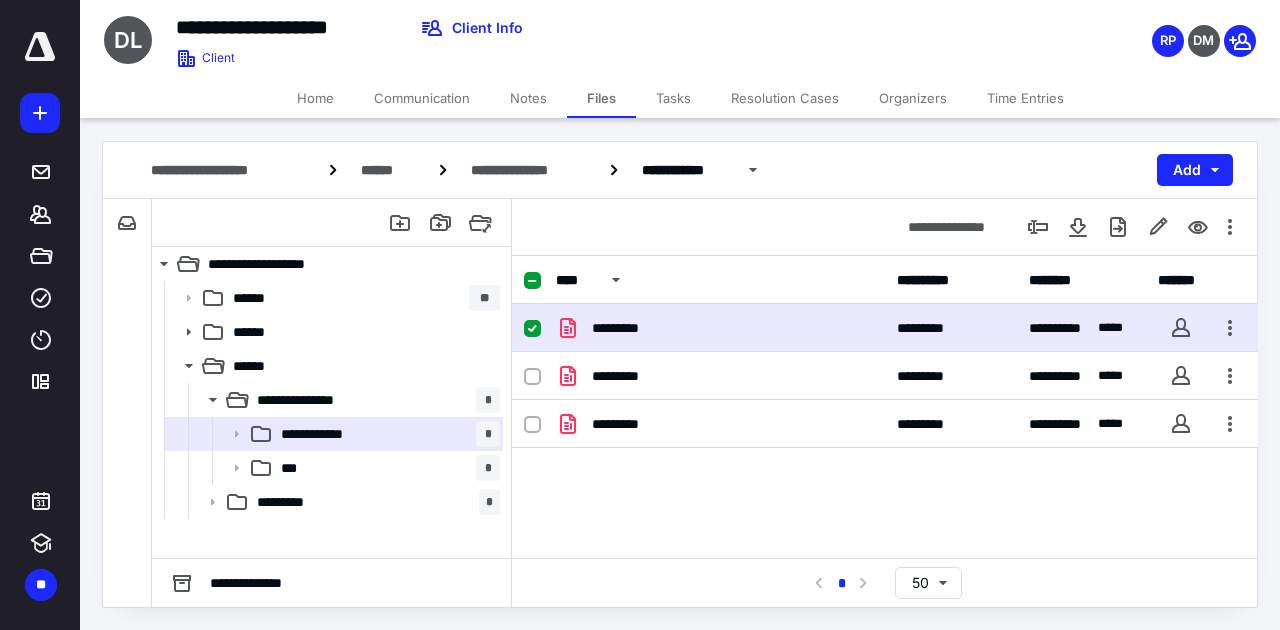 click on "**********" at bounding box center (885, 328) 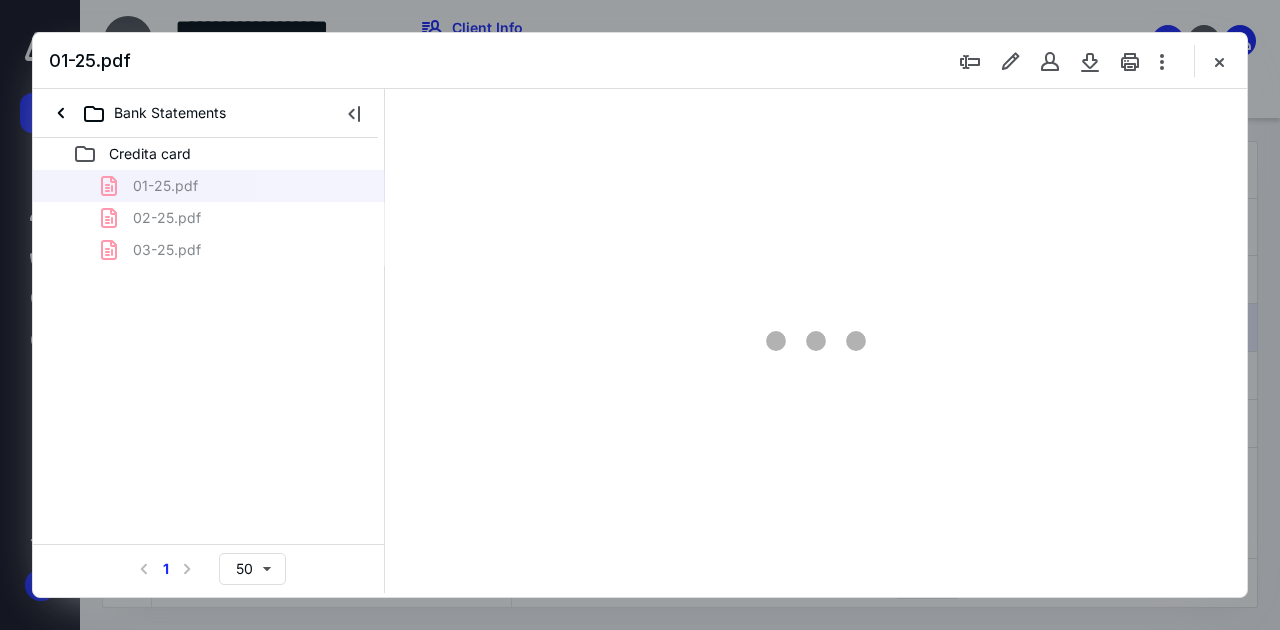 scroll, scrollTop: 0, scrollLeft: 0, axis: both 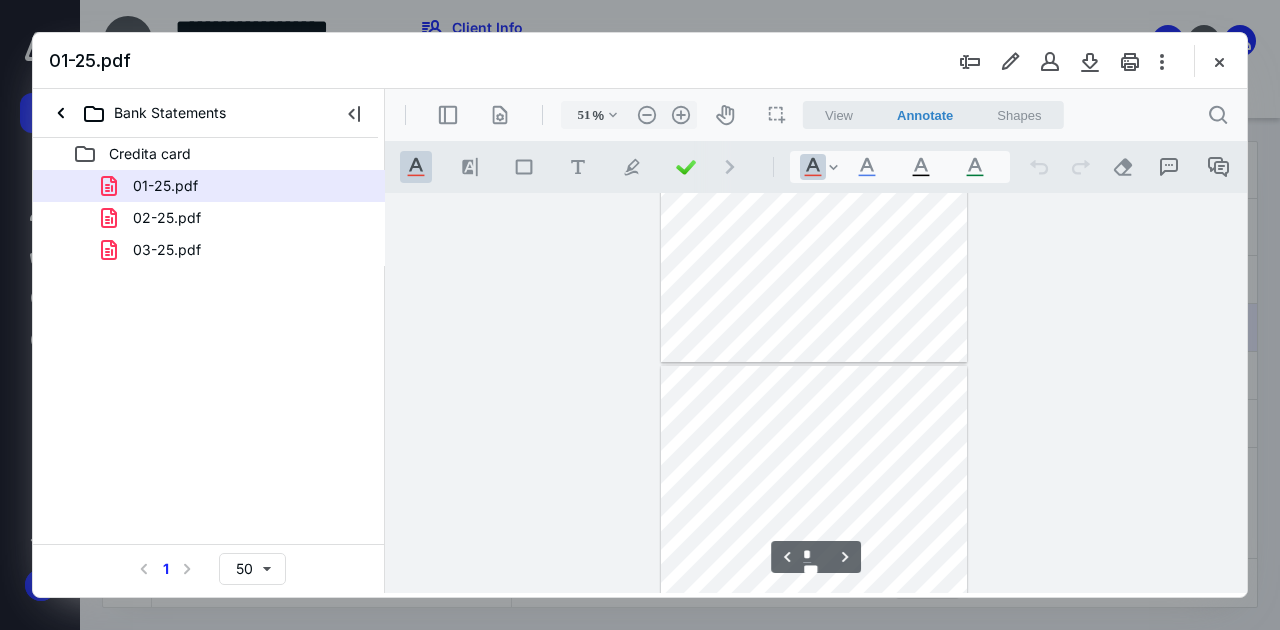 type on "*" 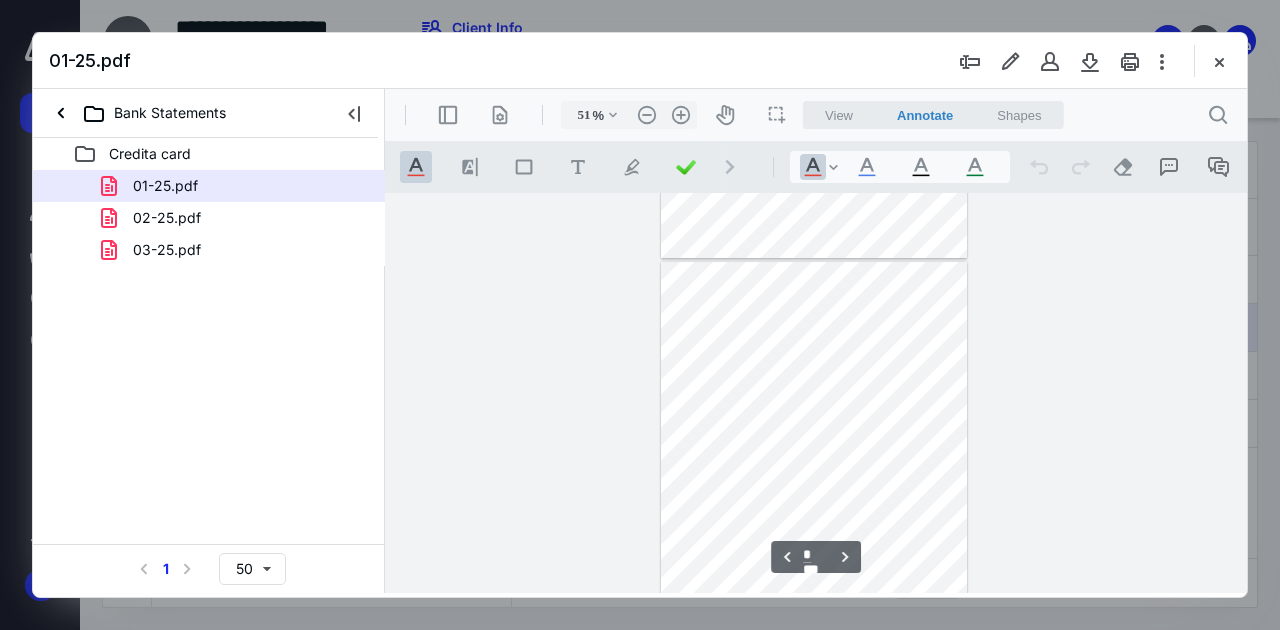 scroll, scrollTop: 933, scrollLeft: 0, axis: vertical 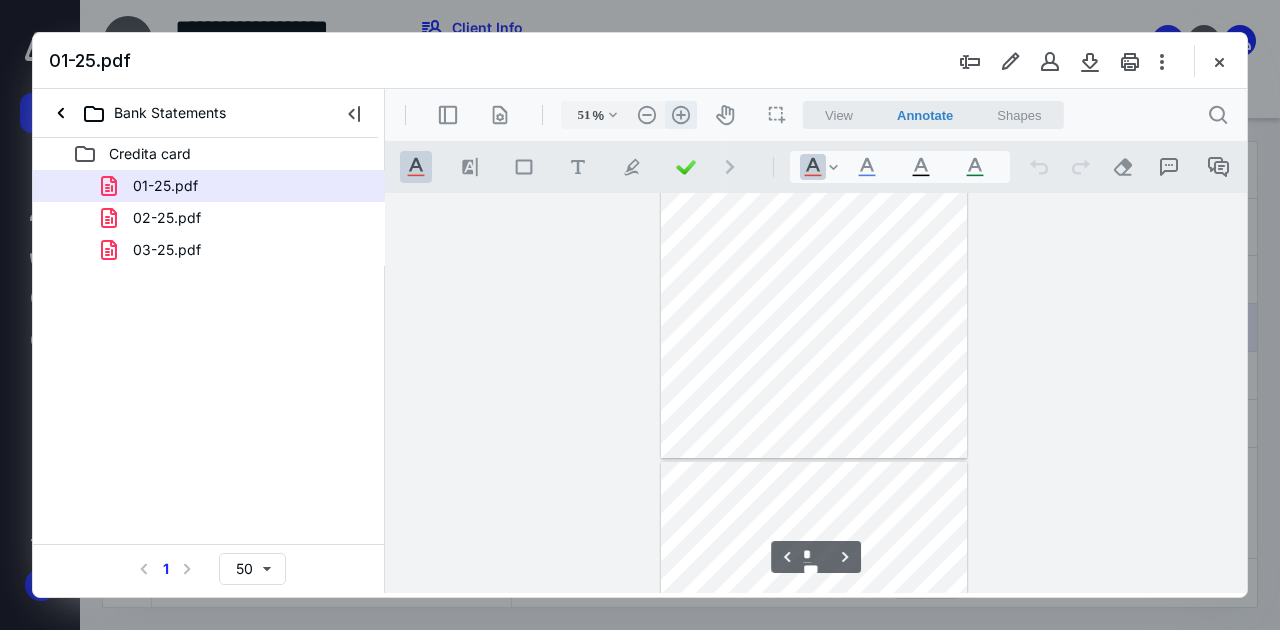 click on ".cls-1{fill:#abb0c4;} icon - header - zoom - in - line" at bounding box center (681, 115) 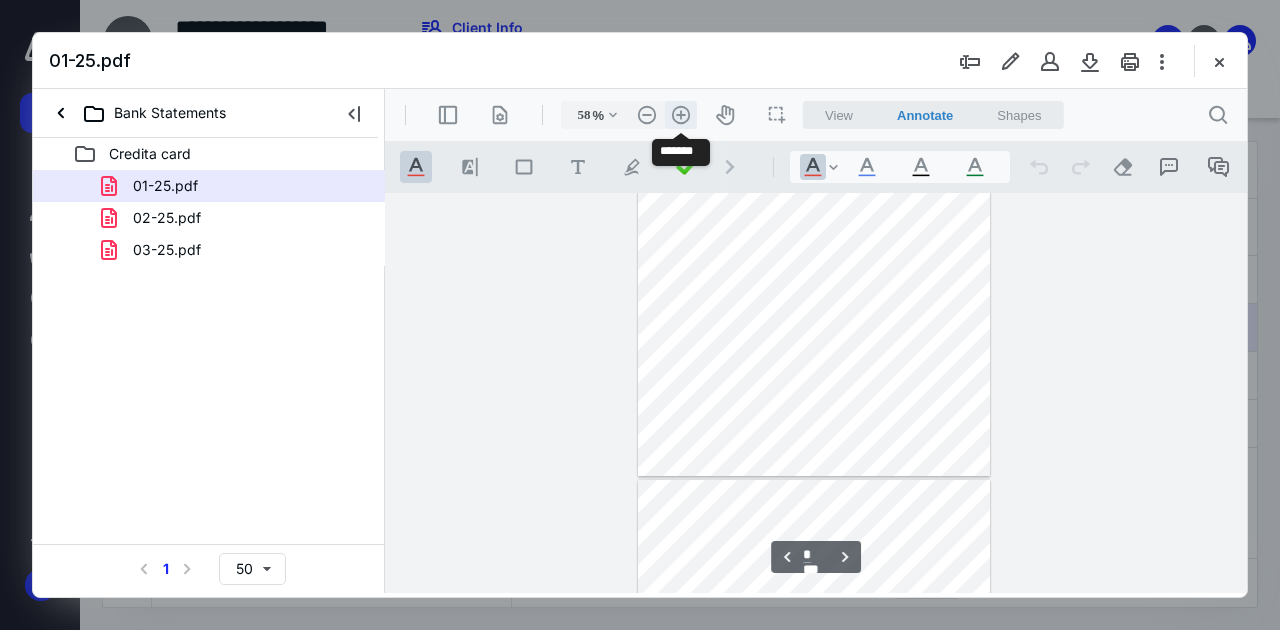 click on ".cls-1{fill:#abb0c4;} icon - header - zoom - in - line" at bounding box center (681, 115) 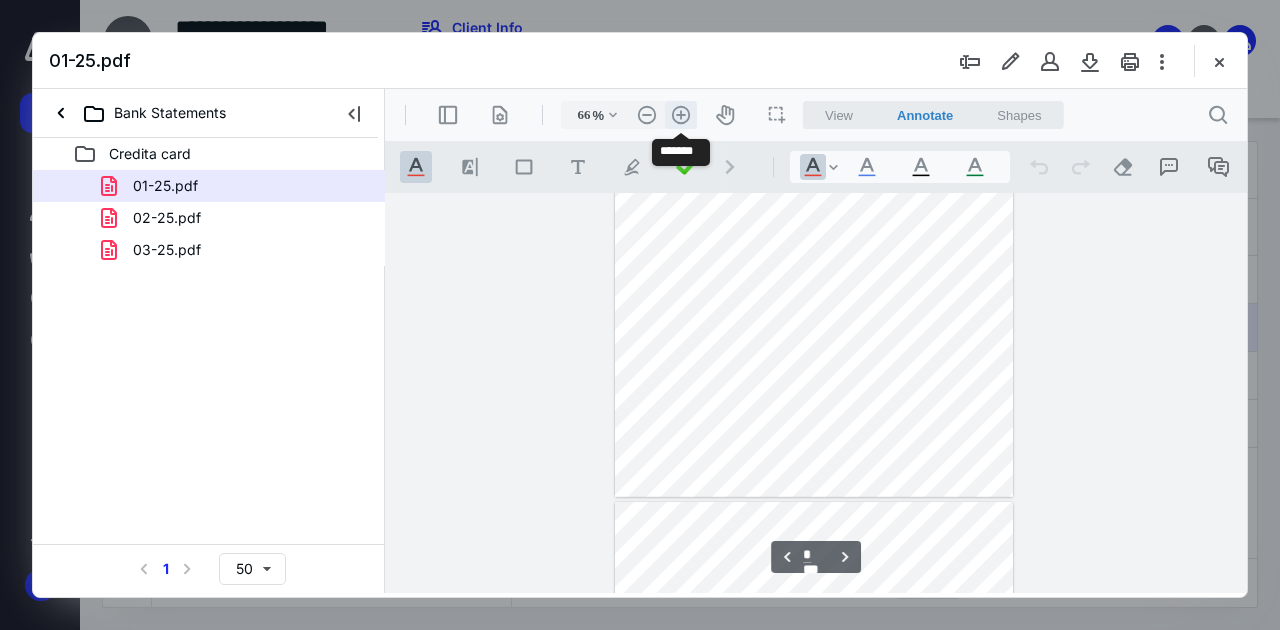 click on ".cls-1{fill:#abb0c4;} icon - header - zoom - in - line" at bounding box center (681, 115) 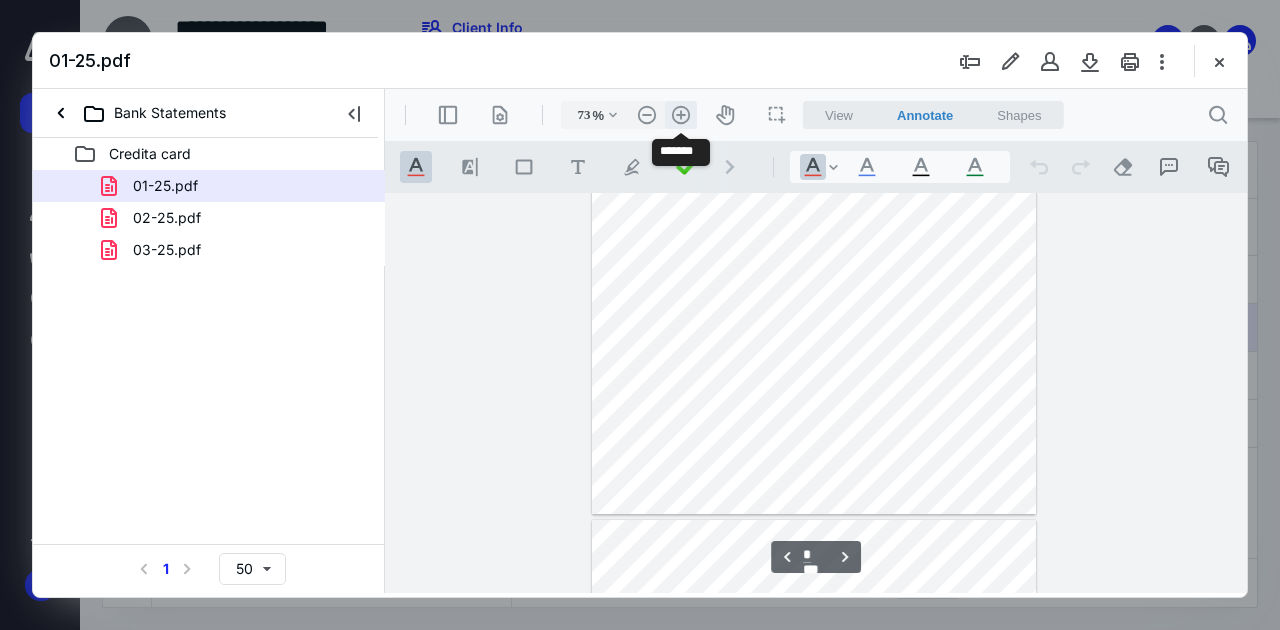 click on ".cls-1{fill:#abb0c4;} icon - header - zoom - in - line" at bounding box center (681, 115) 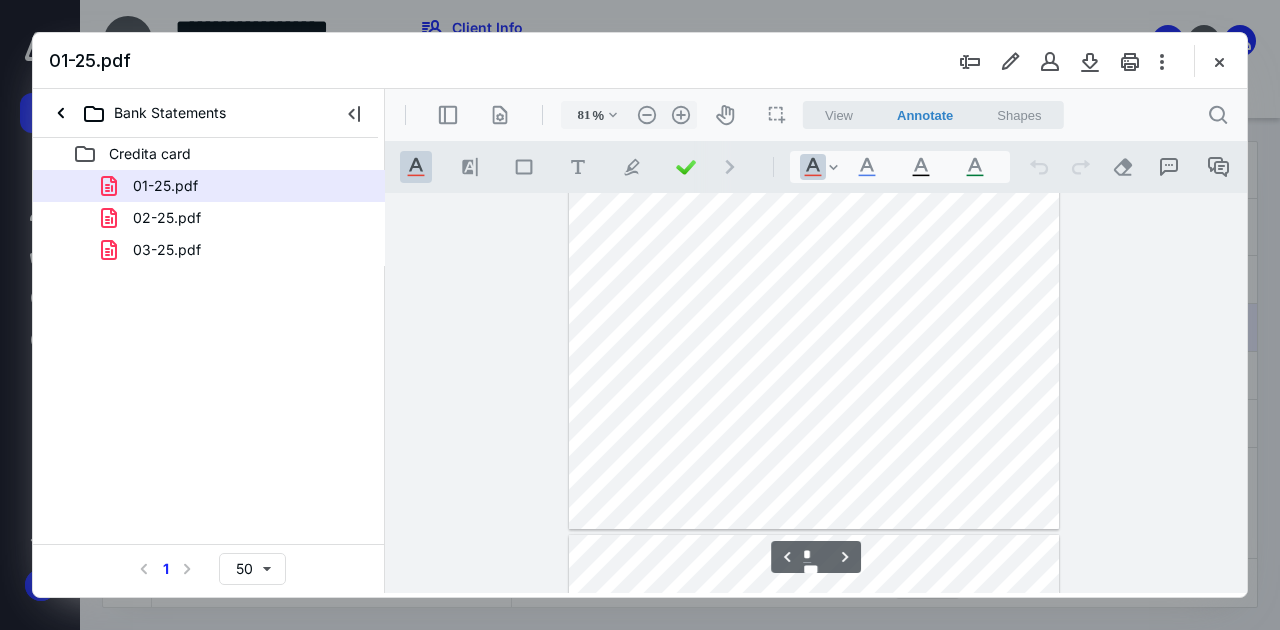 scroll, scrollTop: 1448, scrollLeft: 0, axis: vertical 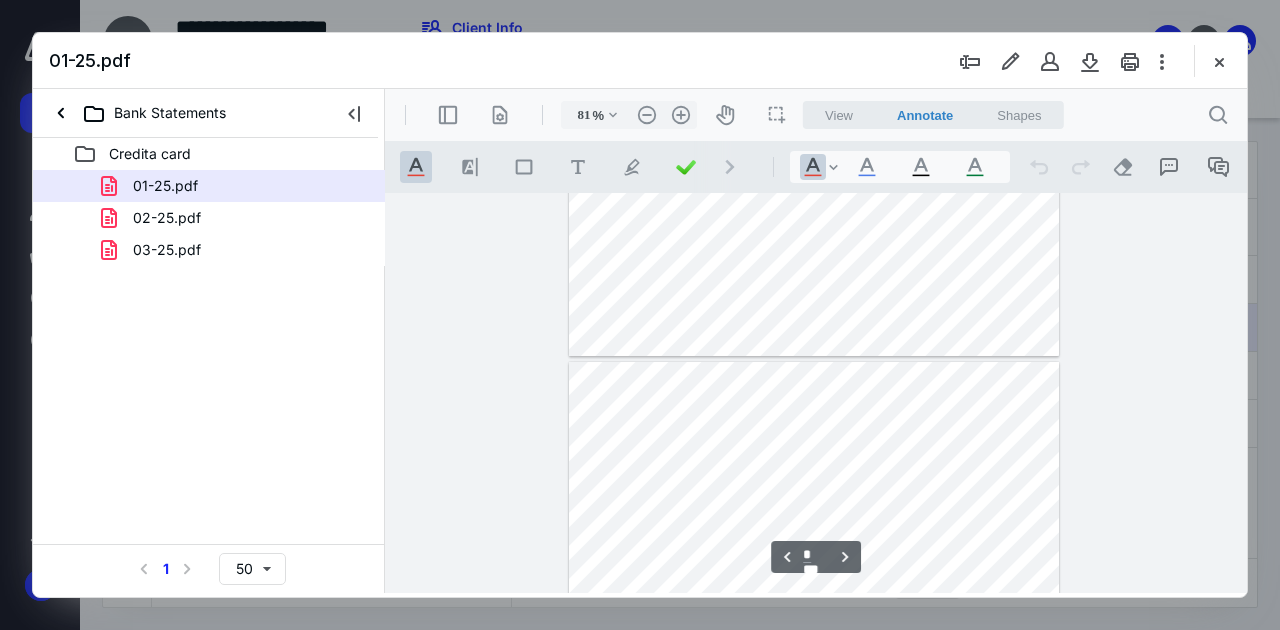 type on "*" 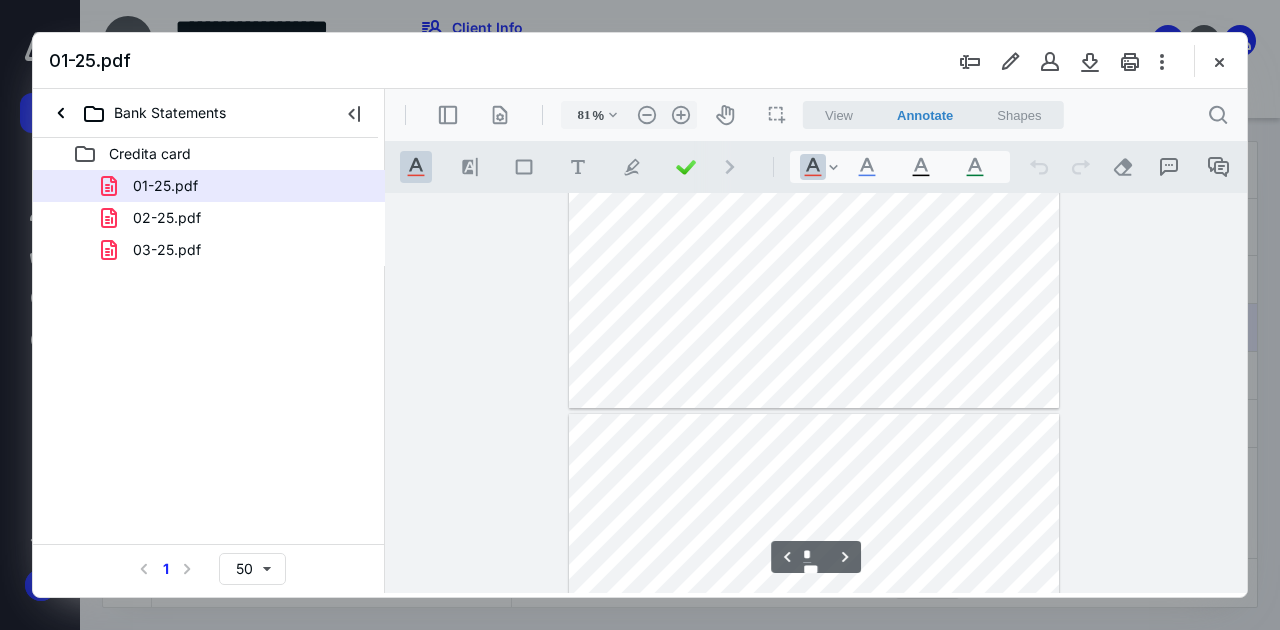 scroll, scrollTop: 1048, scrollLeft: 0, axis: vertical 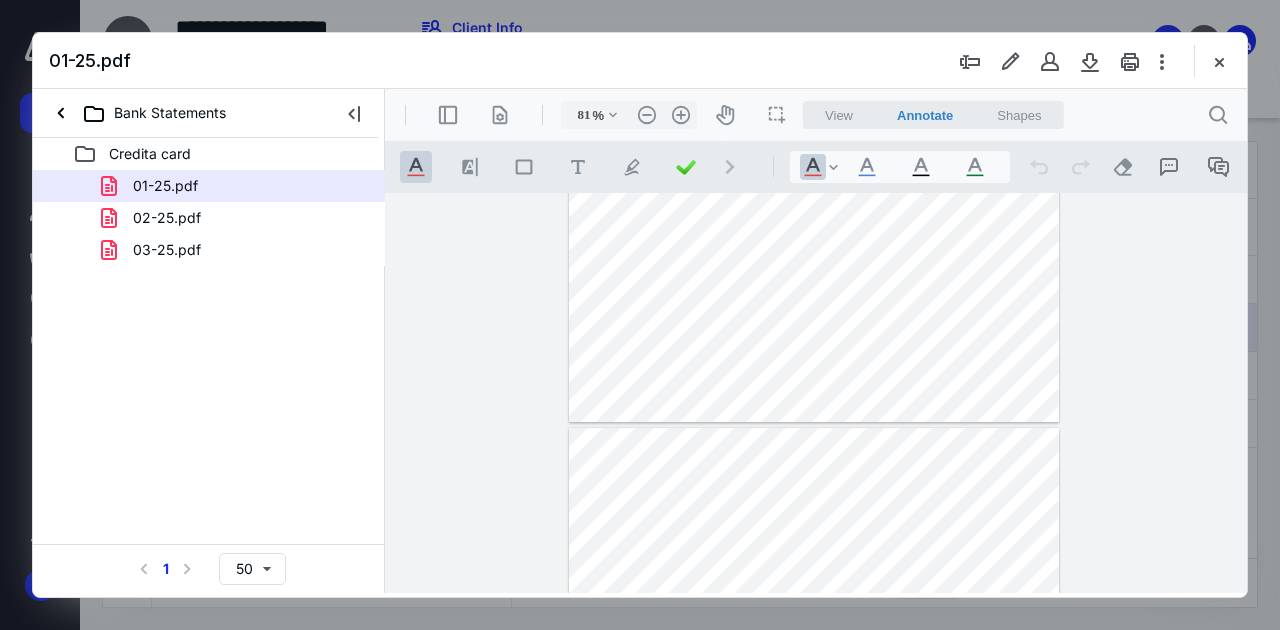 click at bounding box center [1219, 61] 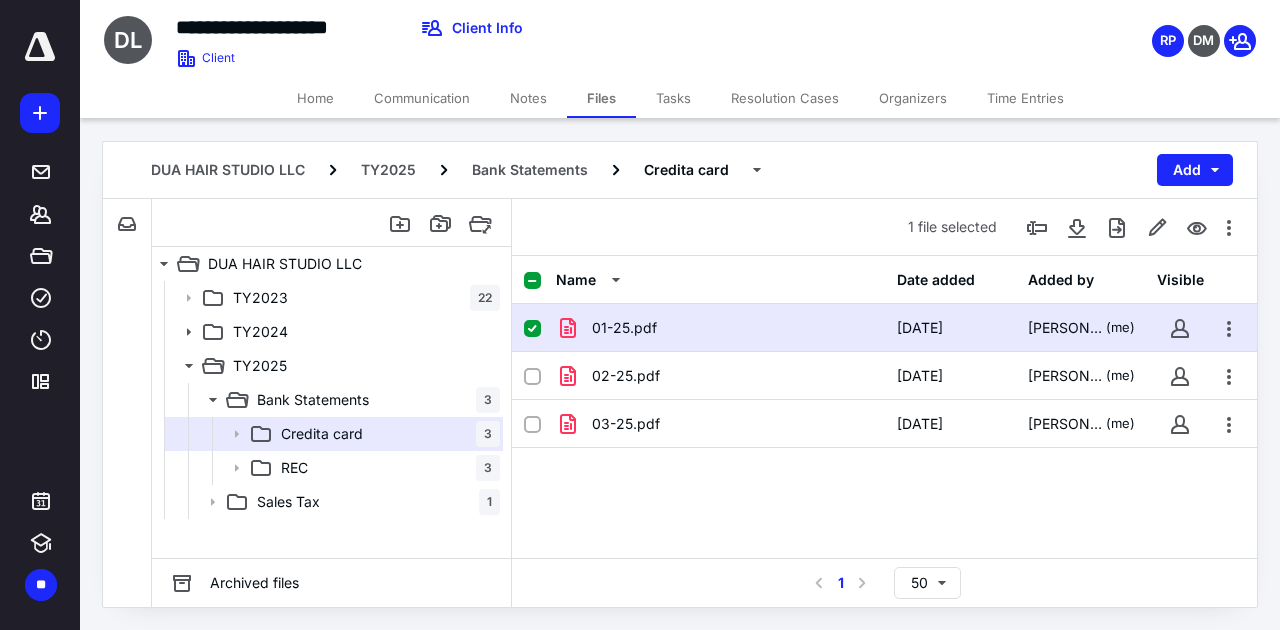 click at bounding box center [532, 329] 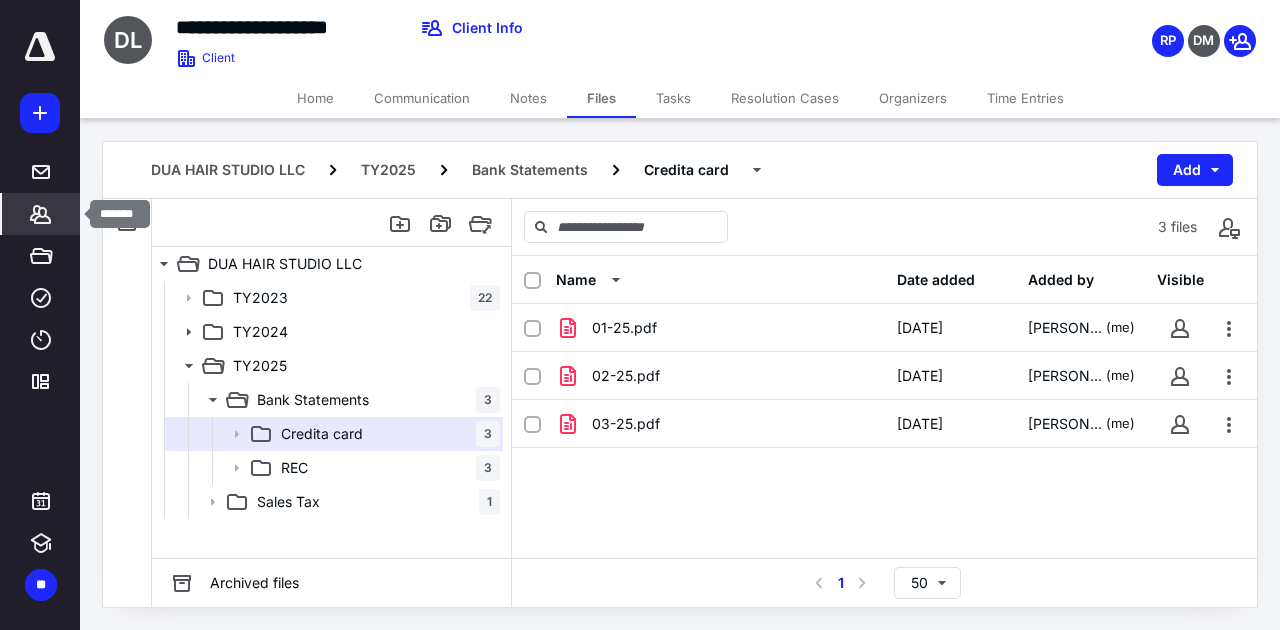 click 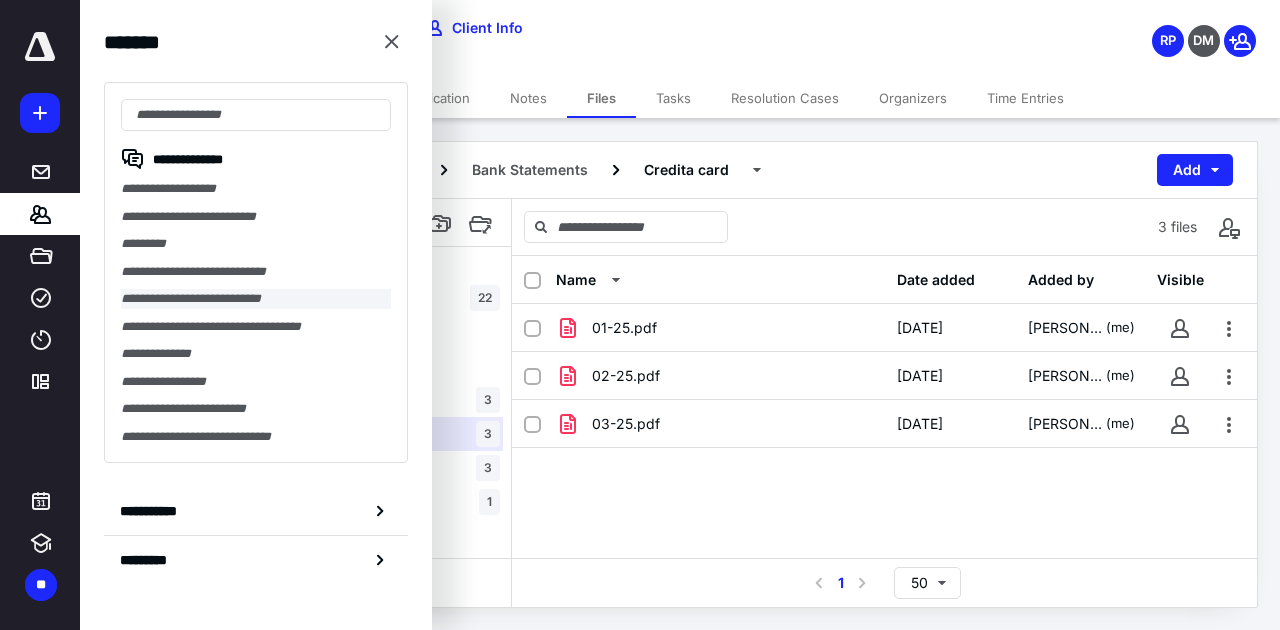 click on "**********" at bounding box center (256, 299) 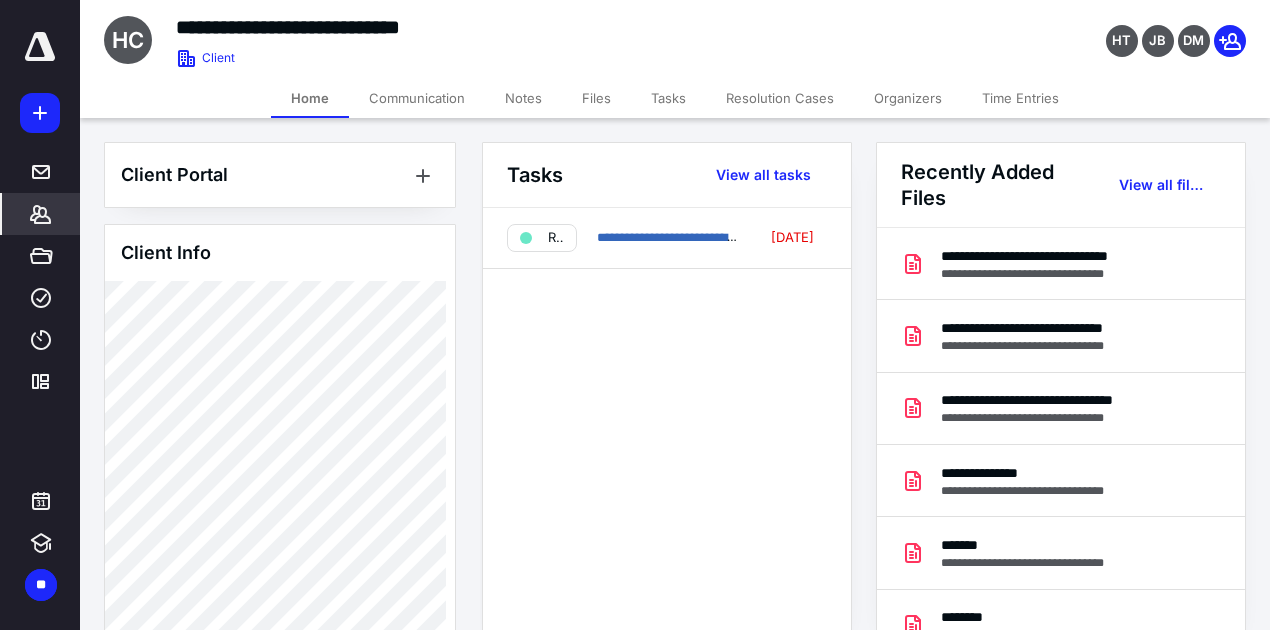 click on "Files" at bounding box center [596, 98] 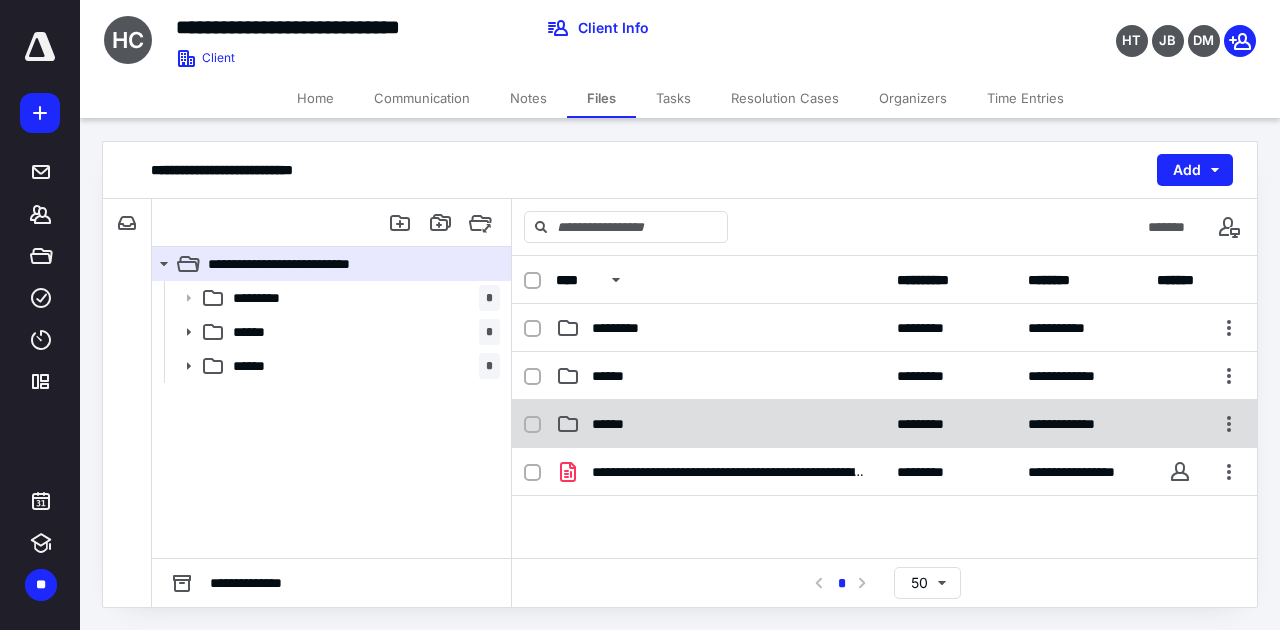 click on "******" at bounding box center [720, 424] 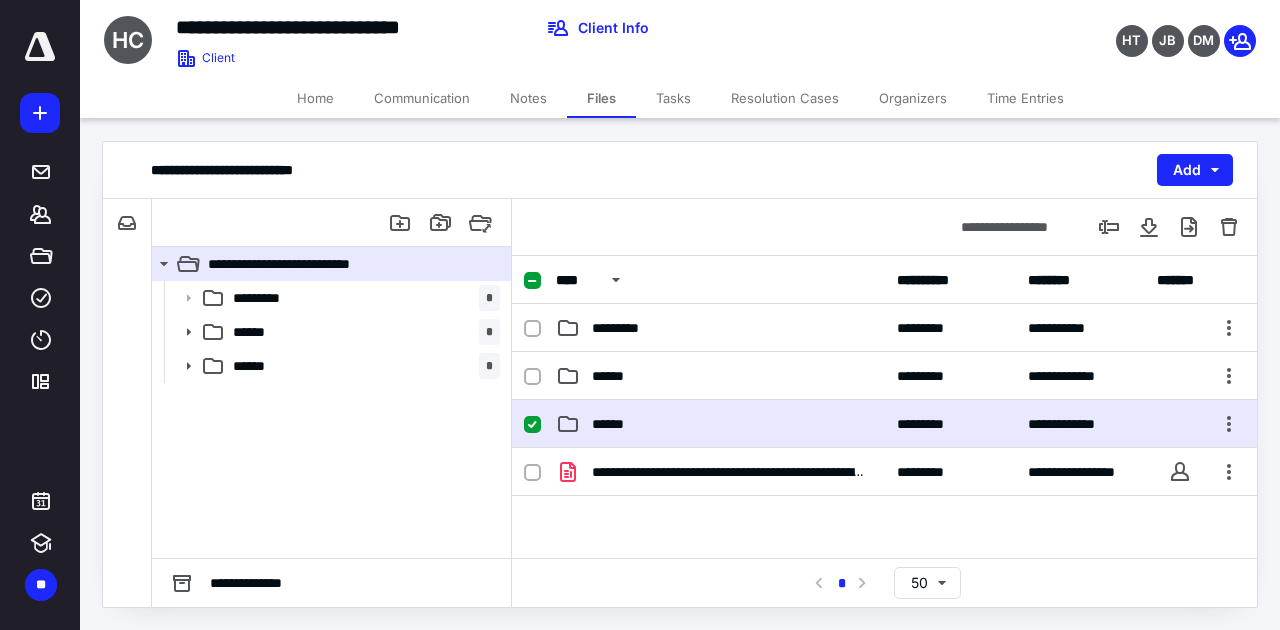click on "******" at bounding box center [720, 424] 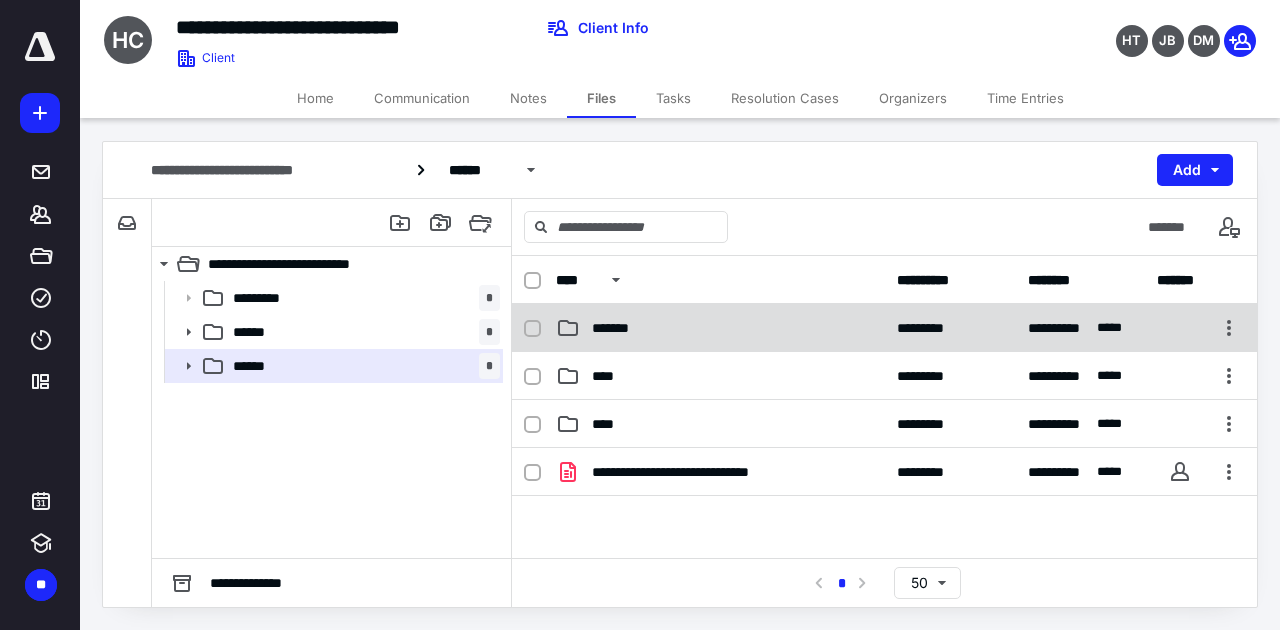 click on "**********" at bounding box center (884, 328) 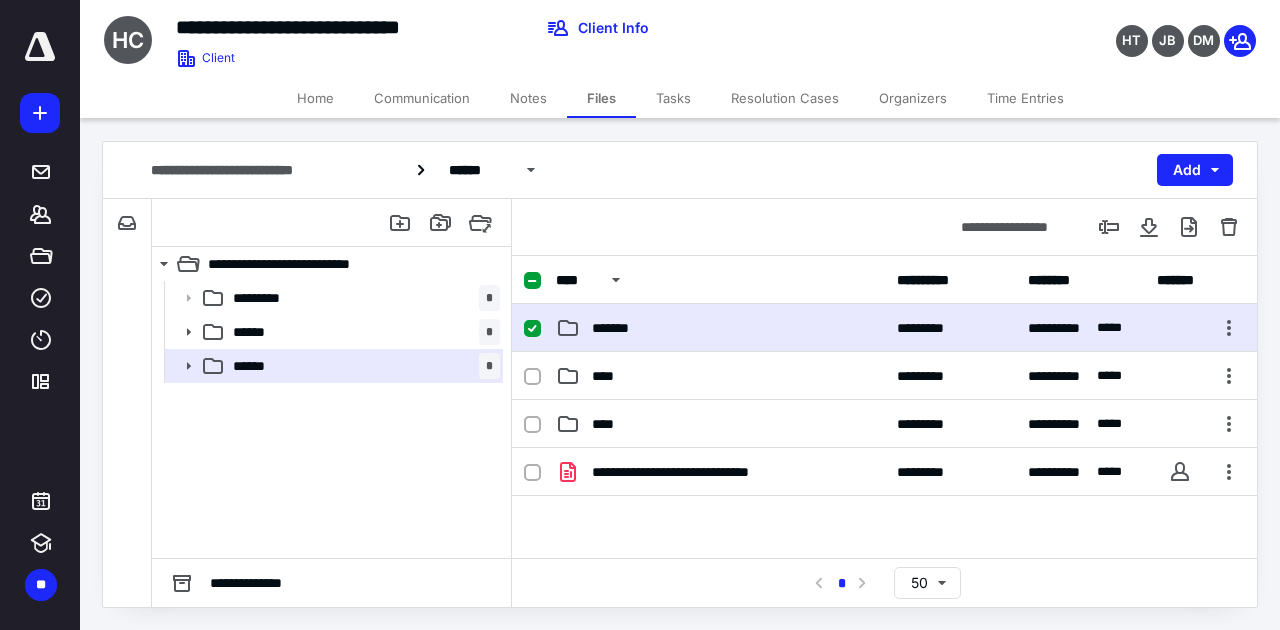 click on "**********" at bounding box center (884, 328) 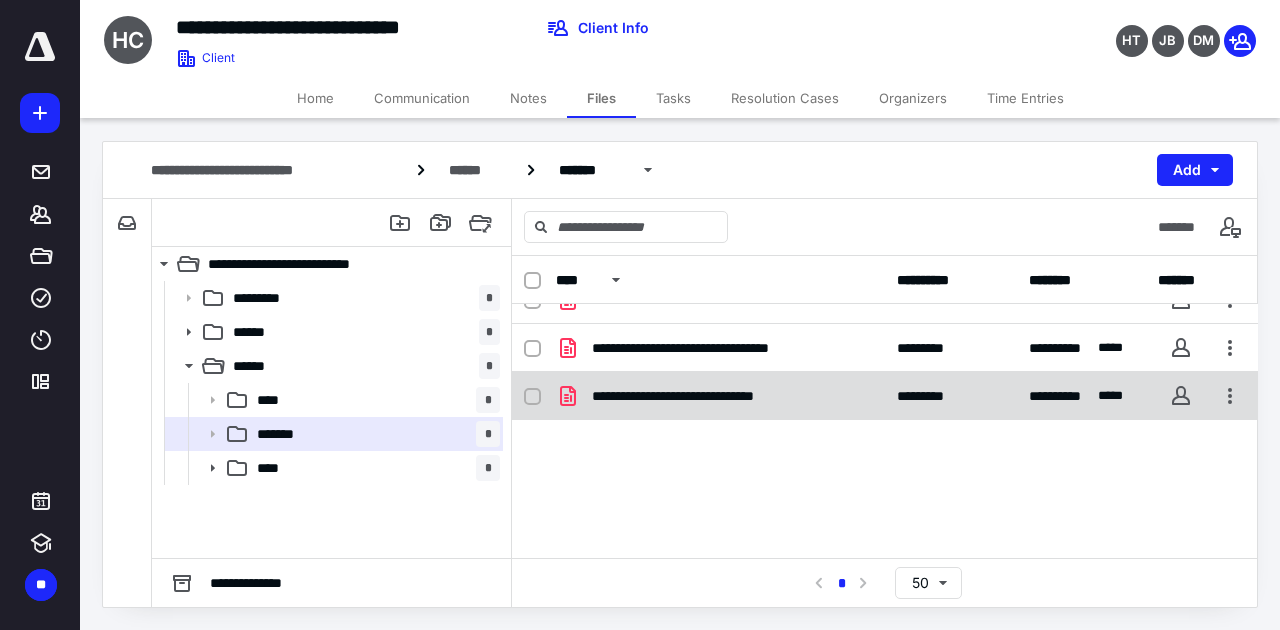 scroll, scrollTop: 44, scrollLeft: 0, axis: vertical 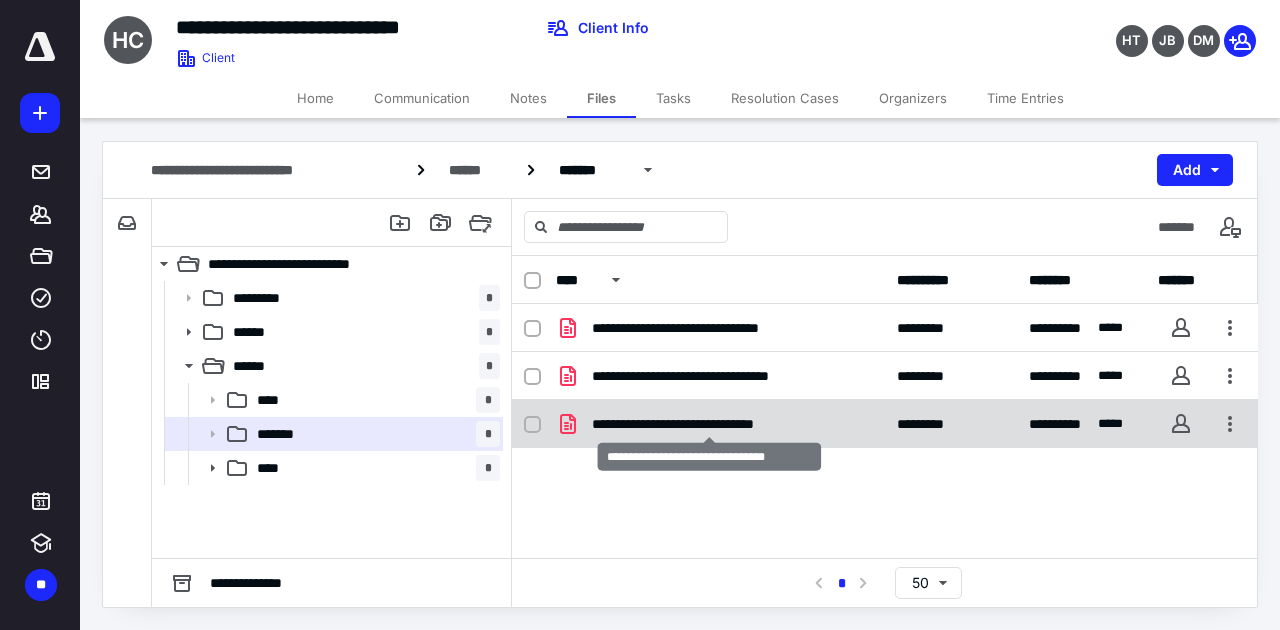 click on "**********" at bounding box center (710, 424) 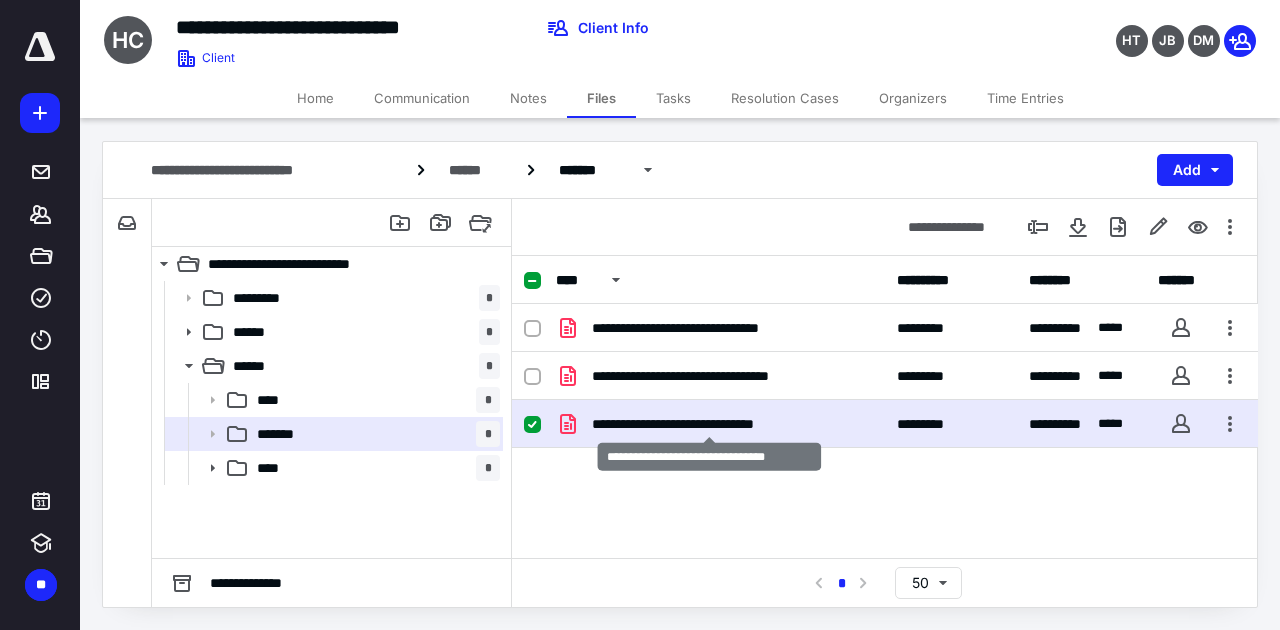 click on "**********" at bounding box center (710, 424) 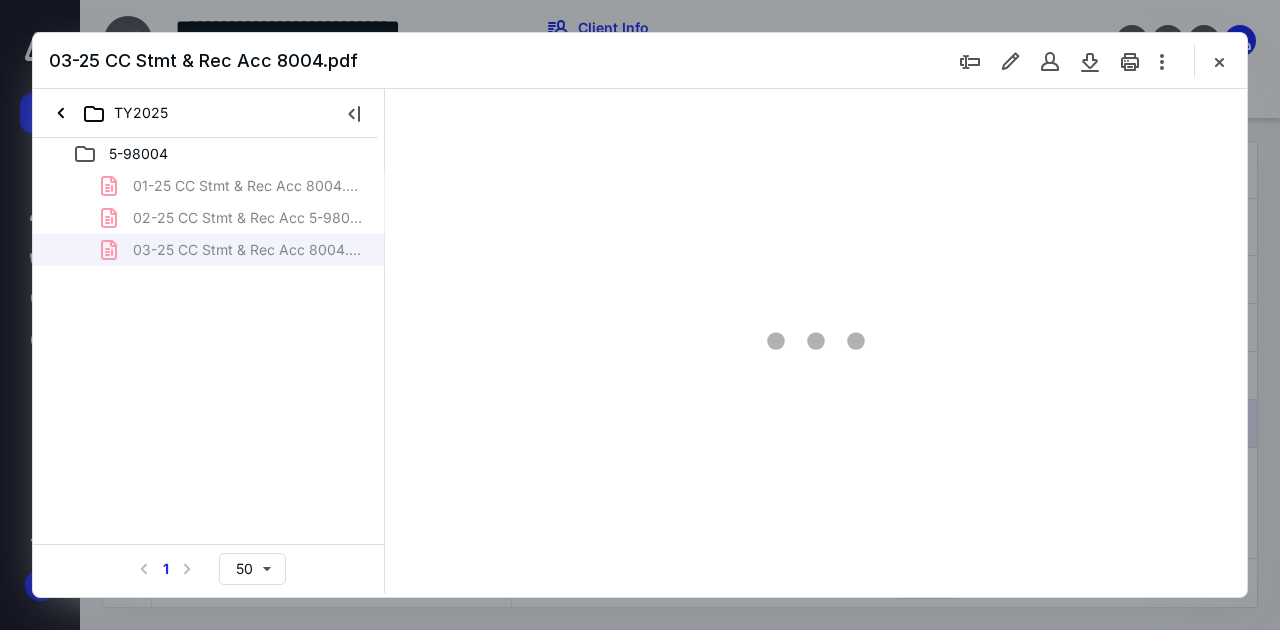 scroll, scrollTop: 0, scrollLeft: 0, axis: both 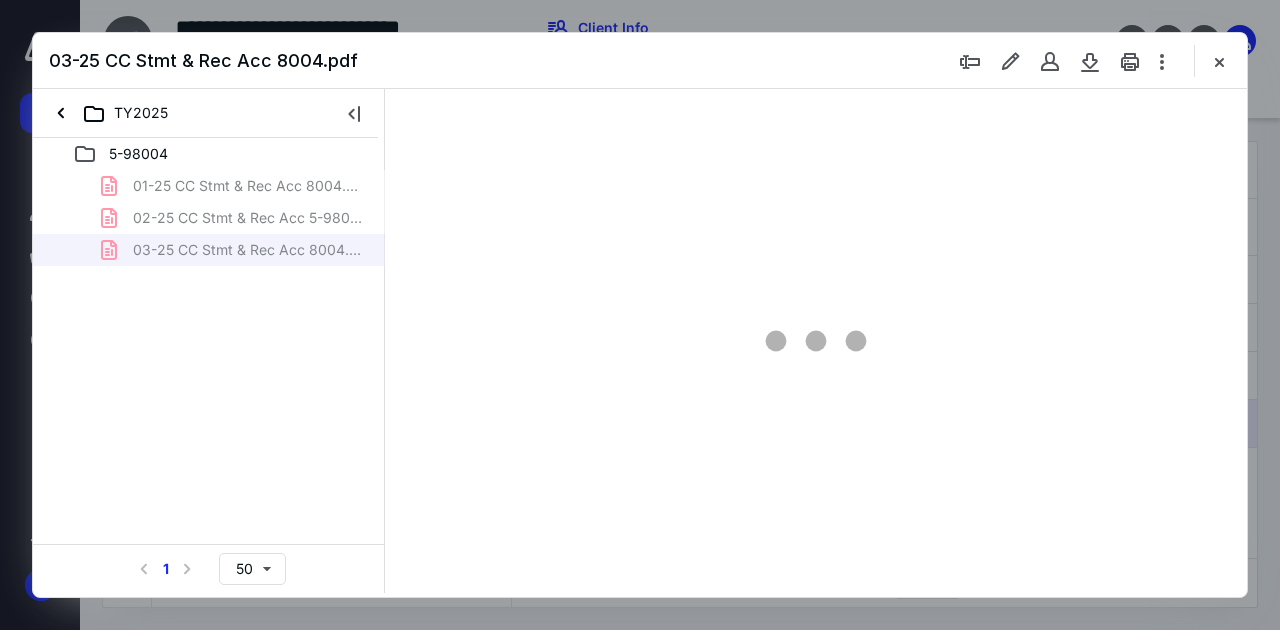 type on "51" 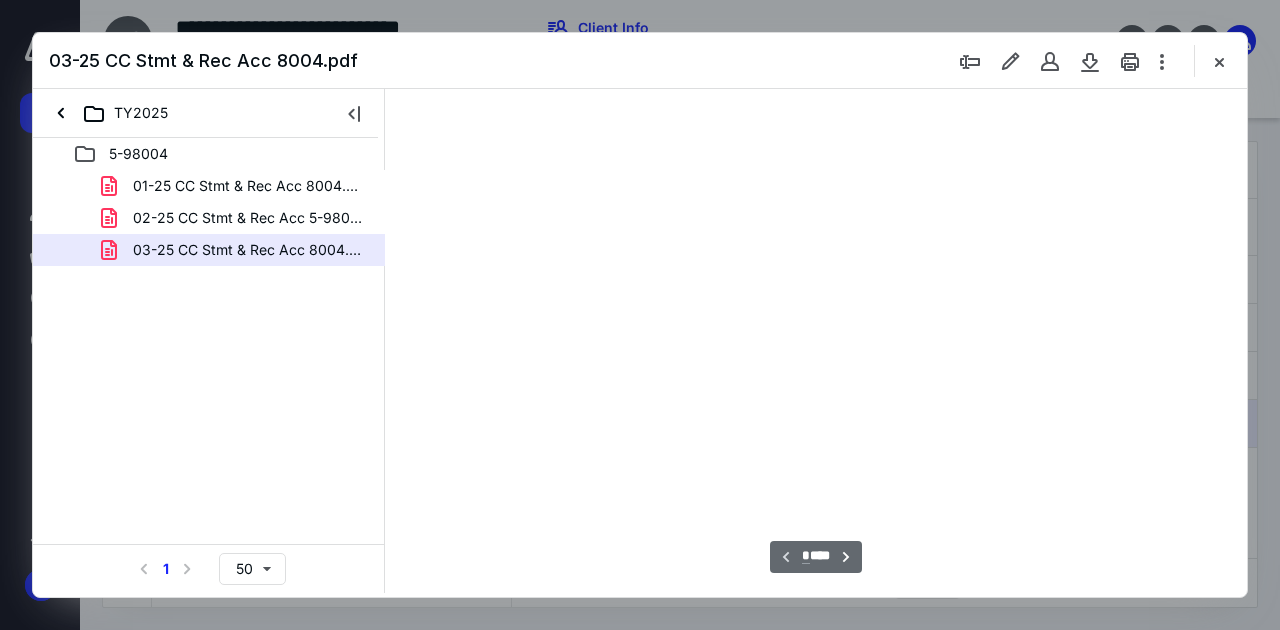 scroll, scrollTop: 106, scrollLeft: 0, axis: vertical 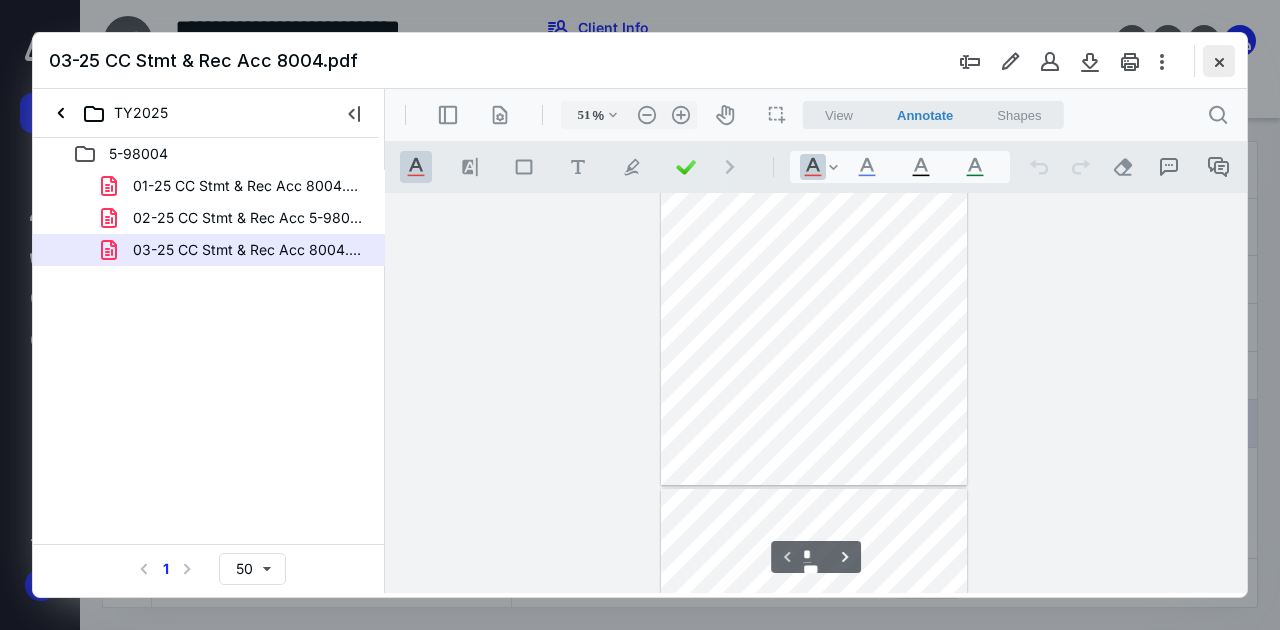 click at bounding box center [1219, 61] 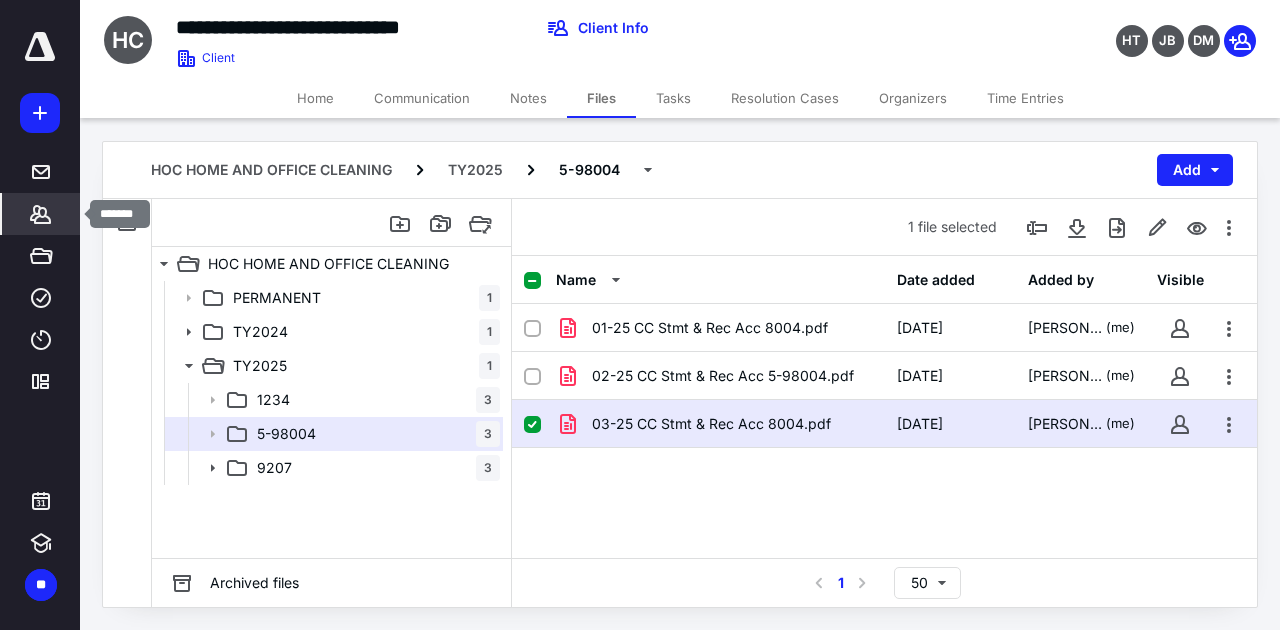 click 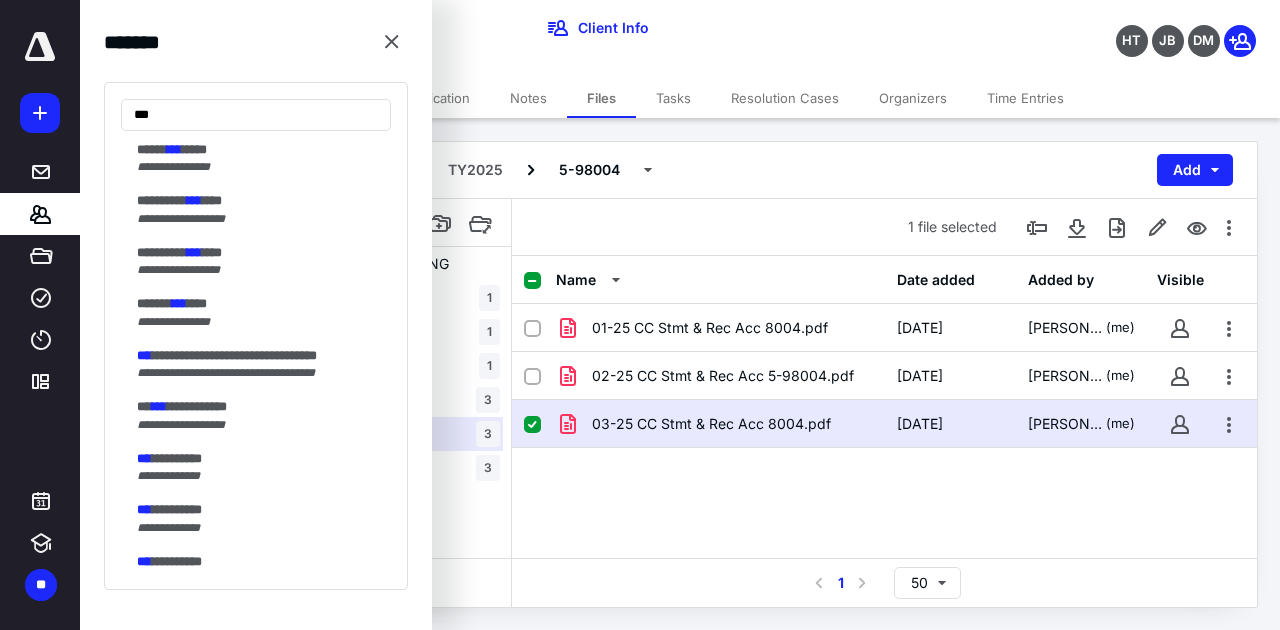 scroll, scrollTop: 1333, scrollLeft: 0, axis: vertical 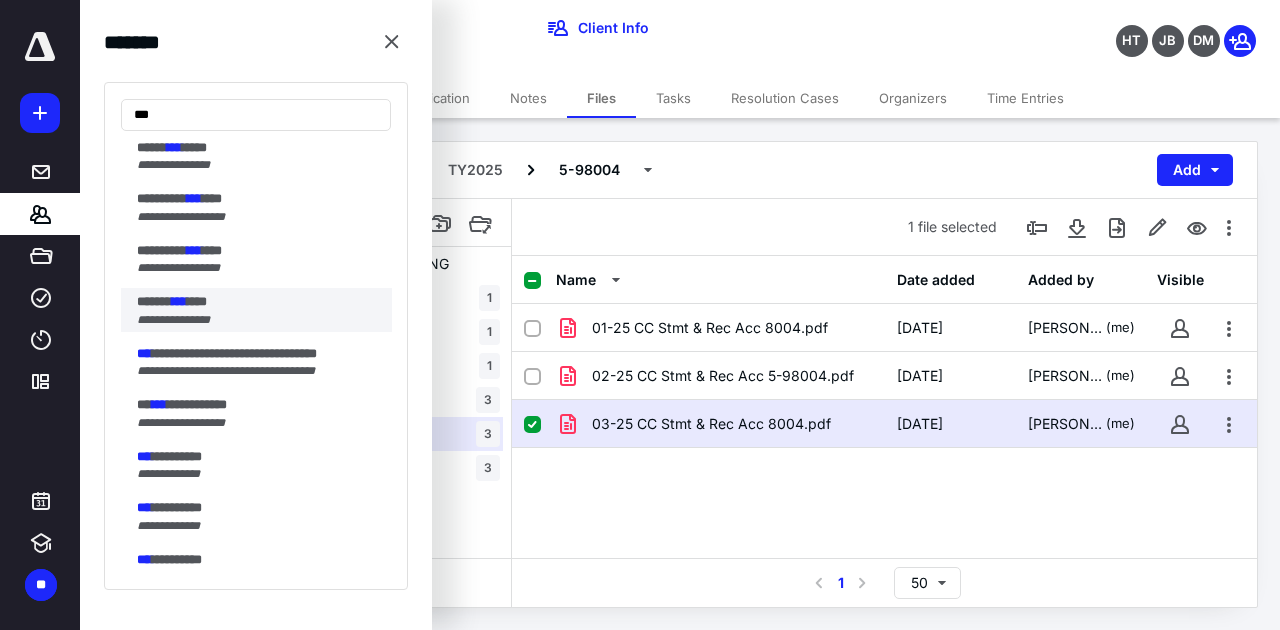 type on "***" 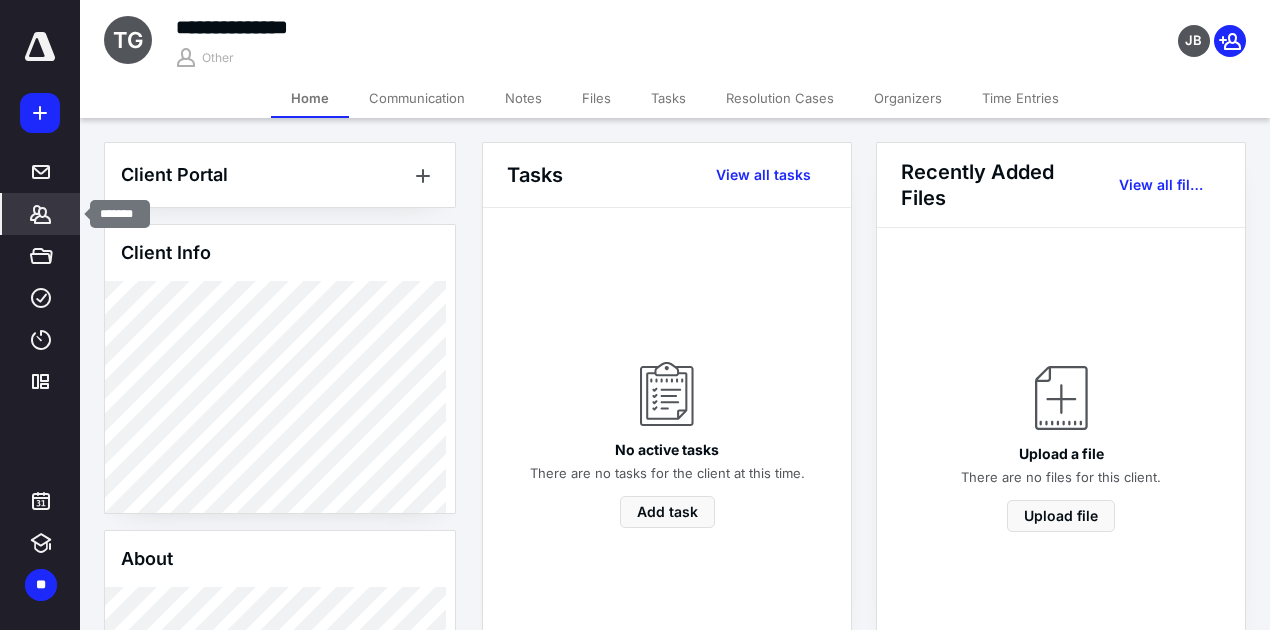 click on "*******" at bounding box center (41, 214) 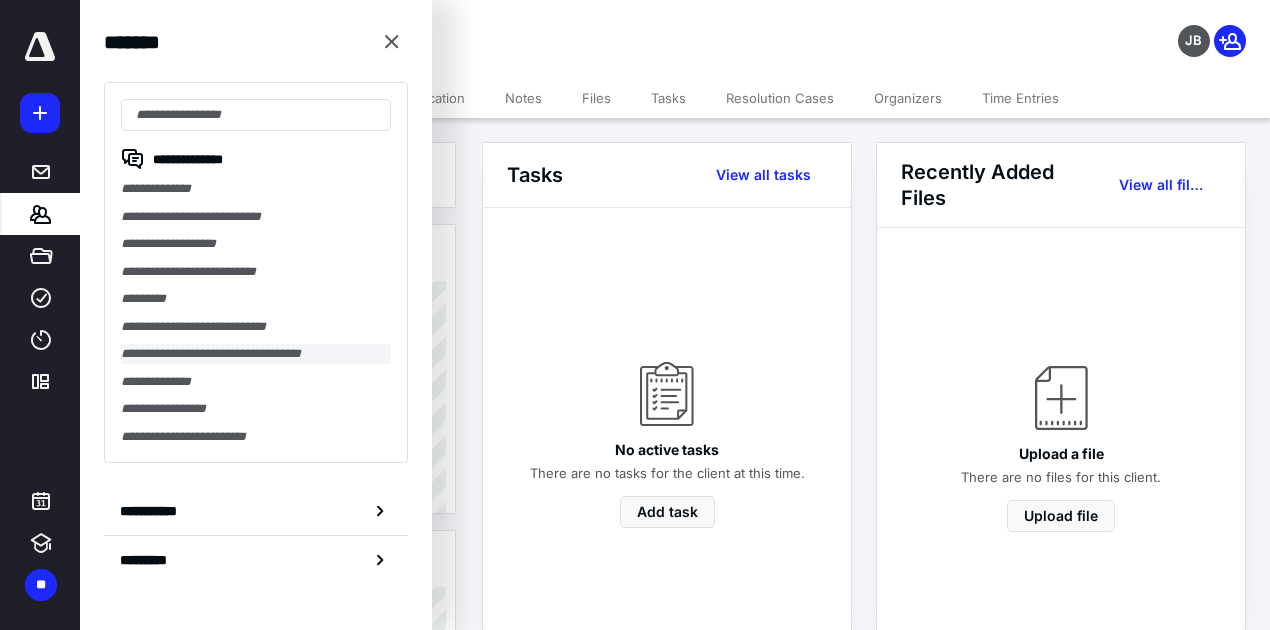 click on "**********" at bounding box center [256, 354] 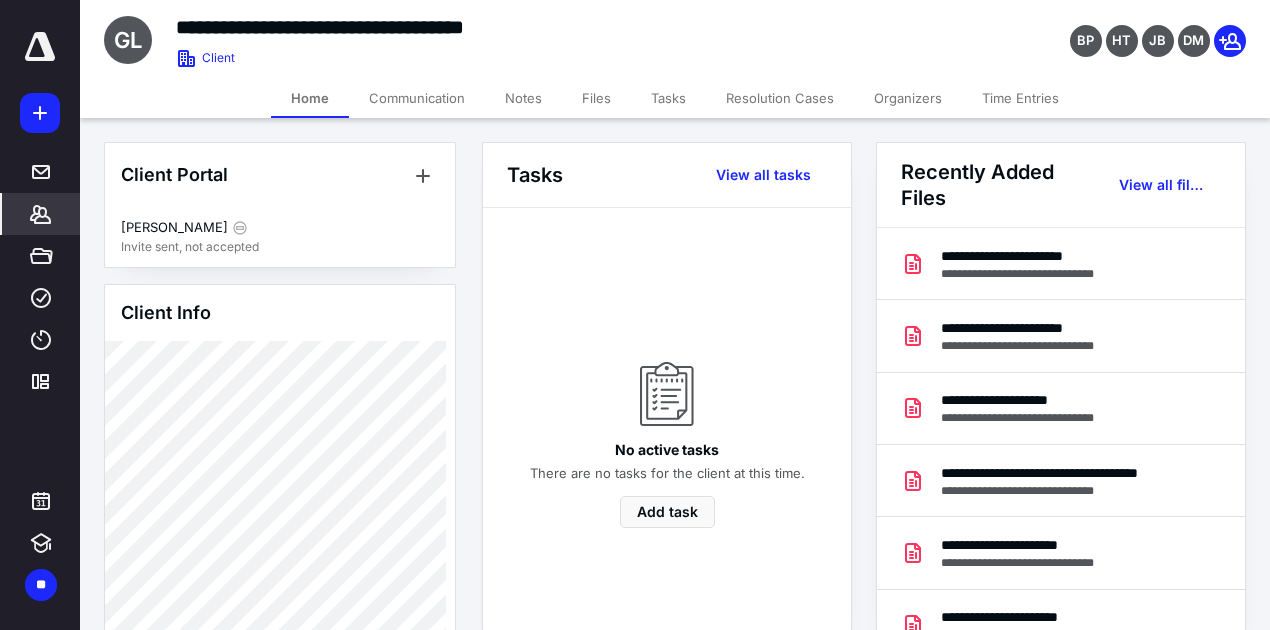 click on "Files" at bounding box center [596, 98] 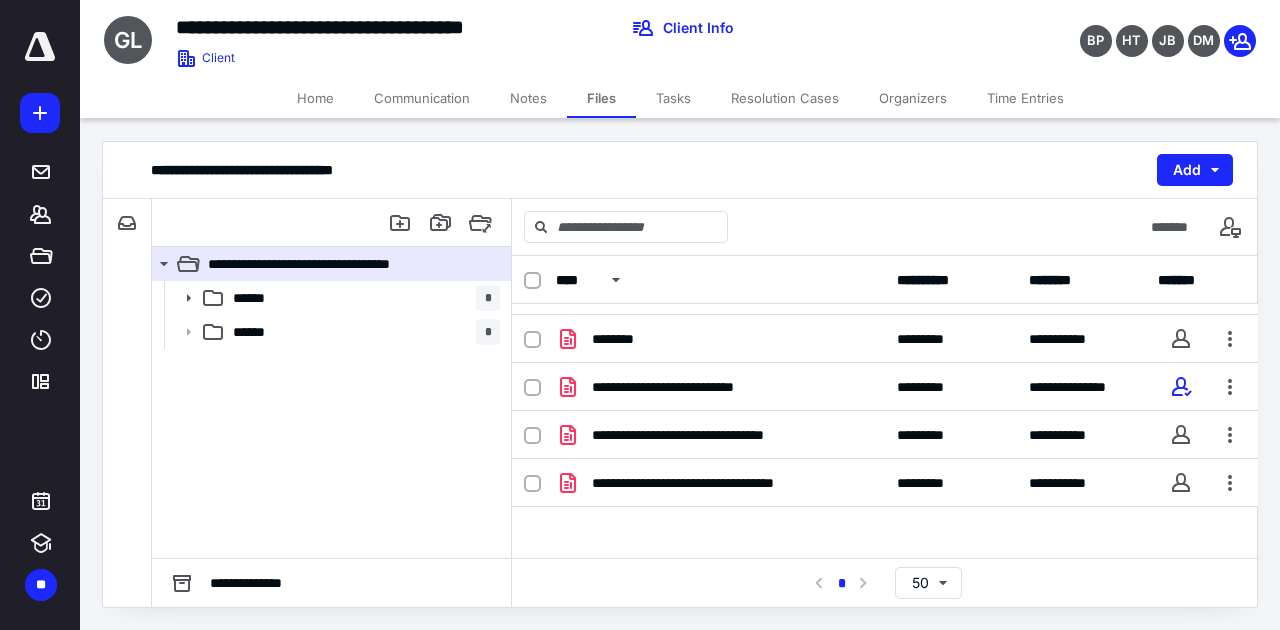 scroll, scrollTop: 0, scrollLeft: 0, axis: both 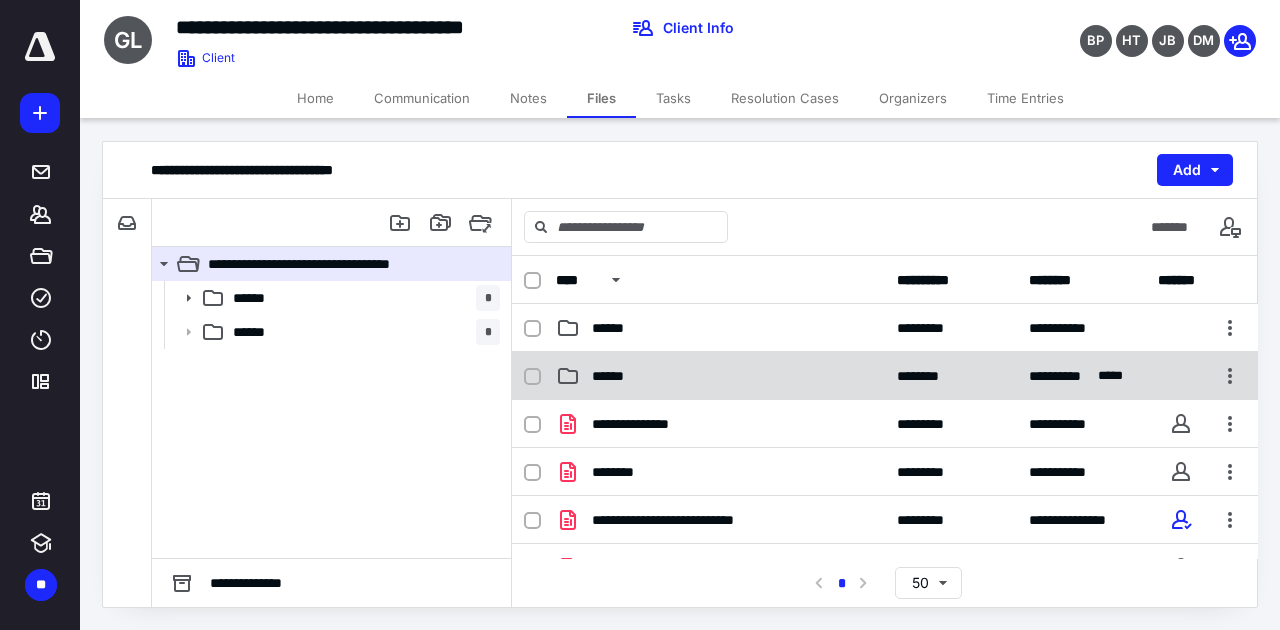 click on "******" at bounding box center [618, 376] 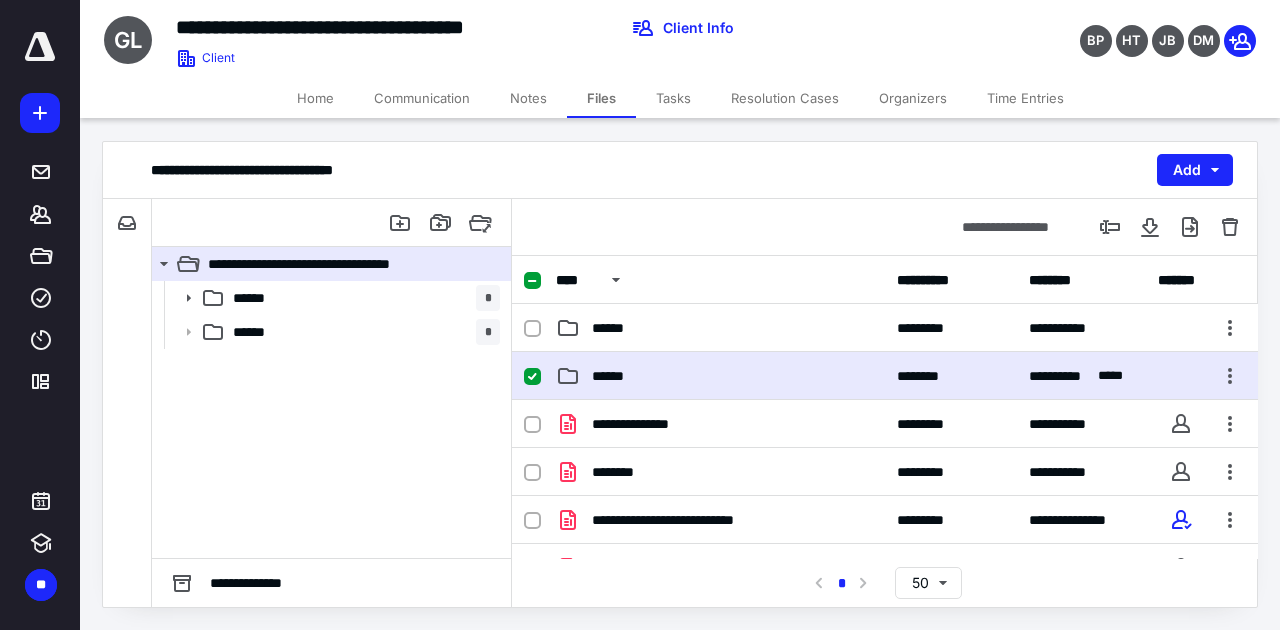 click on "******" at bounding box center (618, 376) 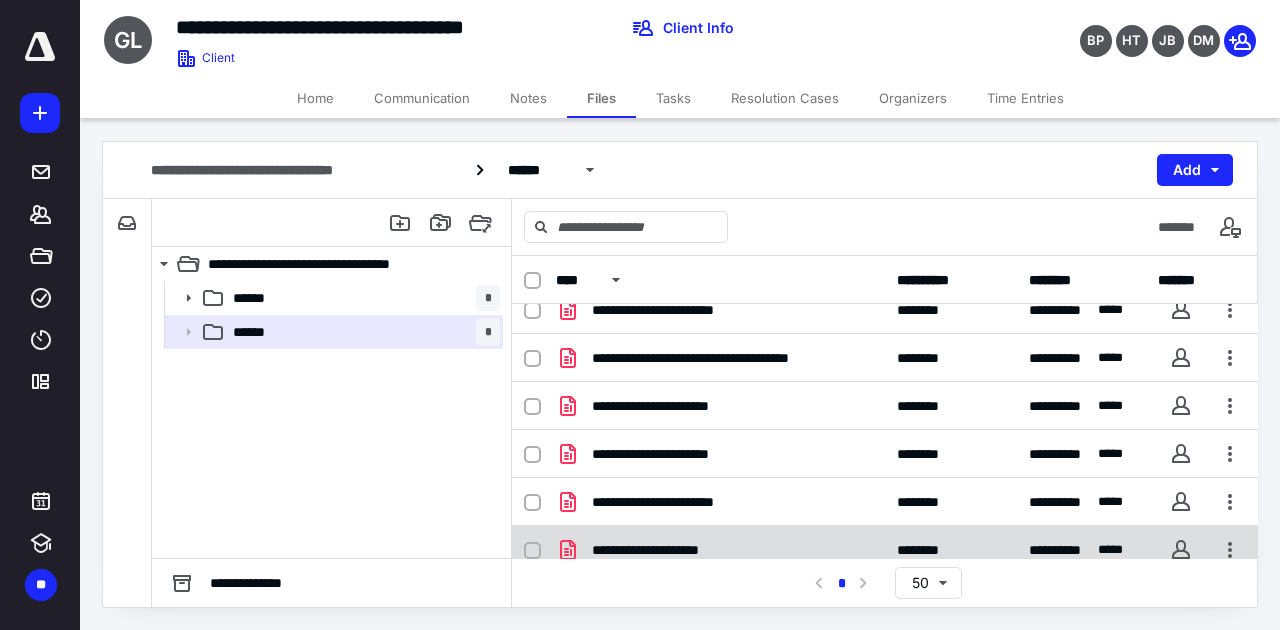scroll, scrollTop: 0, scrollLeft: 0, axis: both 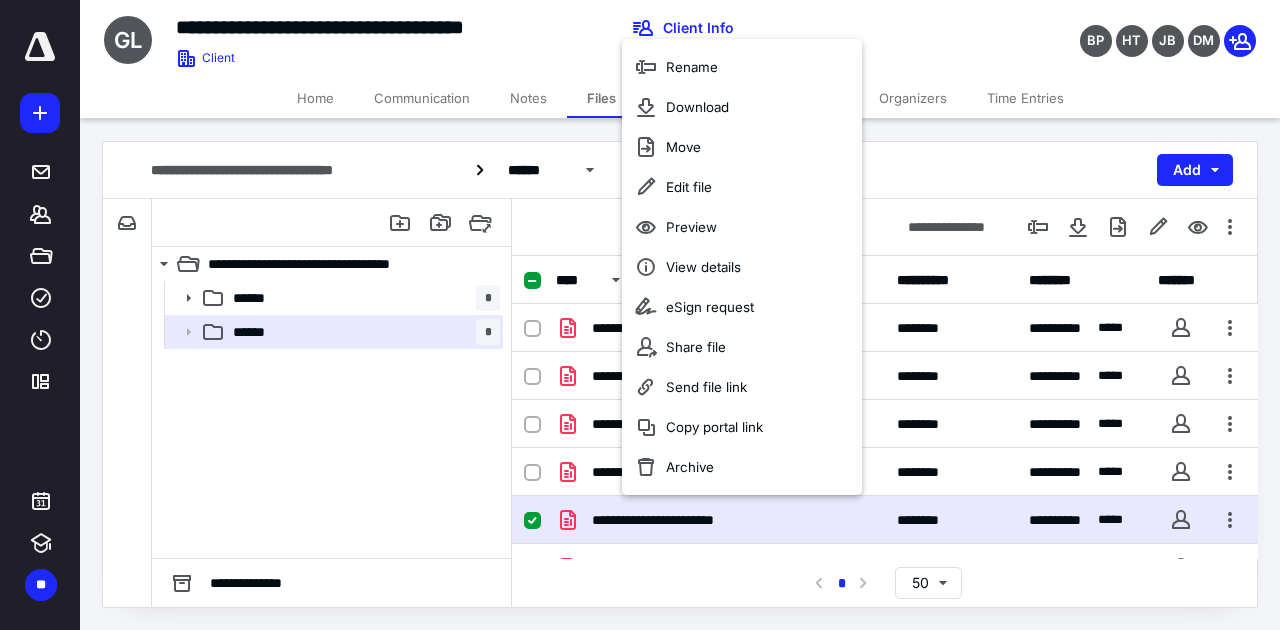 click on "BP HT JB DM" at bounding box center [1069, 28] 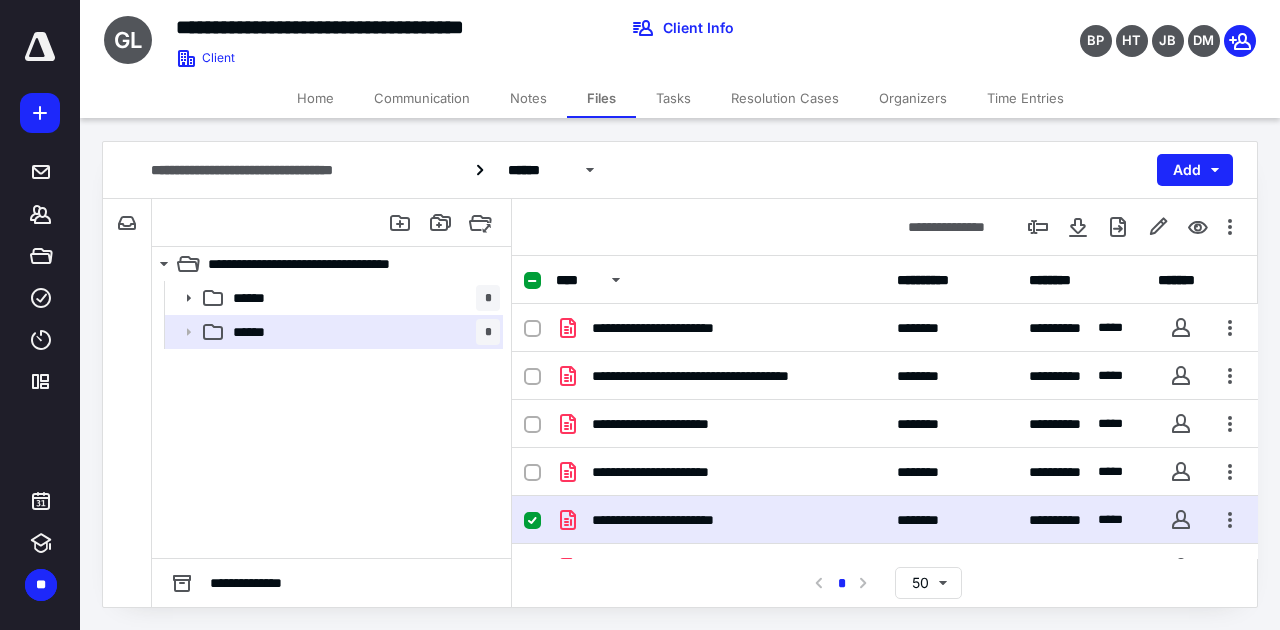 click at bounding box center (532, 521) 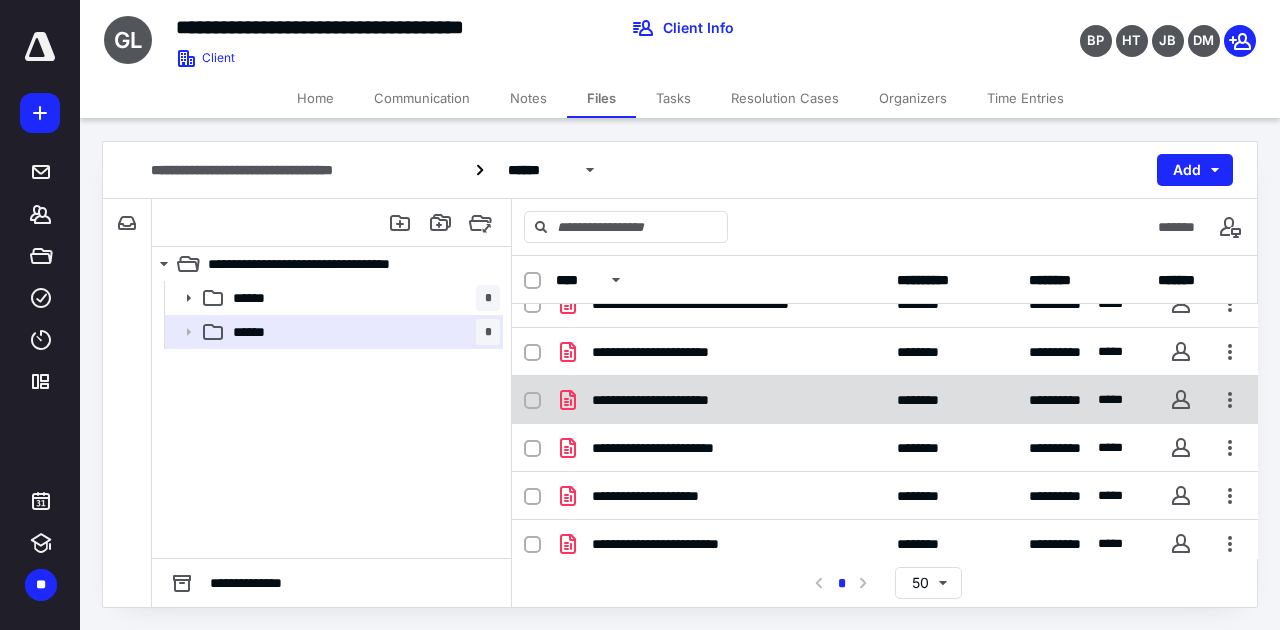scroll, scrollTop: 0, scrollLeft: 0, axis: both 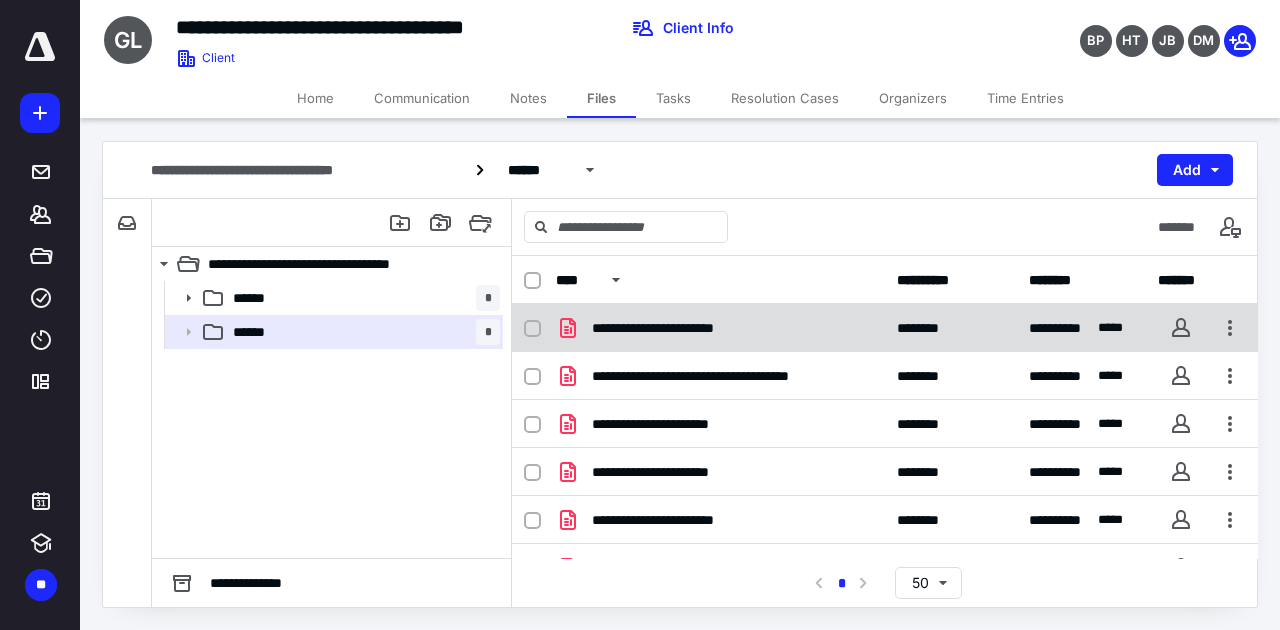 click on "**********" at bounding box center [885, 328] 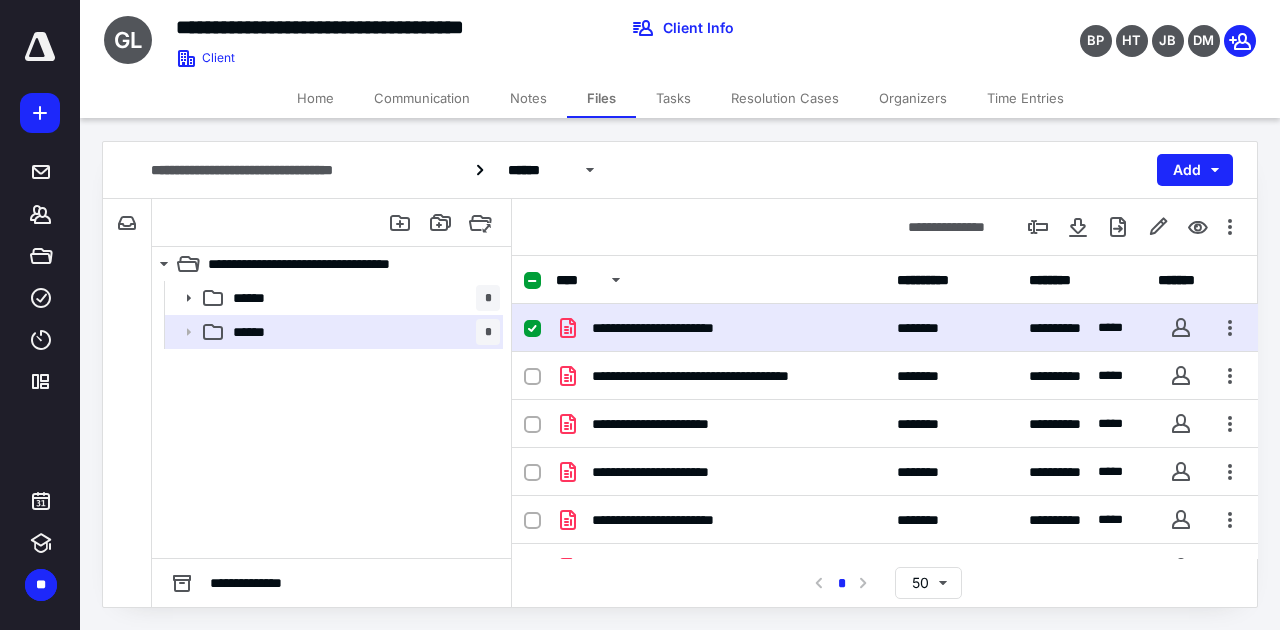 click on "**********" at bounding box center [885, 328] 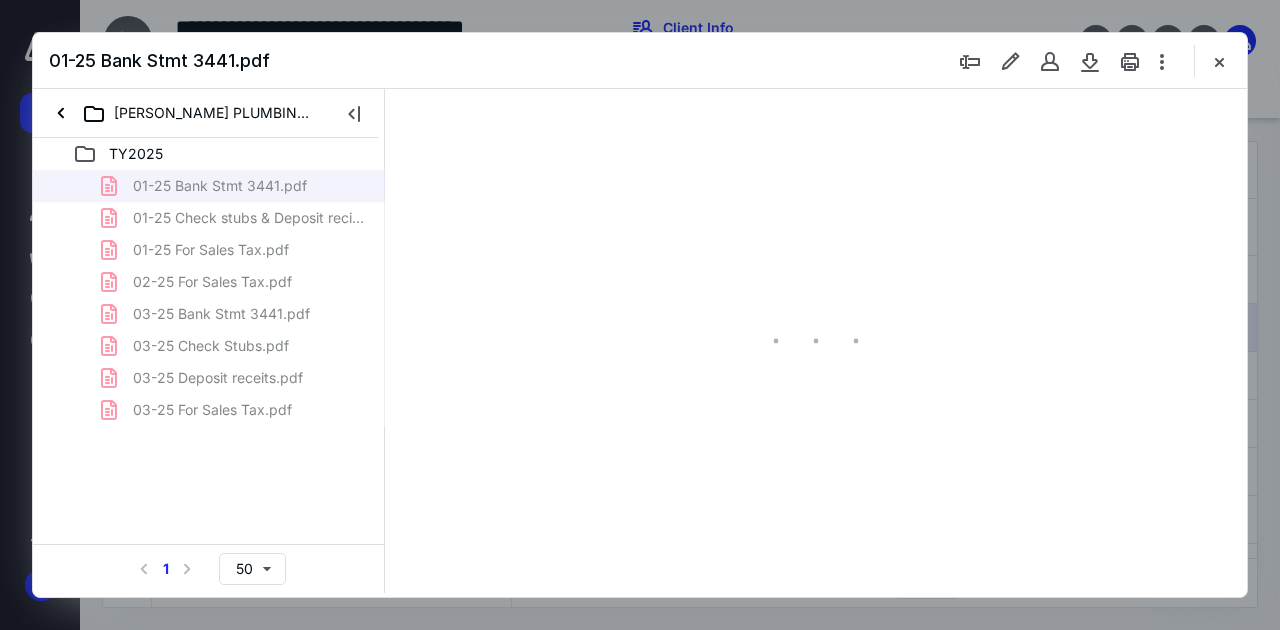 scroll, scrollTop: 0, scrollLeft: 0, axis: both 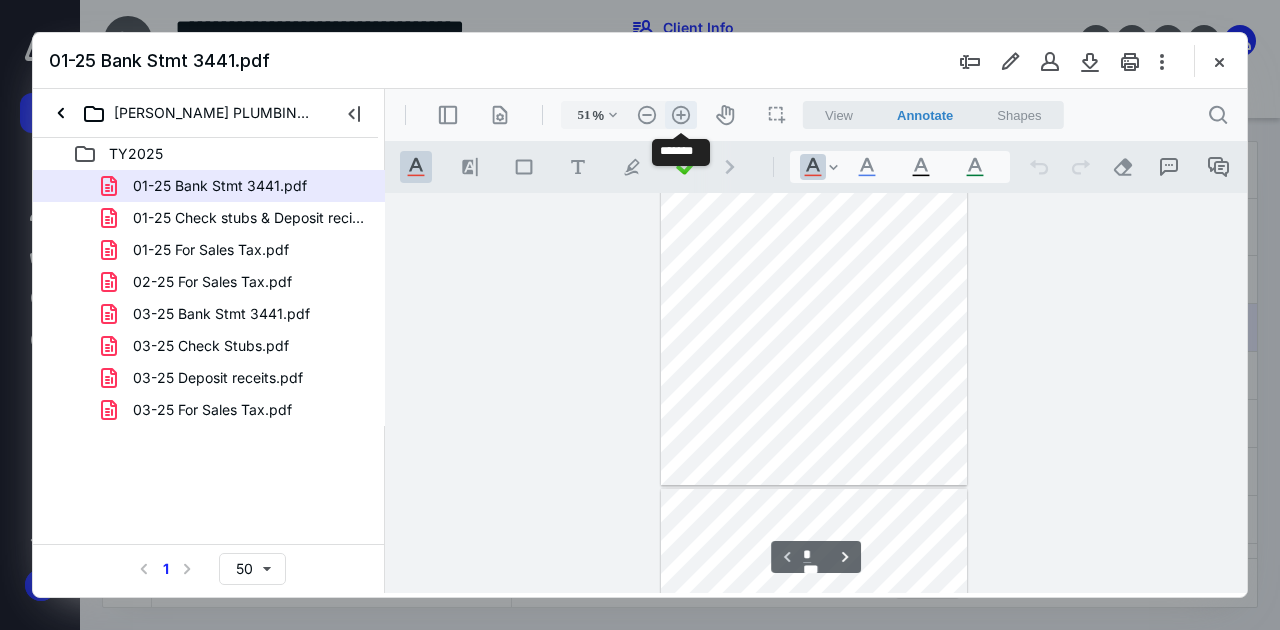 click on ".cls-1{fill:#abb0c4;} icon - header - zoom - in - line" at bounding box center [681, 115] 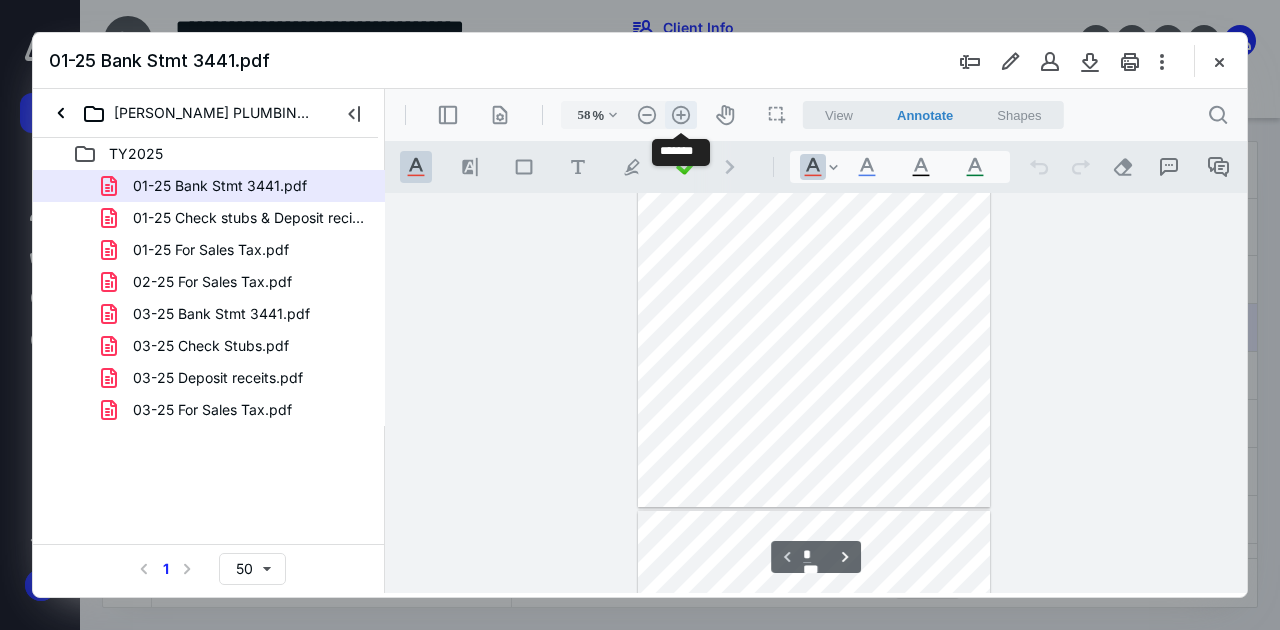 click on ".cls-1{fill:#abb0c4;} icon - header - zoom - in - line" at bounding box center (681, 115) 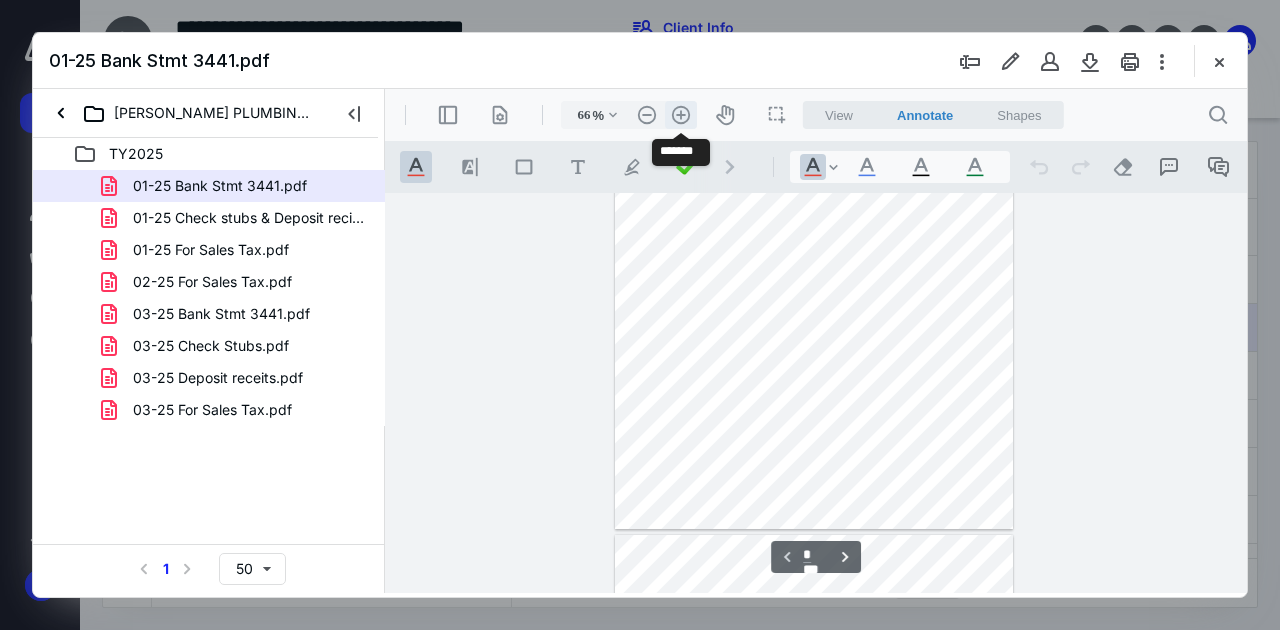 click on ".cls-1{fill:#abb0c4;} icon - header - zoom - in - line" at bounding box center (681, 115) 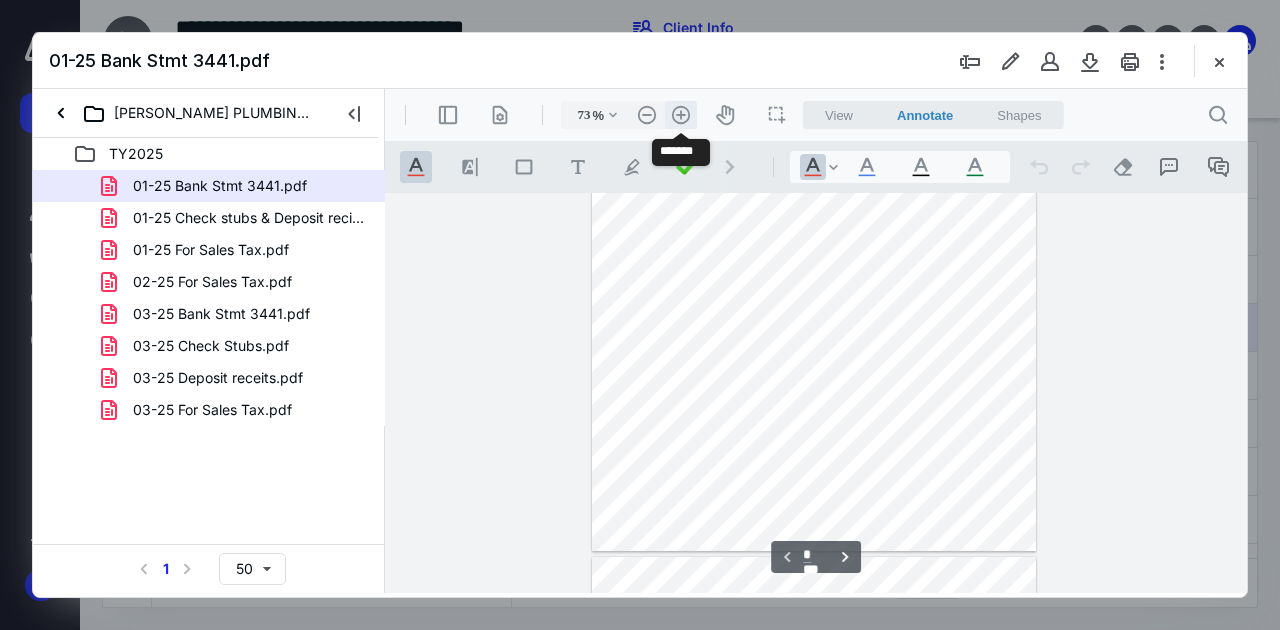 click on ".cls-1{fill:#abb0c4;} icon - header - zoom - in - line" at bounding box center (681, 115) 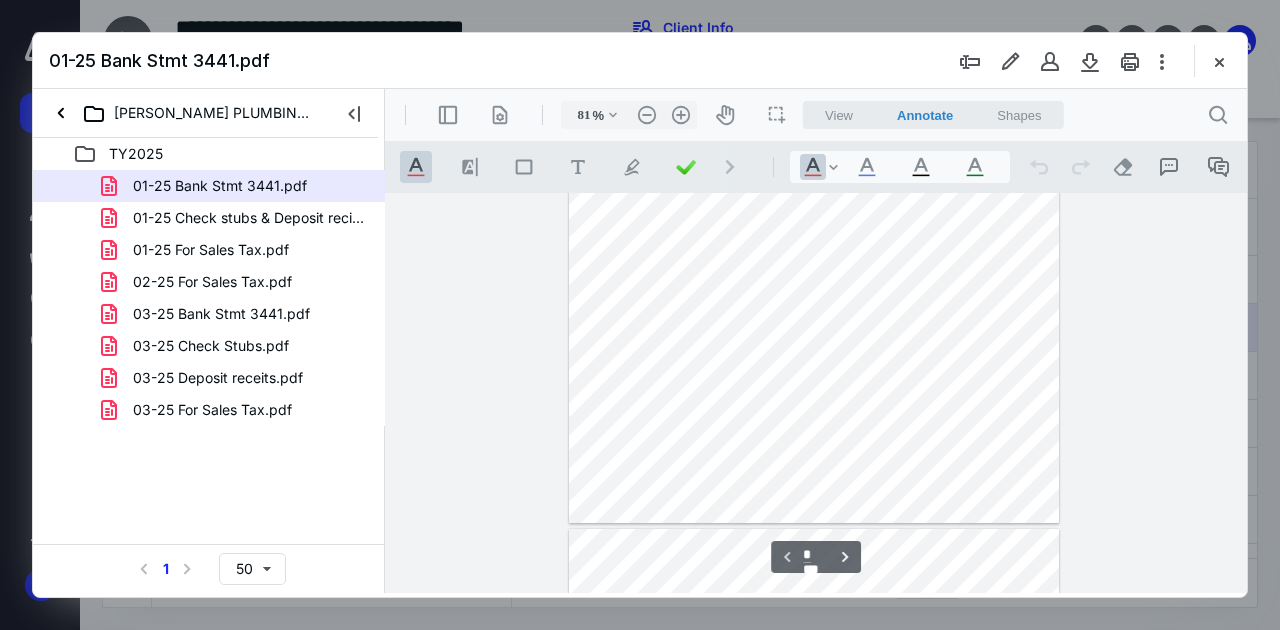 scroll, scrollTop: 324, scrollLeft: 0, axis: vertical 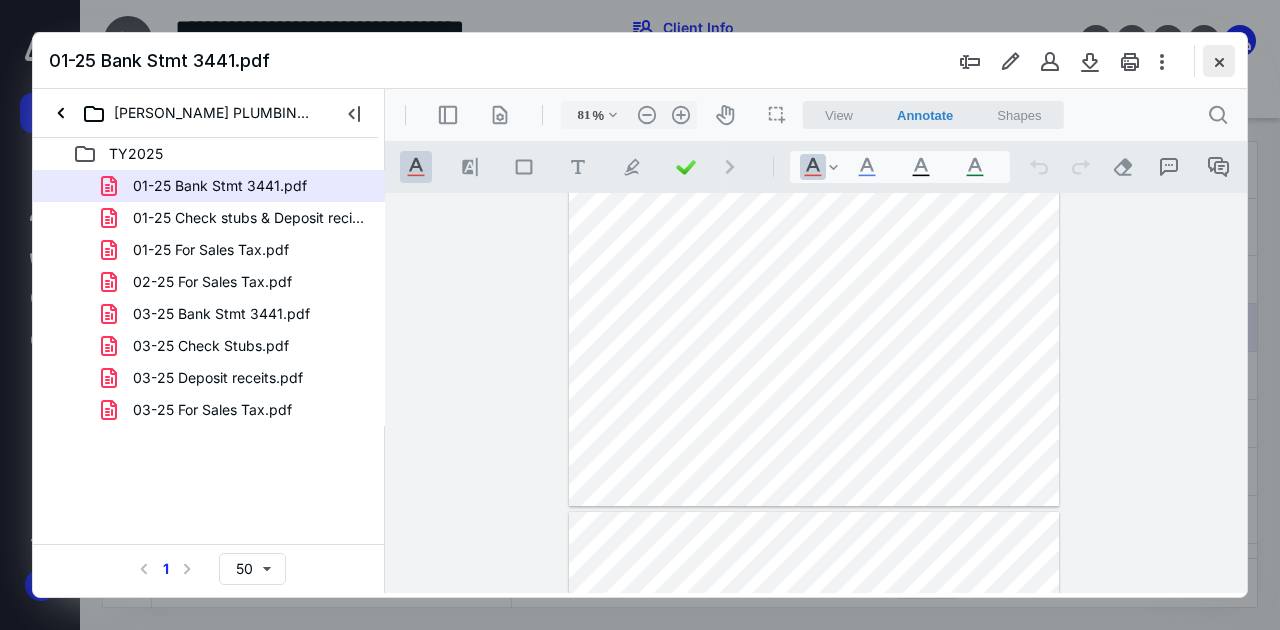 click at bounding box center [1219, 61] 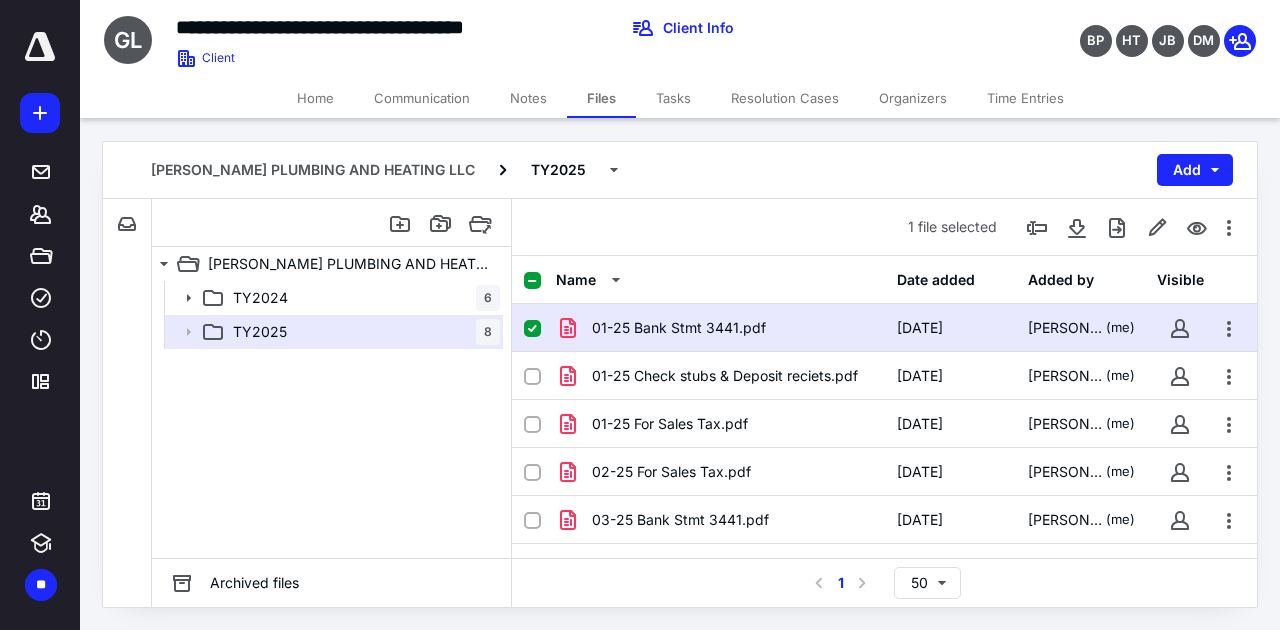 click on "Files" at bounding box center (601, 98) 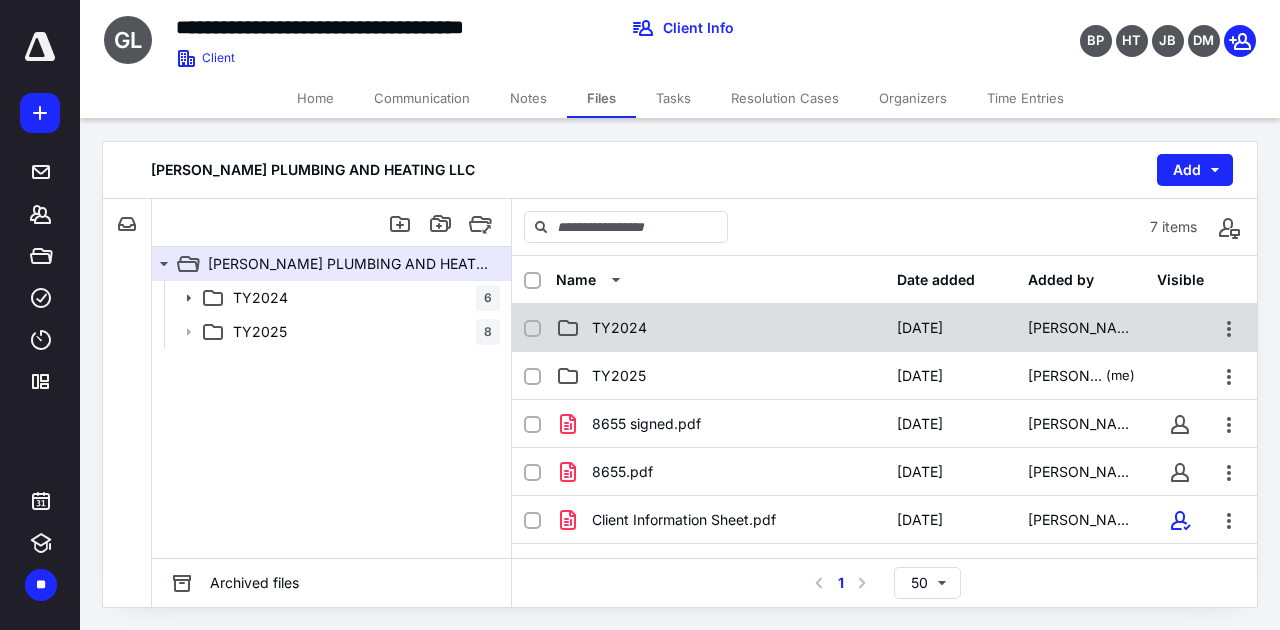 click on "TY2024" at bounding box center (720, 328) 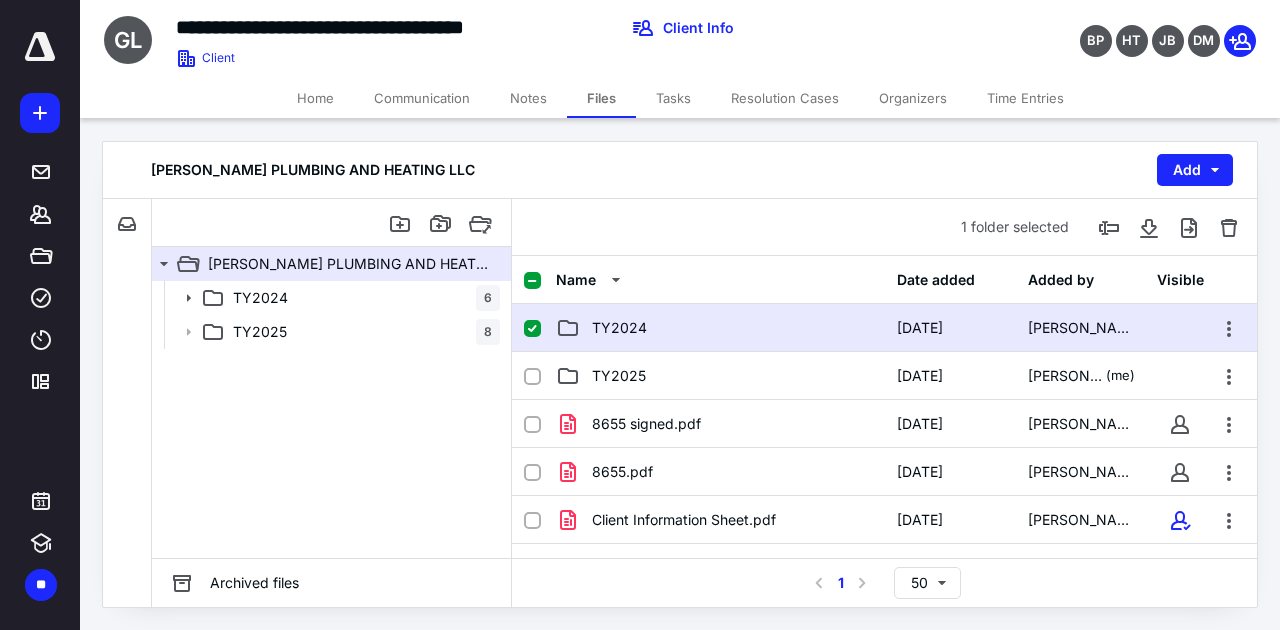 click on "TY2024" at bounding box center [720, 328] 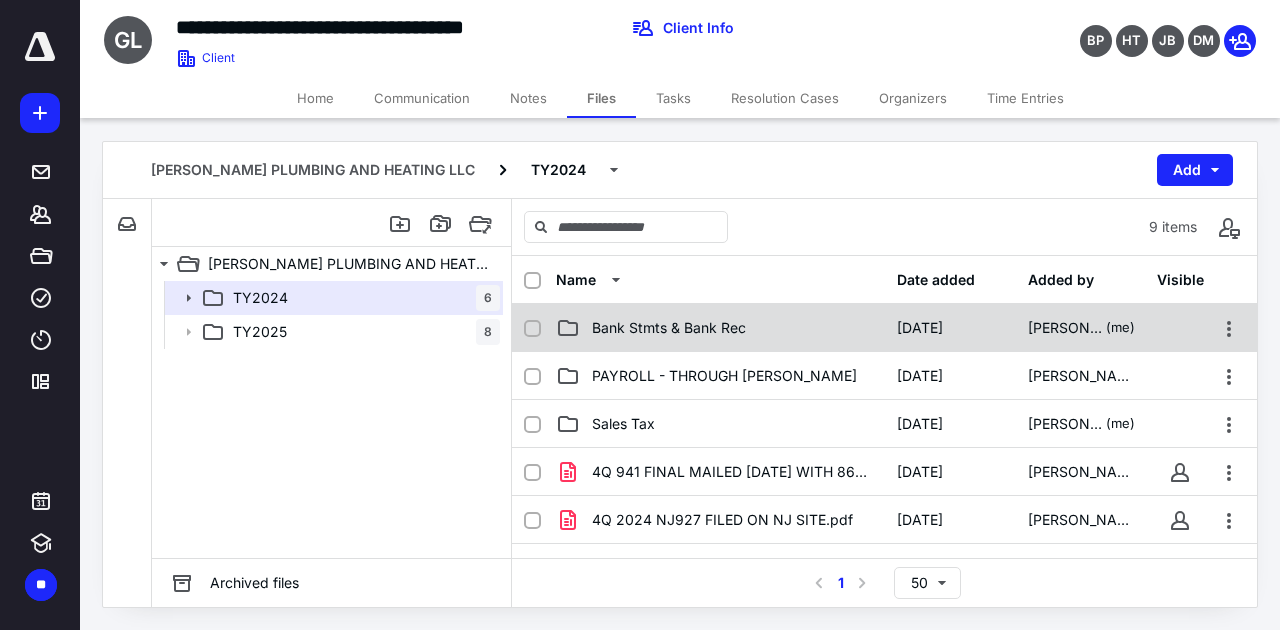 click on "Bank Stmts & Bank Rec [DATE] [PERSON_NAME]  (me)" at bounding box center [884, 328] 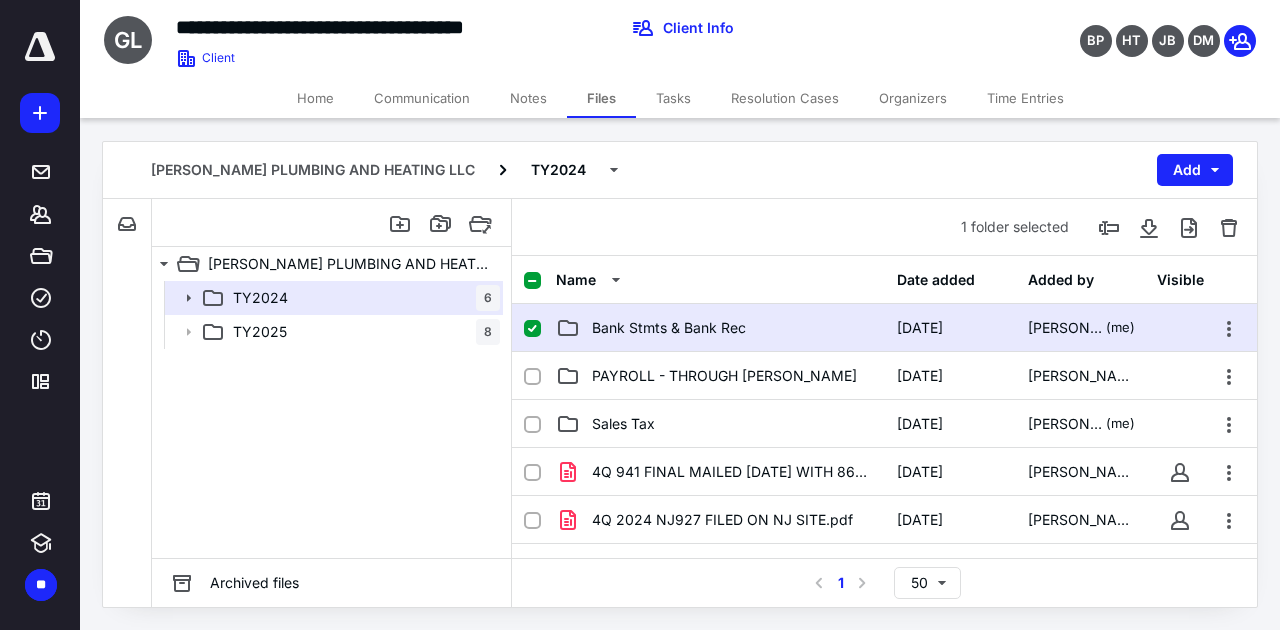 click on "Bank Stmts & Bank Rec [DATE] [PERSON_NAME]  (me)" at bounding box center (884, 328) 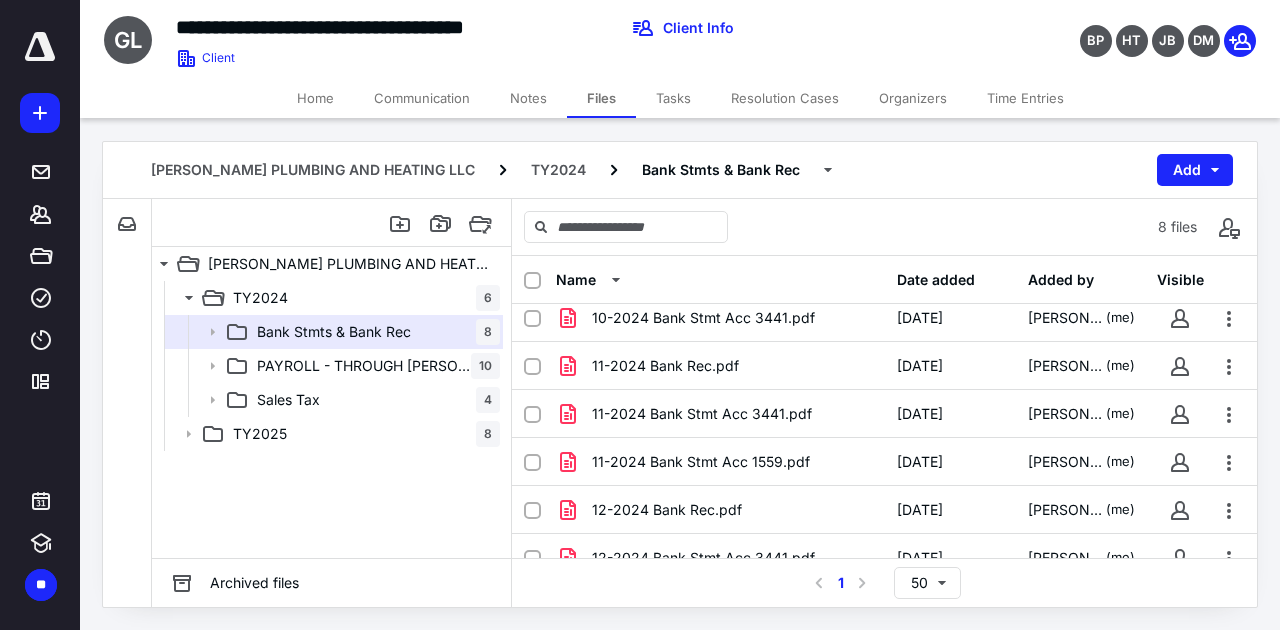 scroll, scrollTop: 126, scrollLeft: 0, axis: vertical 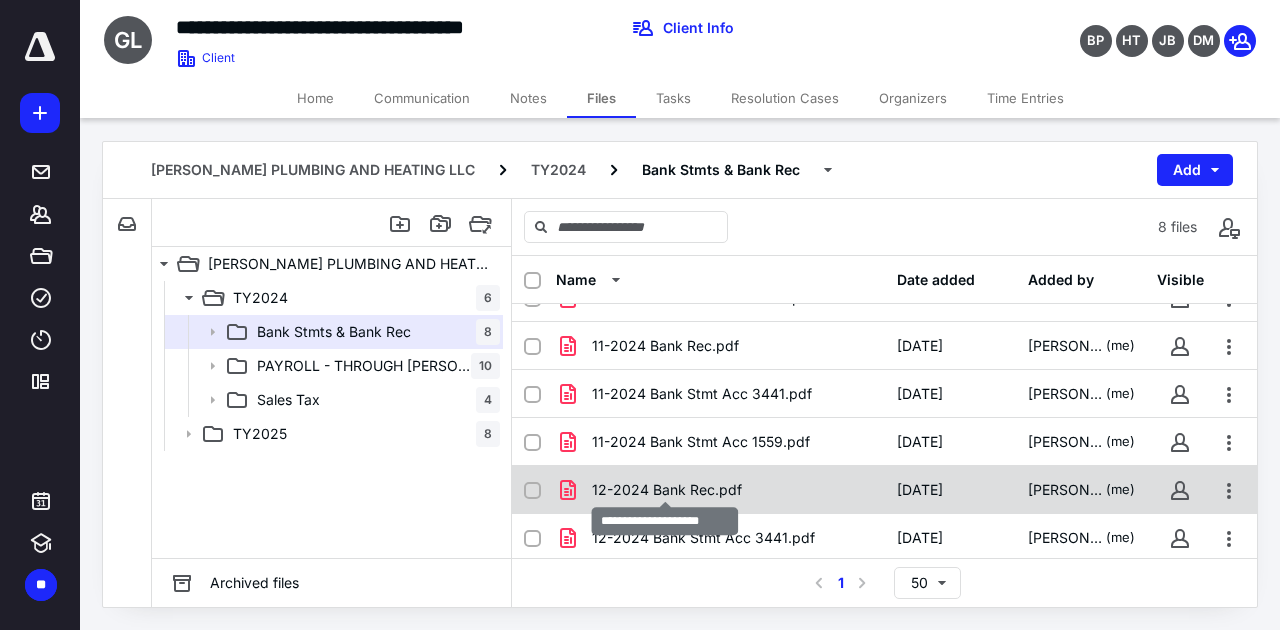 click on "12-2024 Bank Rec.pdf" at bounding box center [667, 490] 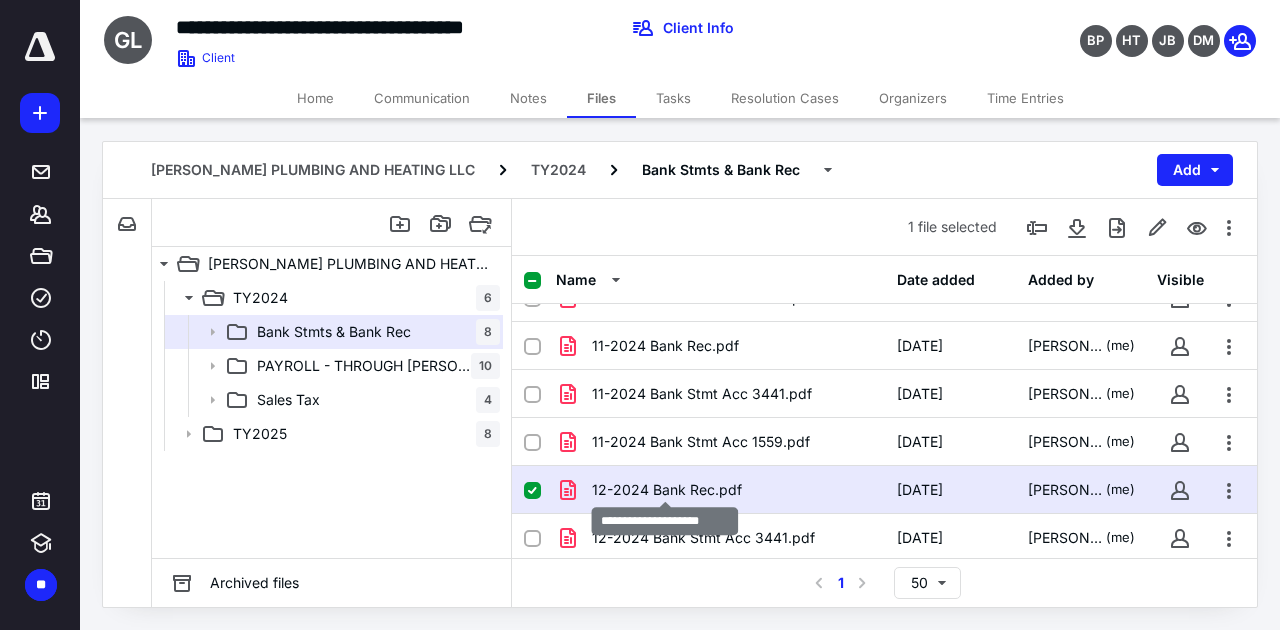 click on "12-2024 Bank Rec.pdf" at bounding box center (667, 490) 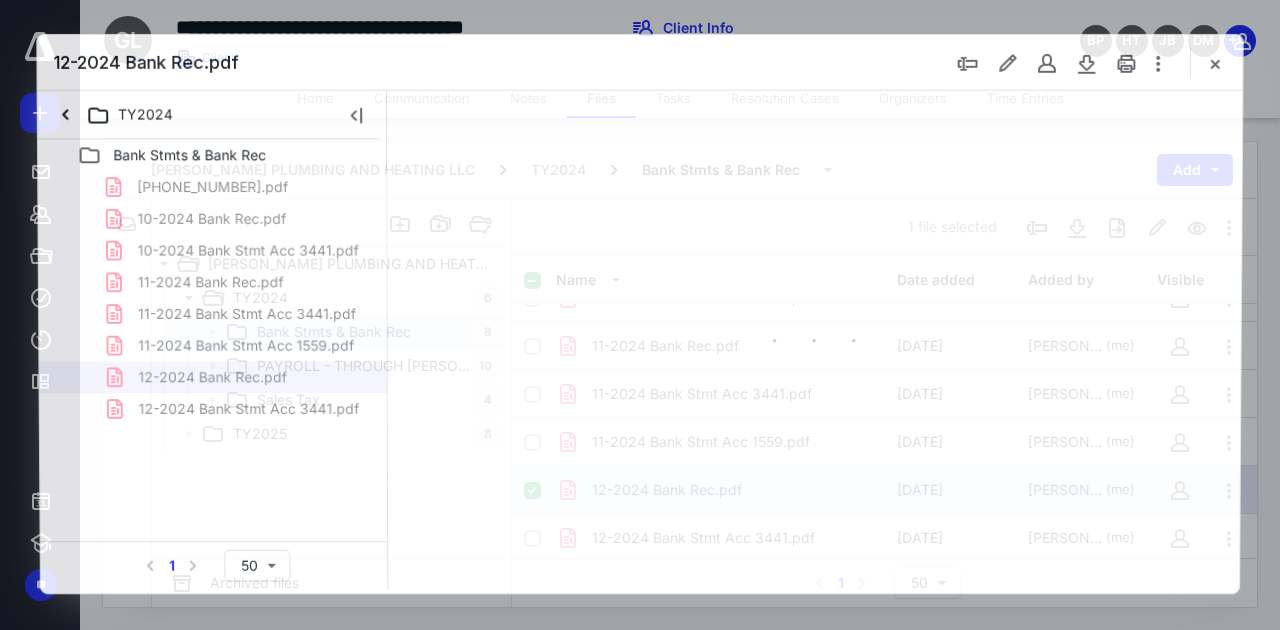 scroll, scrollTop: 0, scrollLeft: 0, axis: both 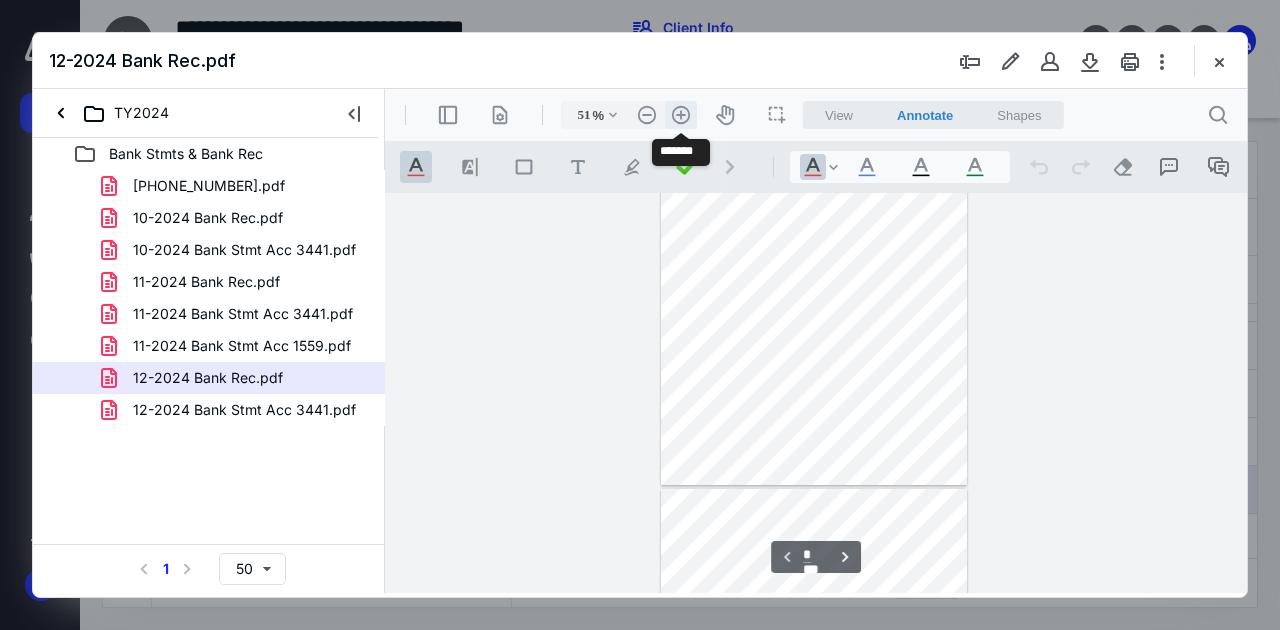 click on ".cls-1{fill:#abb0c4;} icon - header - zoom - in - line" at bounding box center [681, 115] 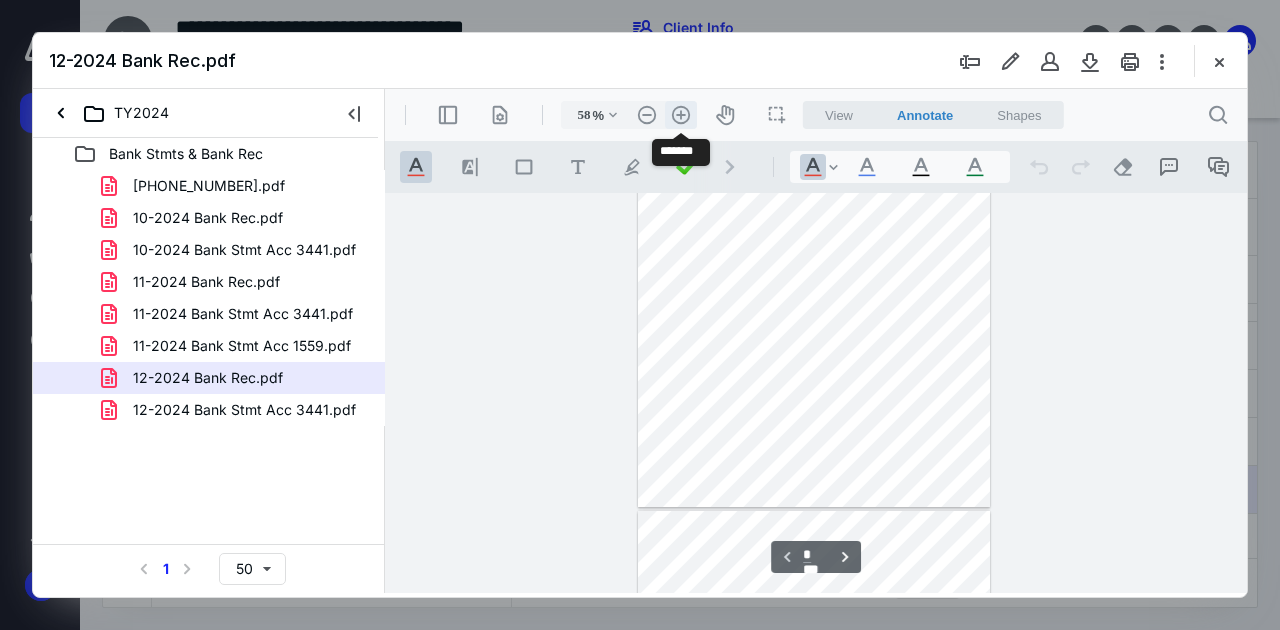 click on ".cls-1{fill:#abb0c4;} icon - header - zoom - in - line" at bounding box center (681, 115) 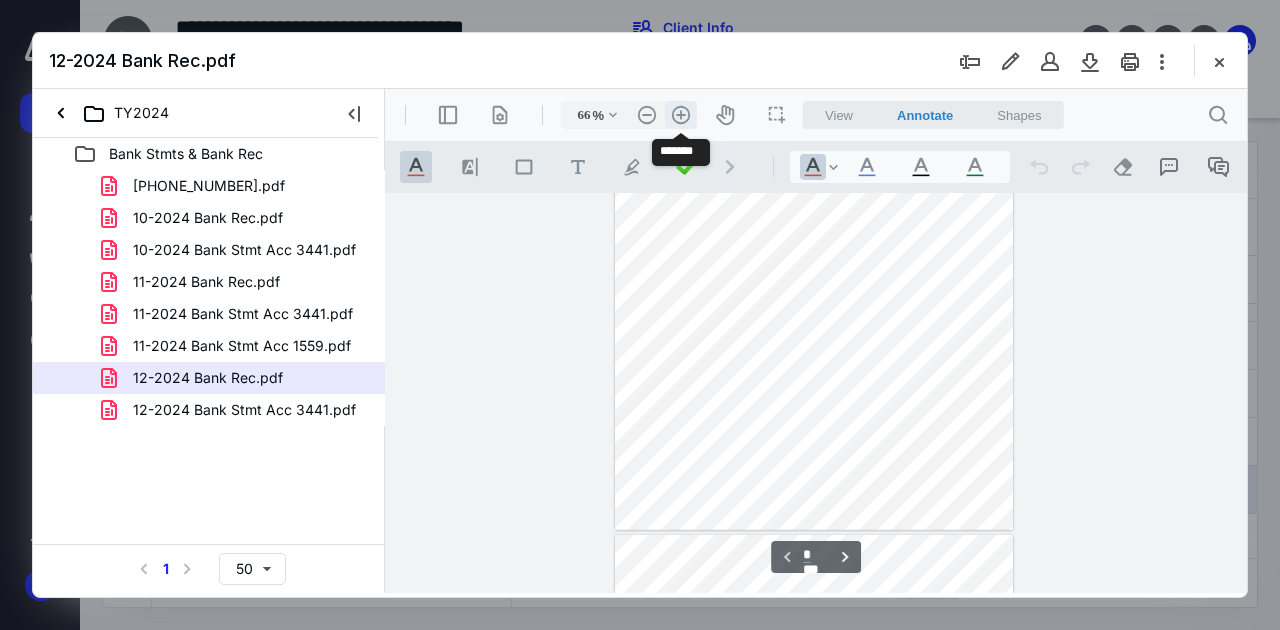 click on ".cls-1{fill:#abb0c4;} icon - header - zoom - in - line" at bounding box center [681, 115] 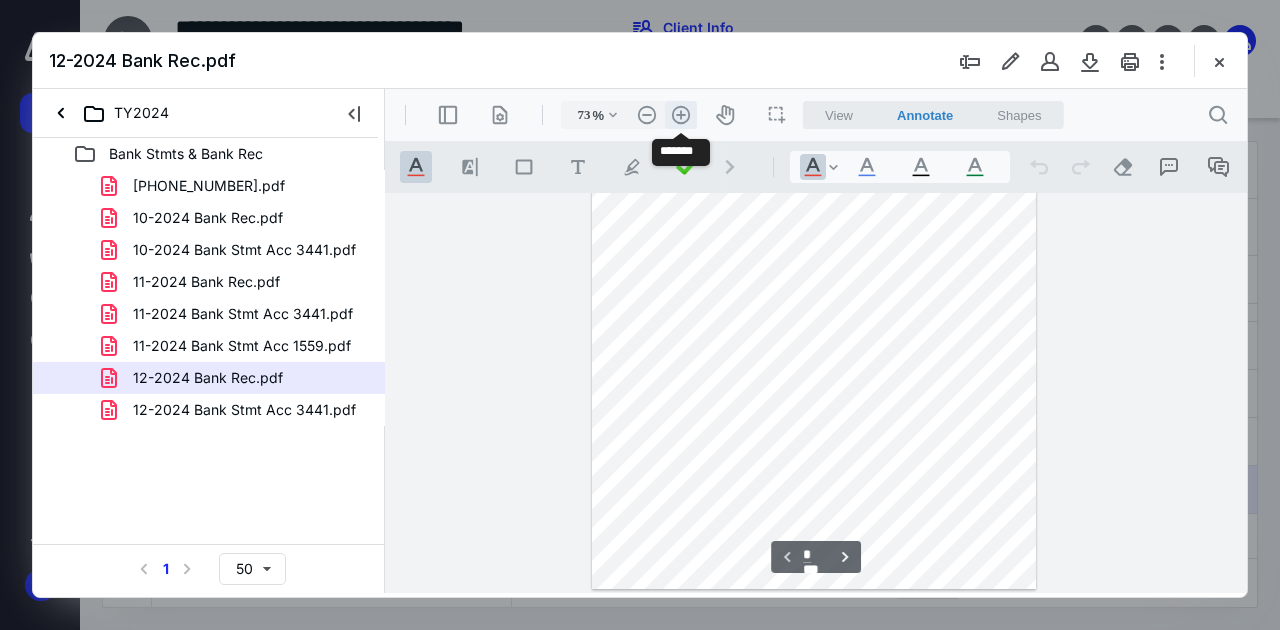 scroll, scrollTop: 220, scrollLeft: 0, axis: vertical 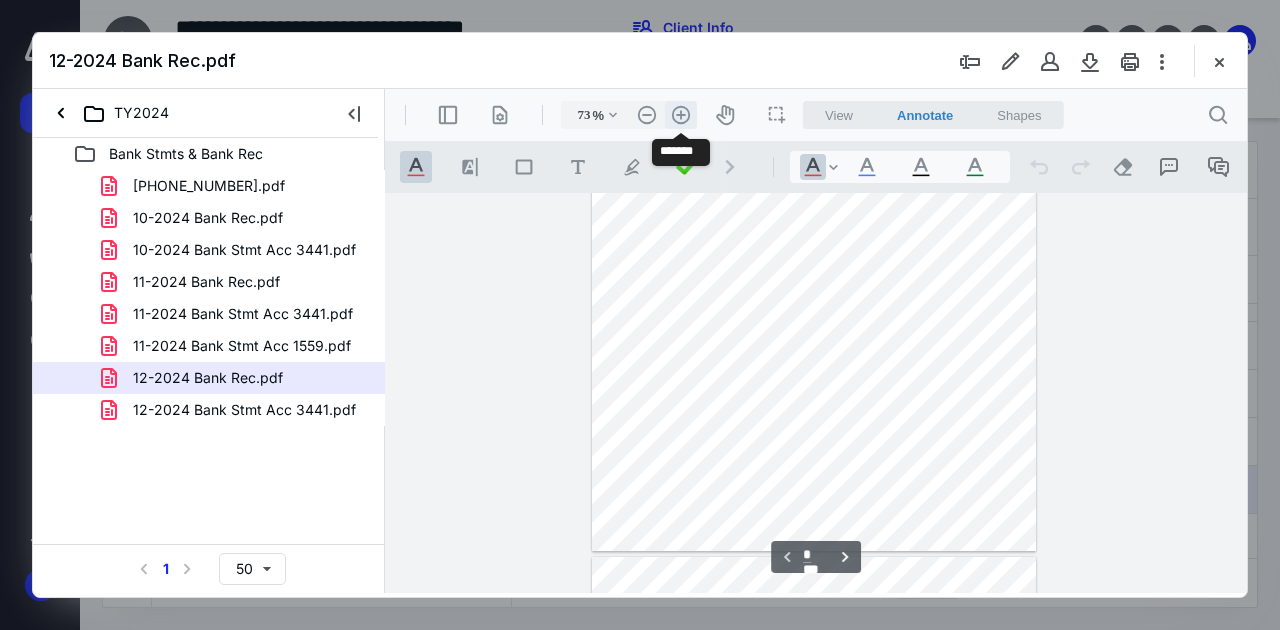 click on ".cls-1{fill:#abb0c4;} icon - header - zoom - in - line" at bounding box center [681, 115] 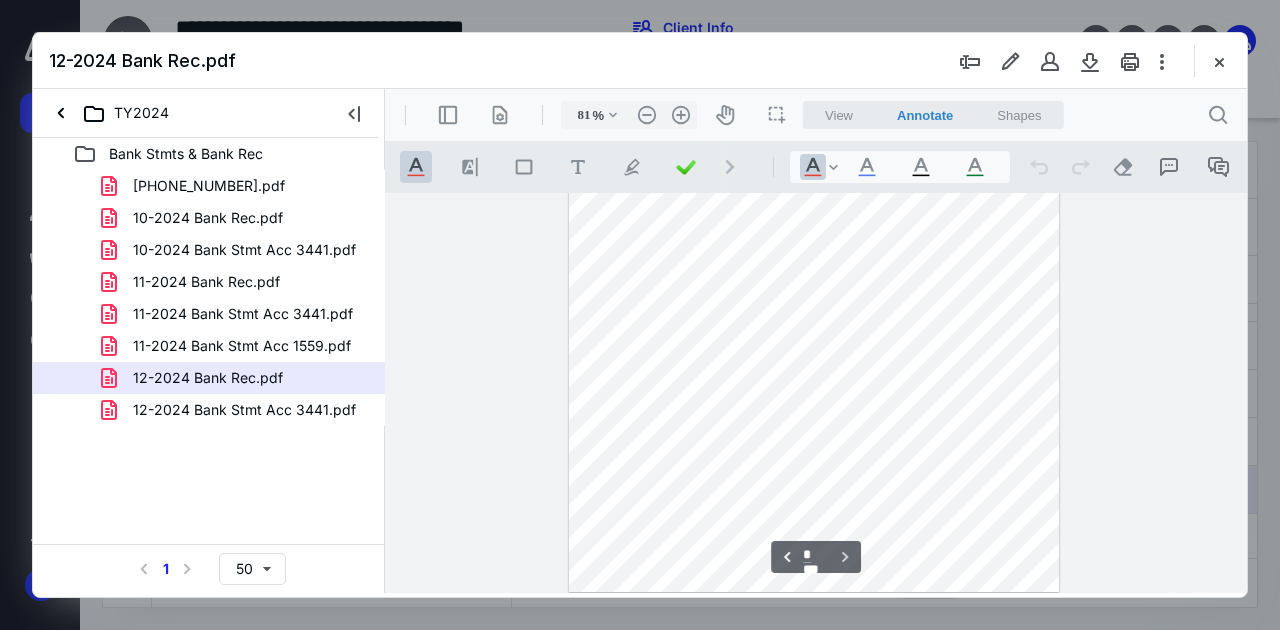 scroll, scrollTop: 879, scrollLeft: 0, axis: vertical 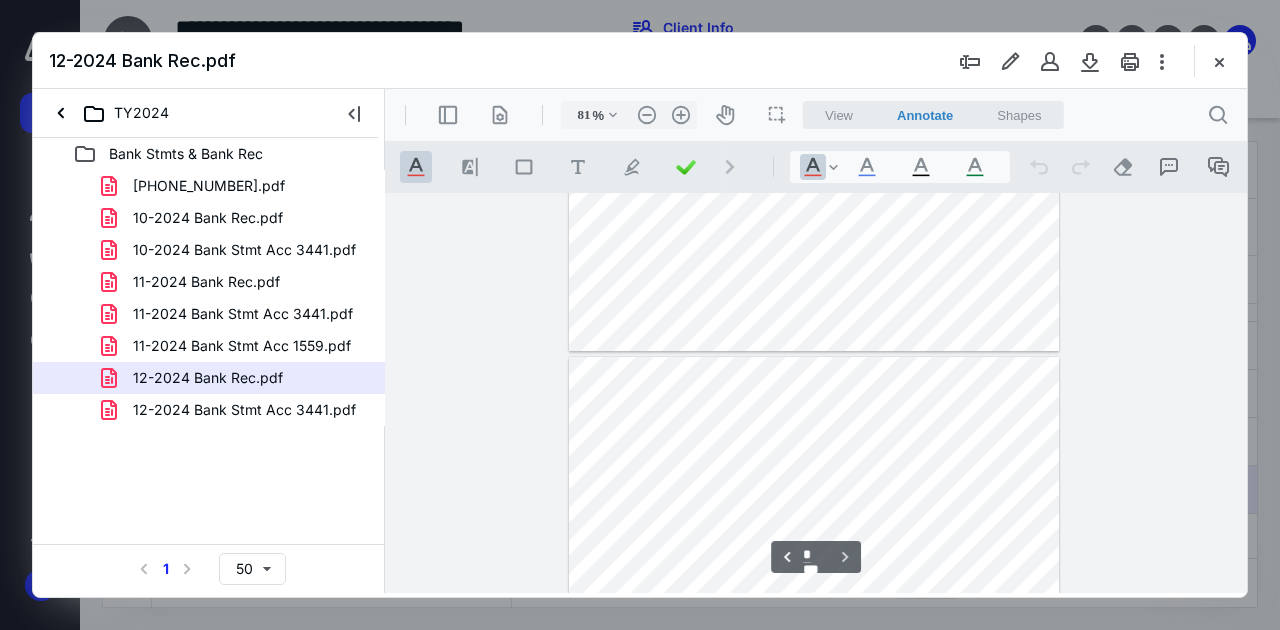 type on "*" 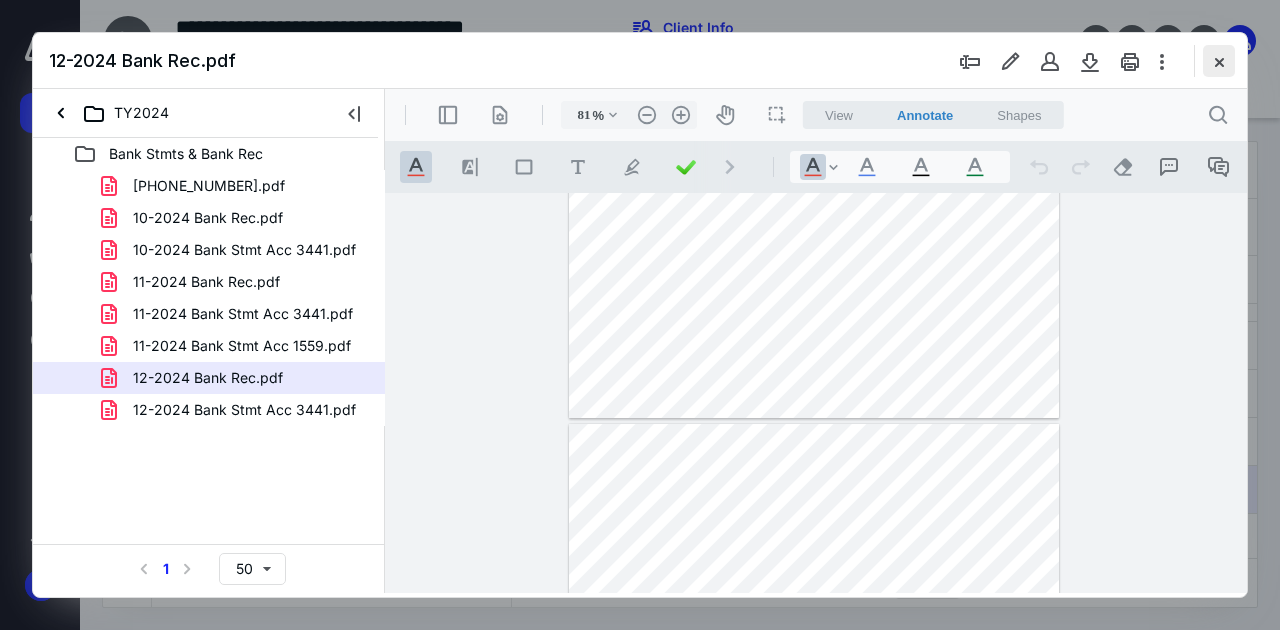 click at bounding box center (1219, 61) 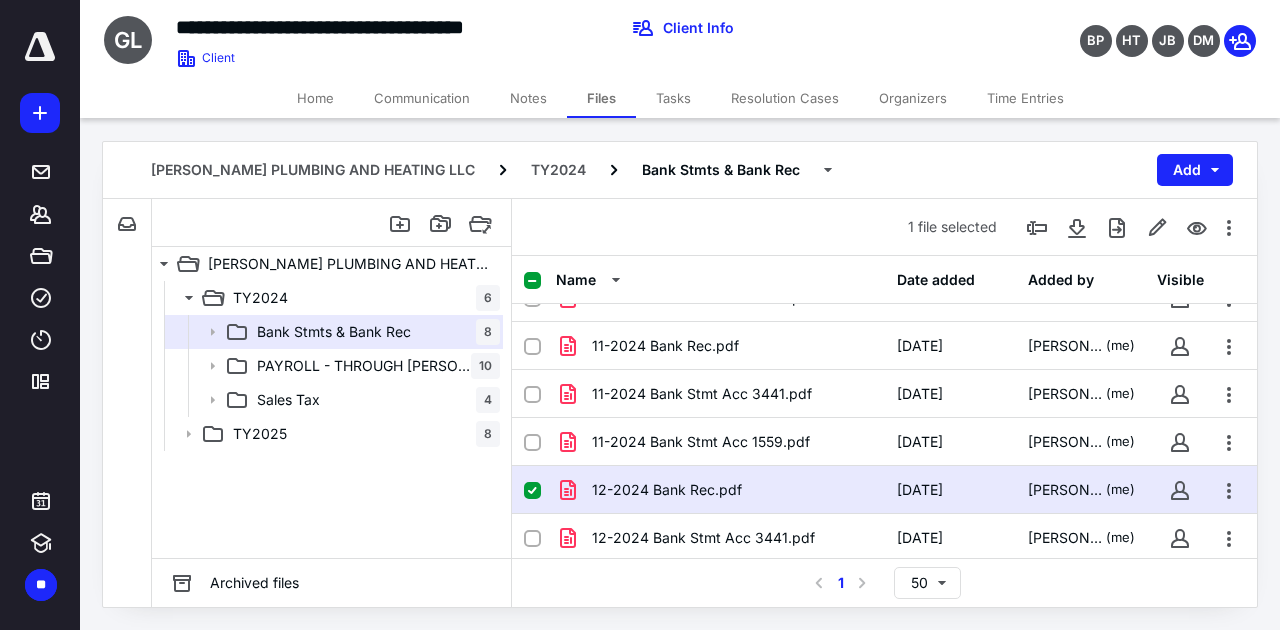 click at bounding box center [532, 491] 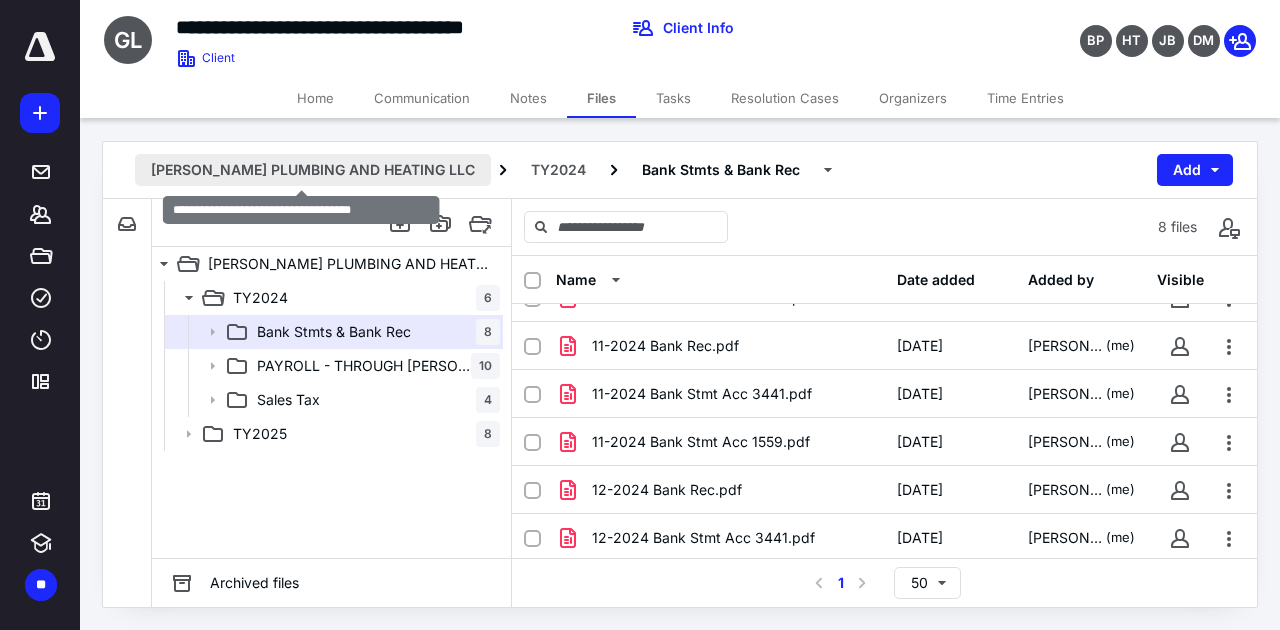 click on "[PERSON_NAME] PLUMBING AND HEATING LLC" at bounding box center (313, 170) 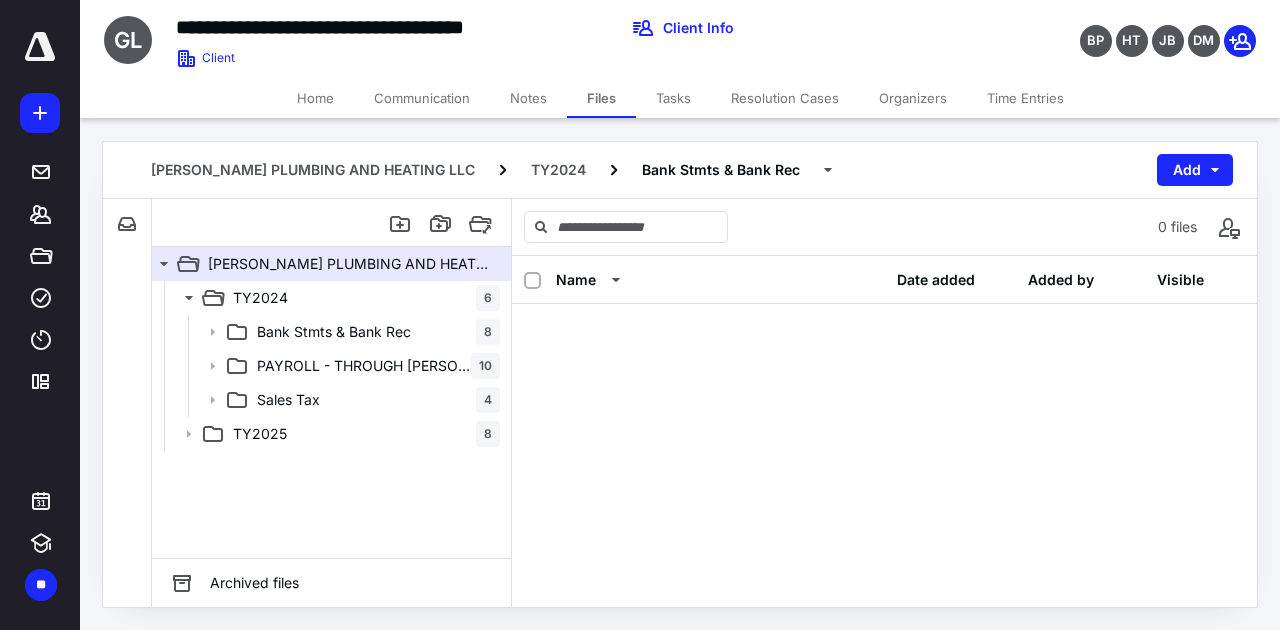 scroll, scrollTop: 0, scrollLeft: 0, axis: both 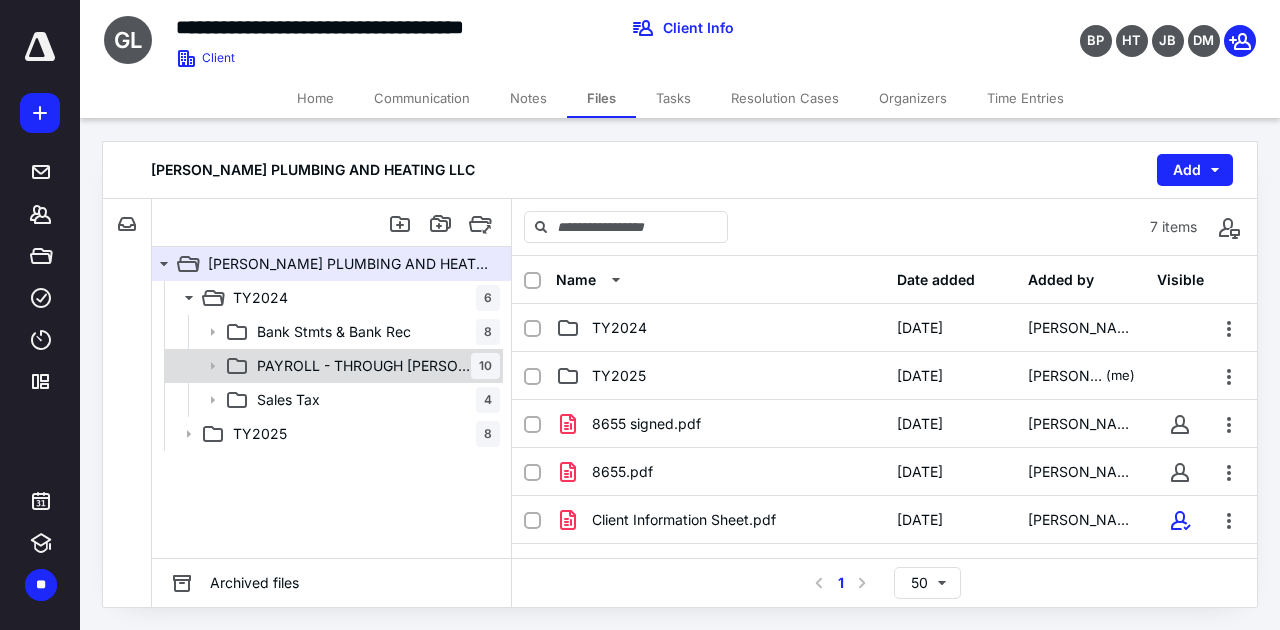 click 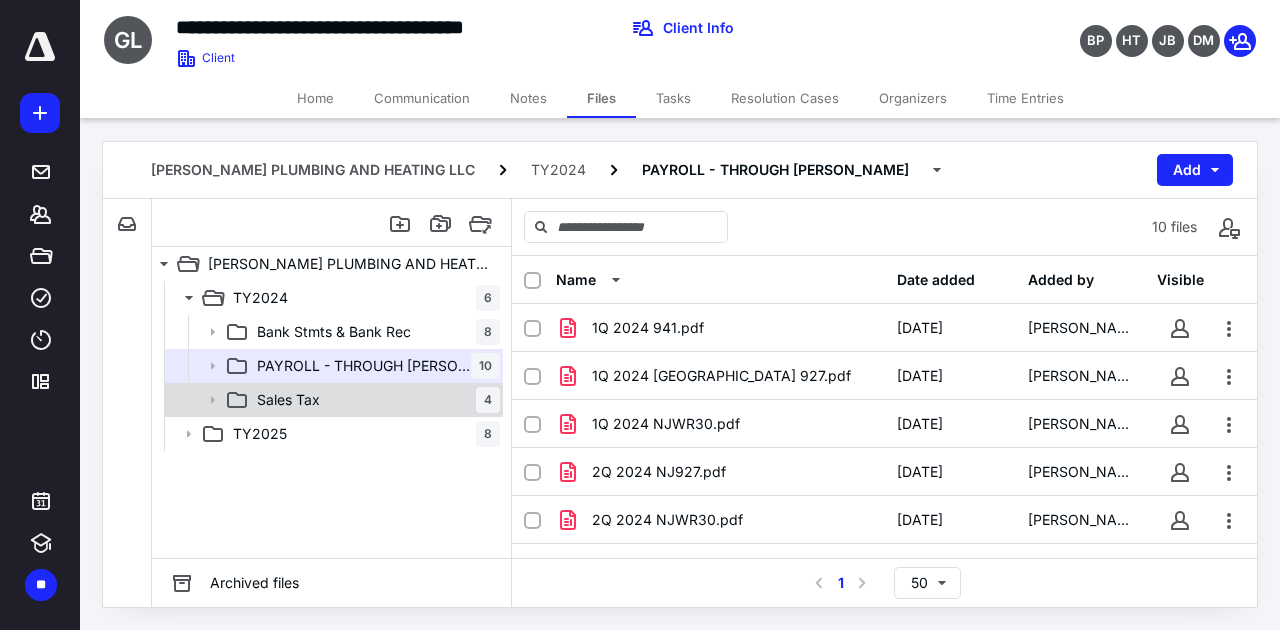 click 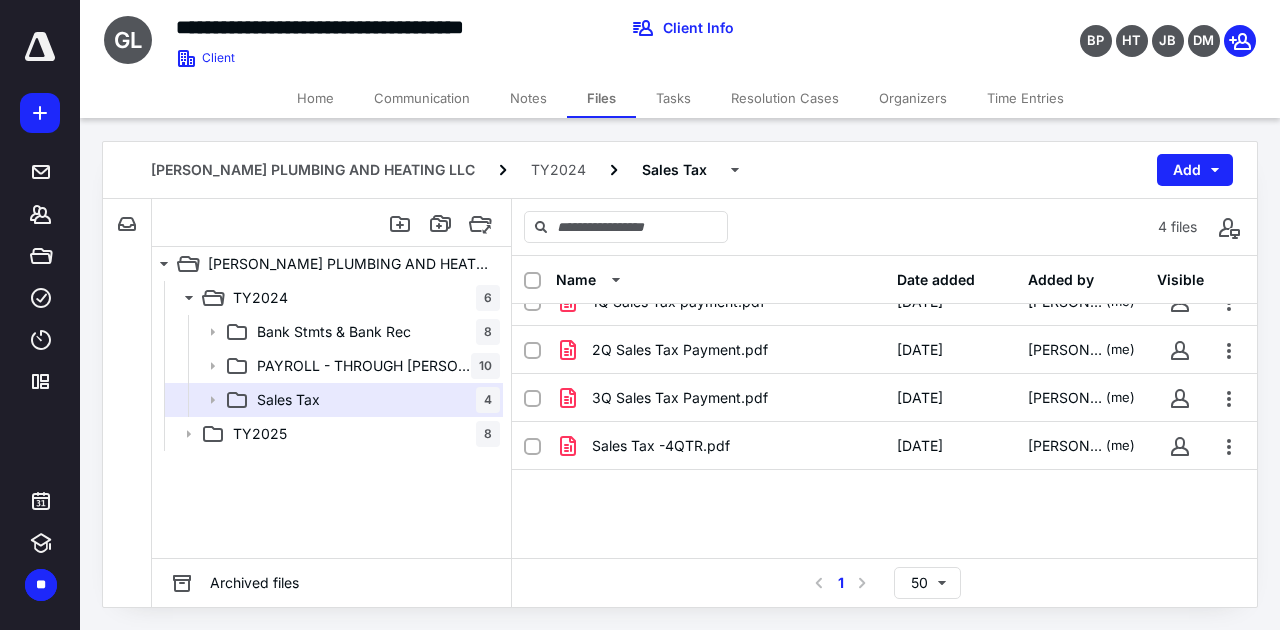 scroll, scrollTop: 44, scrollLeft: 0, axis: vertical 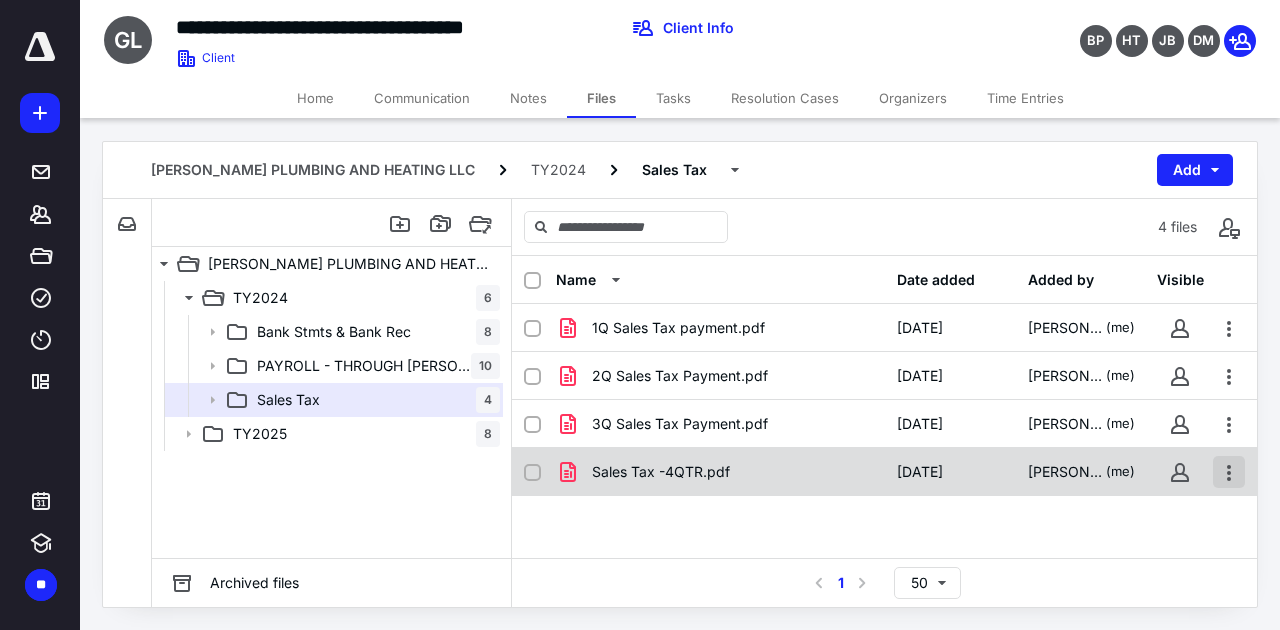 click at bounding box center [1229, 472] 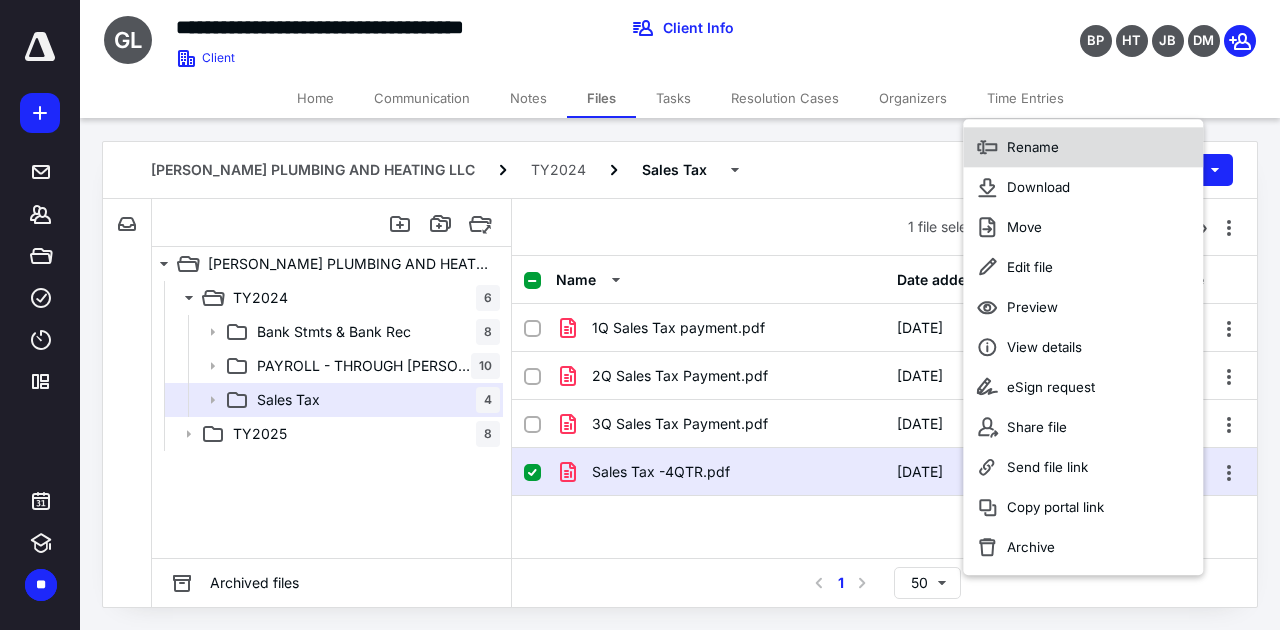 click on "Rename" at bounding box center (1033, 147) 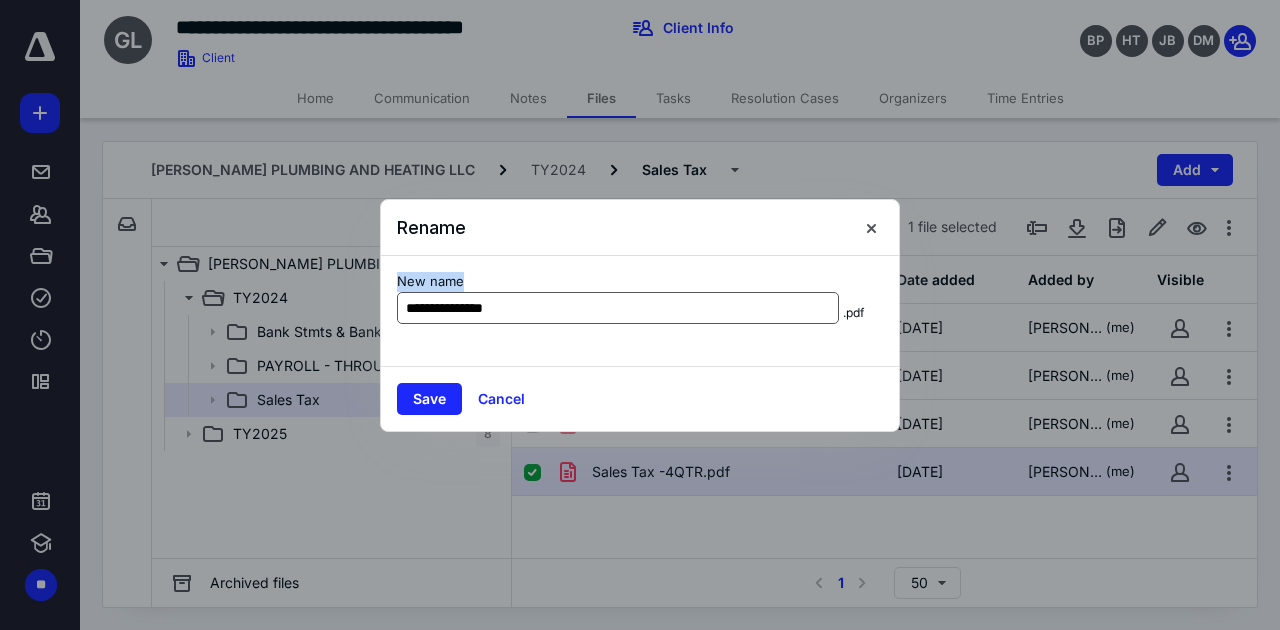 drag, startPoint x: 629, startPoint y: 218, endPoint x: 667, endPoint y: 310, distance: 99.53894 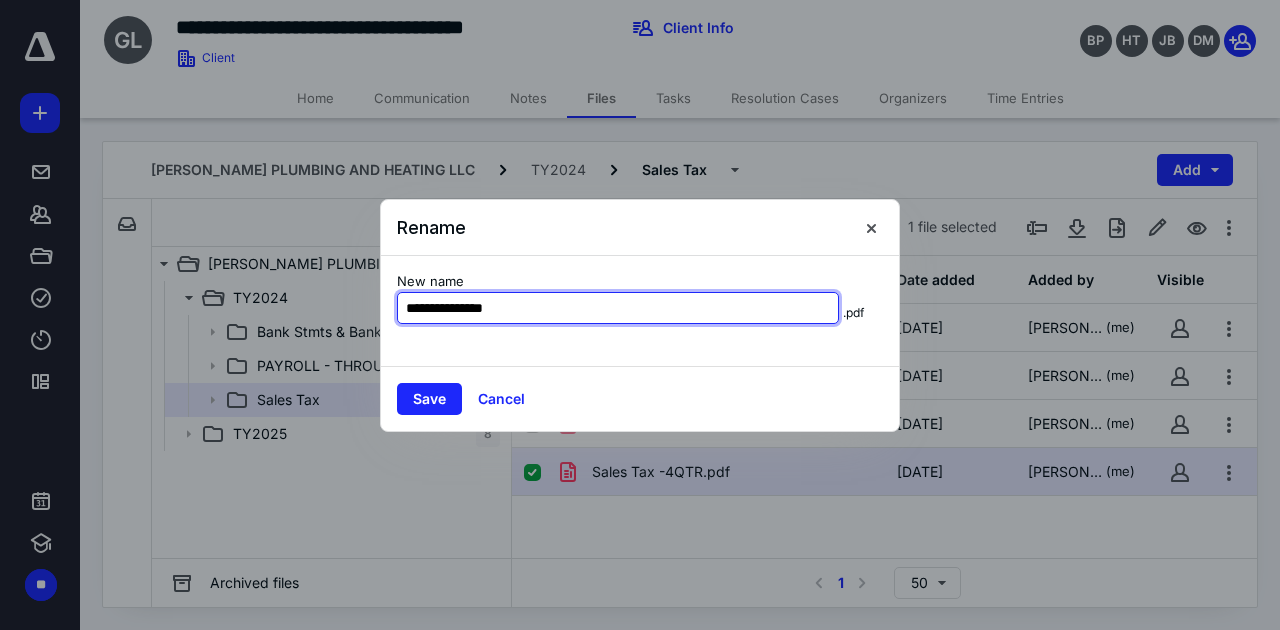 drag, startPoint x: 554, startPoint y: 309, endPoint x: 186, endPoint y: 310, distance: 368.00137 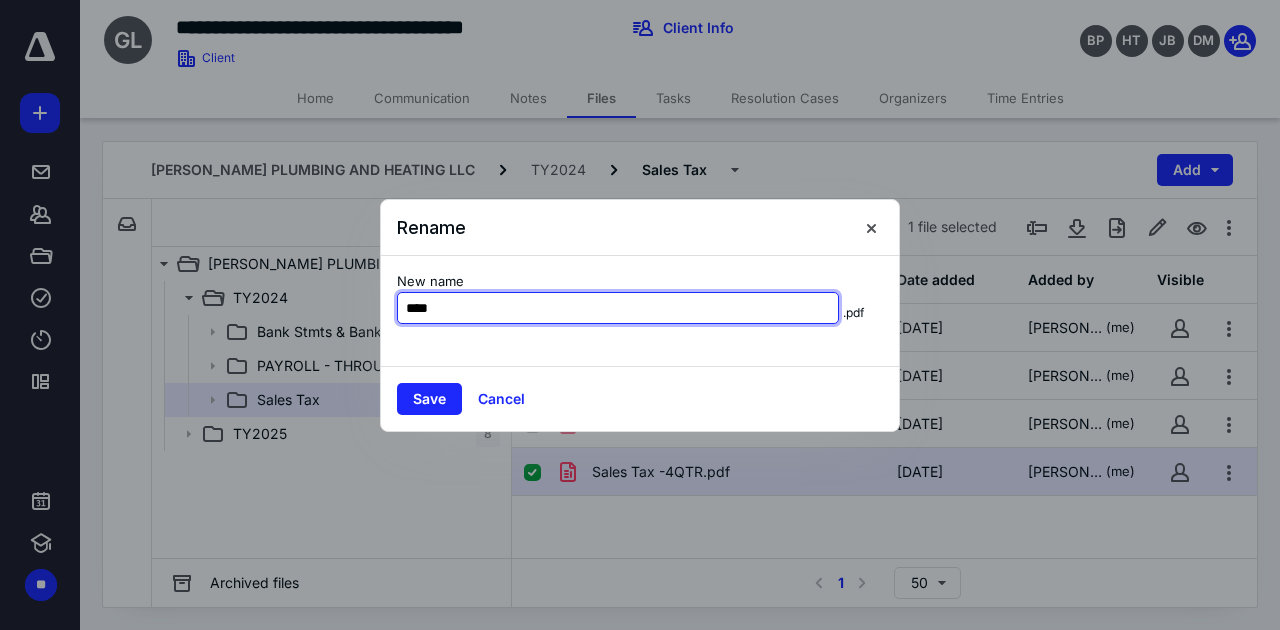 click on "****" at bounding box center (618, 308) 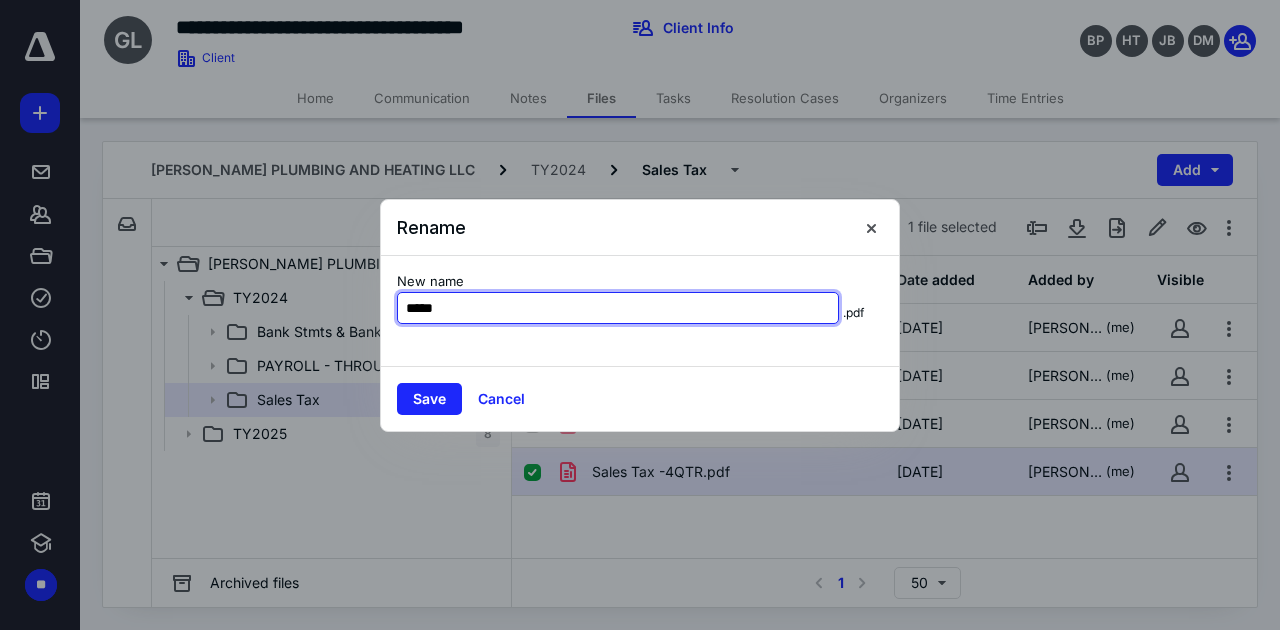 paste on "**********" 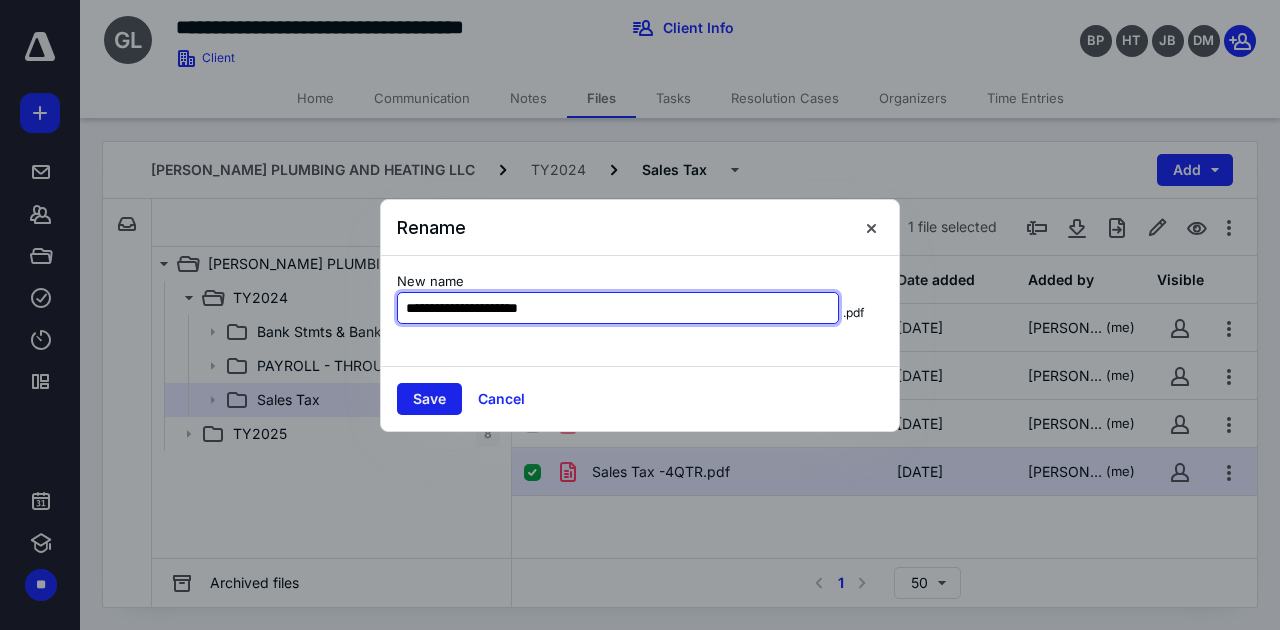 type on "**********" 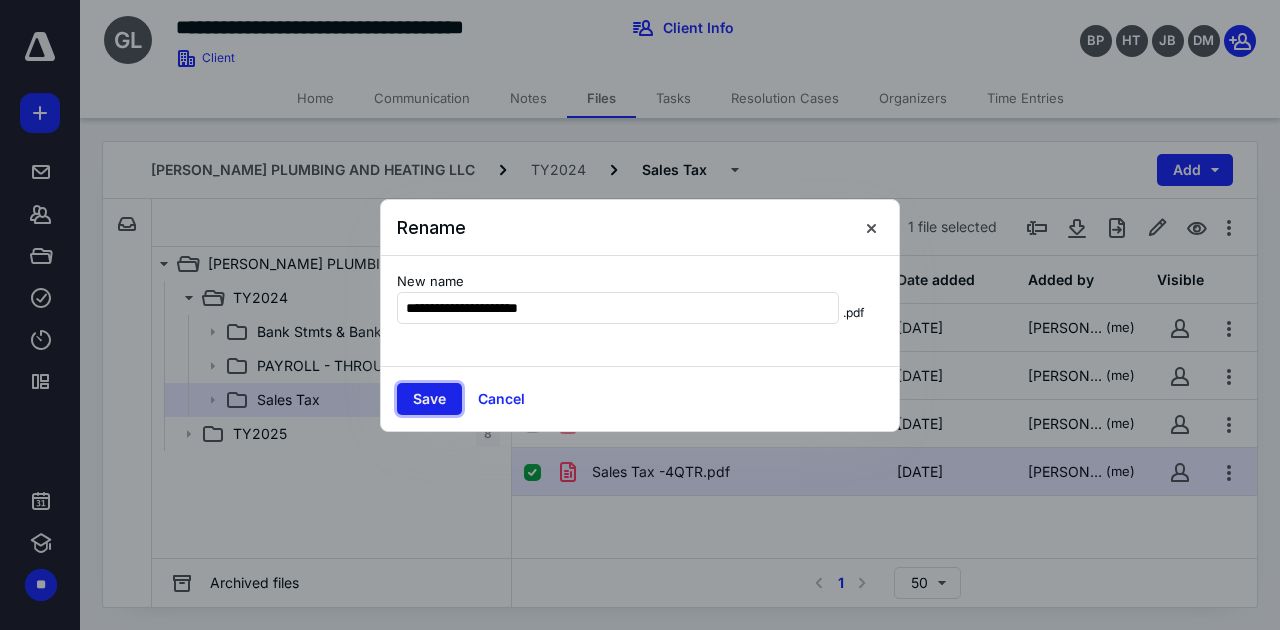 click on "Save" at bounding box center (429, 399) 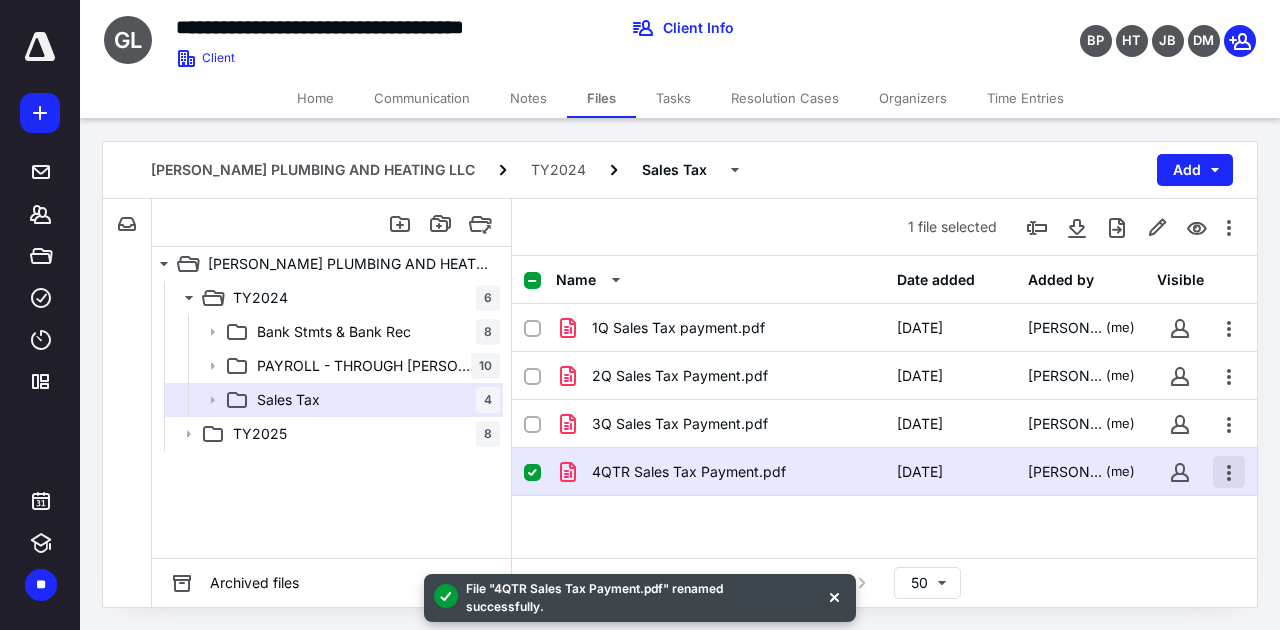 click at bounding box center [1229, 472] 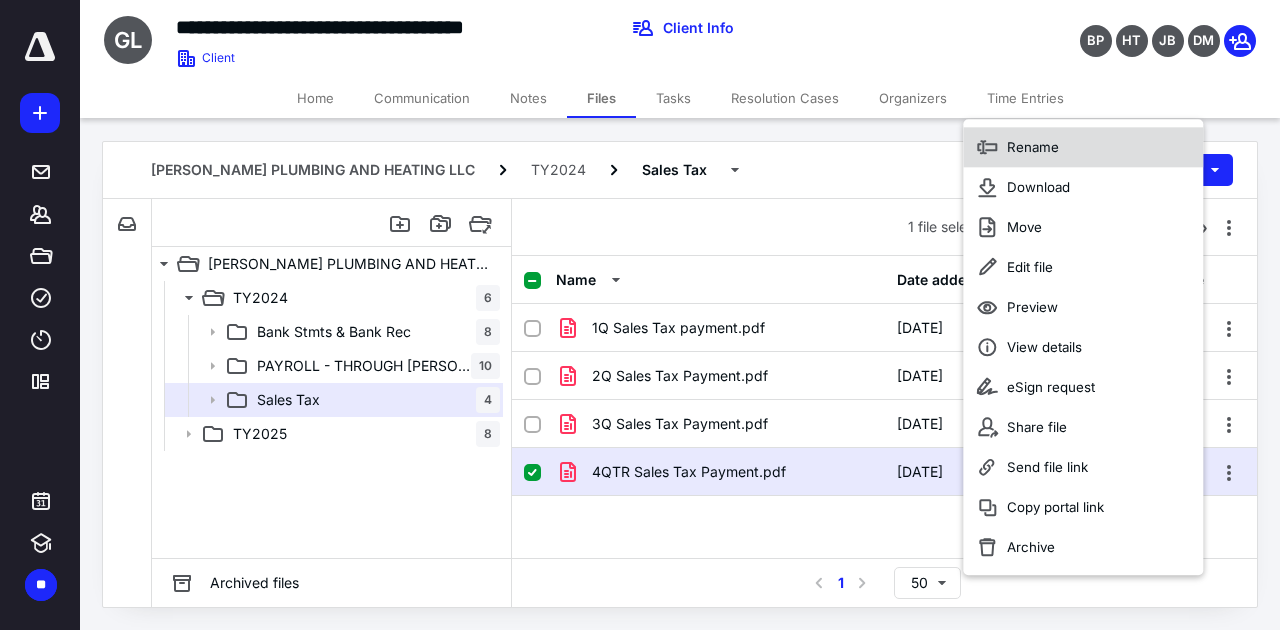 click on "Rename" at bounding box center [1033, 147] 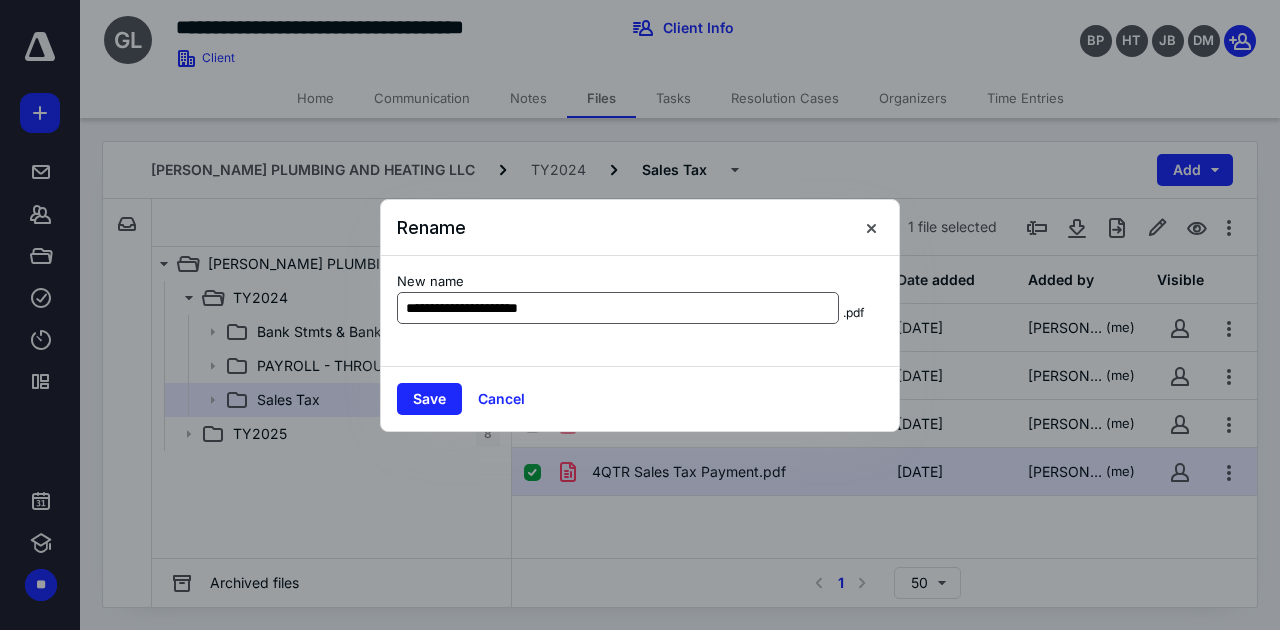 click on "**********" at bounding box center (618, 308) 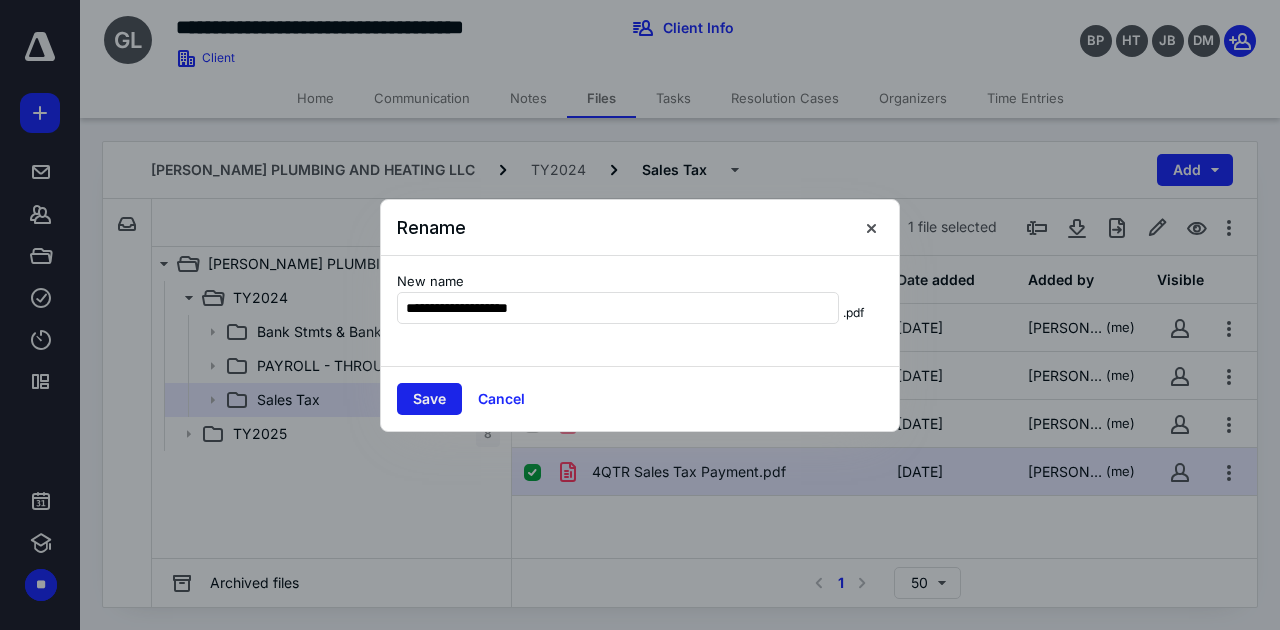 type on "**********" 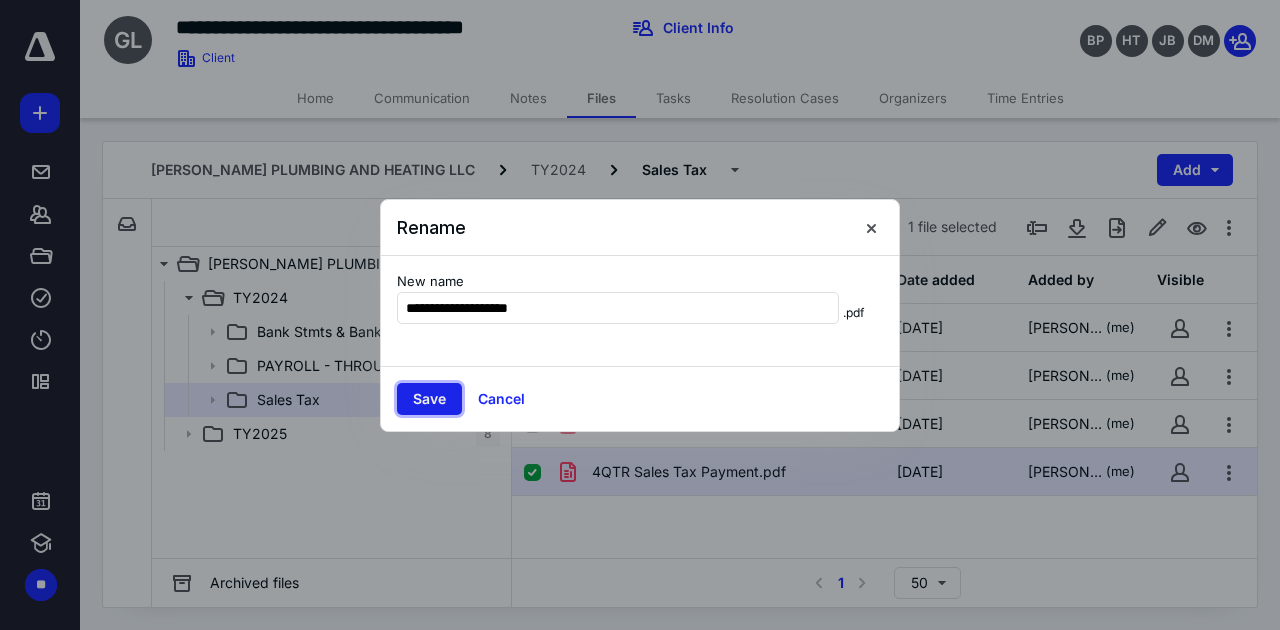 click on "Save" at bounding box center [429, 399] 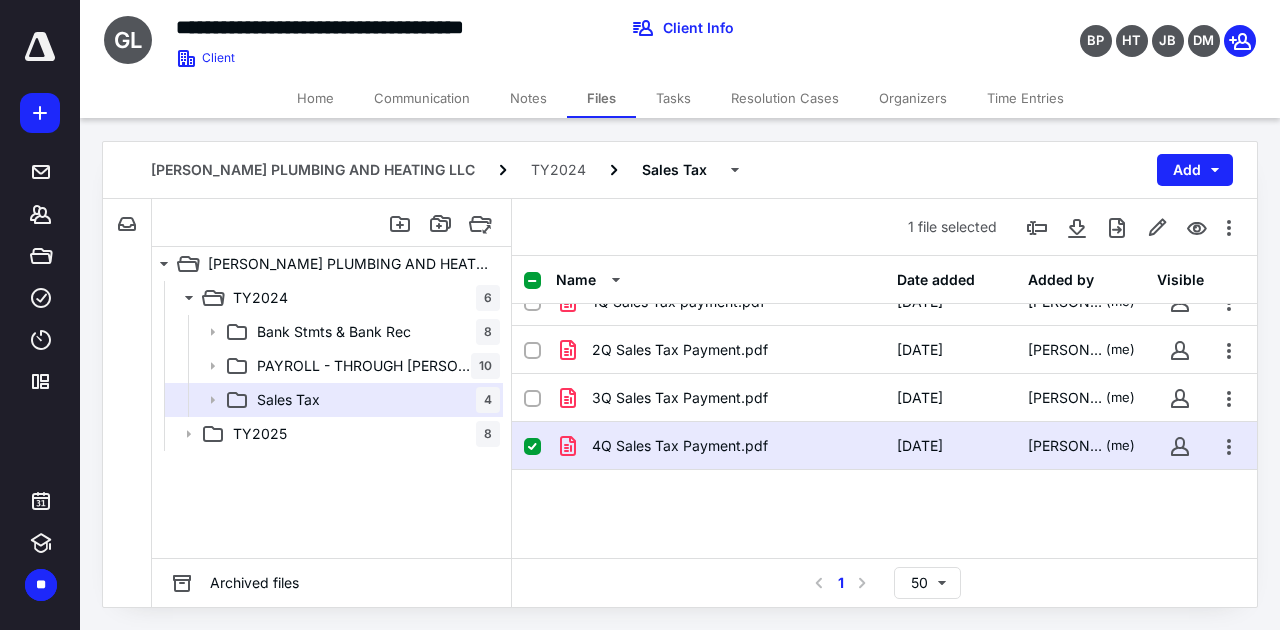 scroll, scrollTop: 44, scrollLeft: 0, axis: vertical 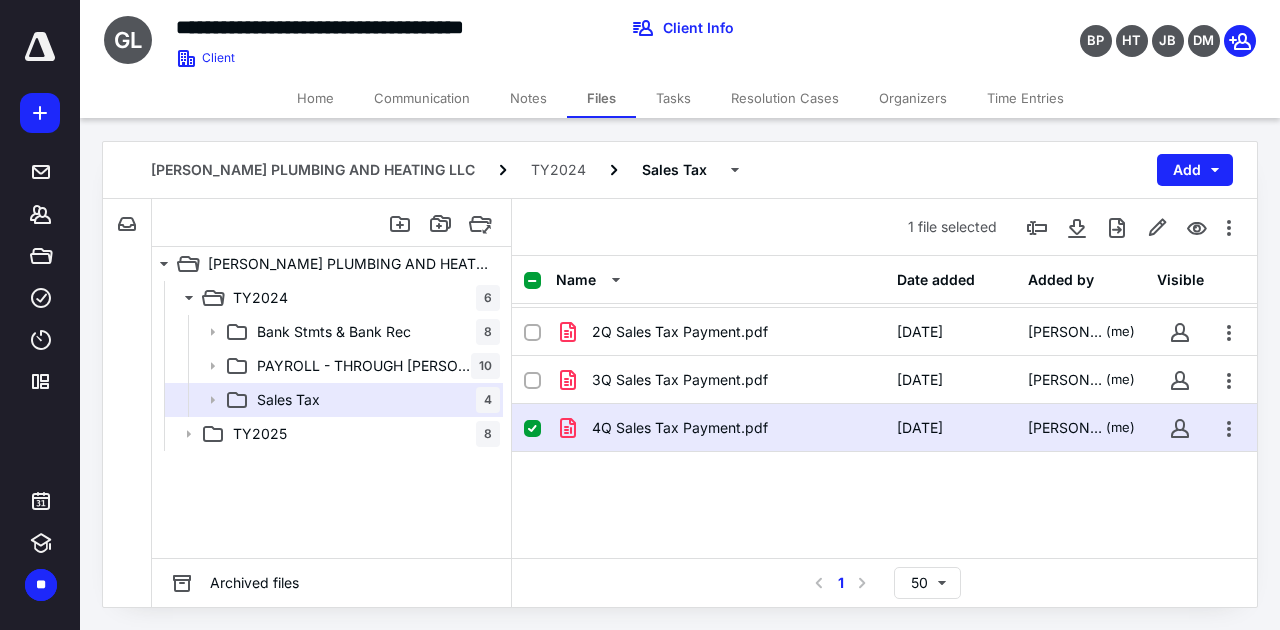 click at bounding box center [532, 429] 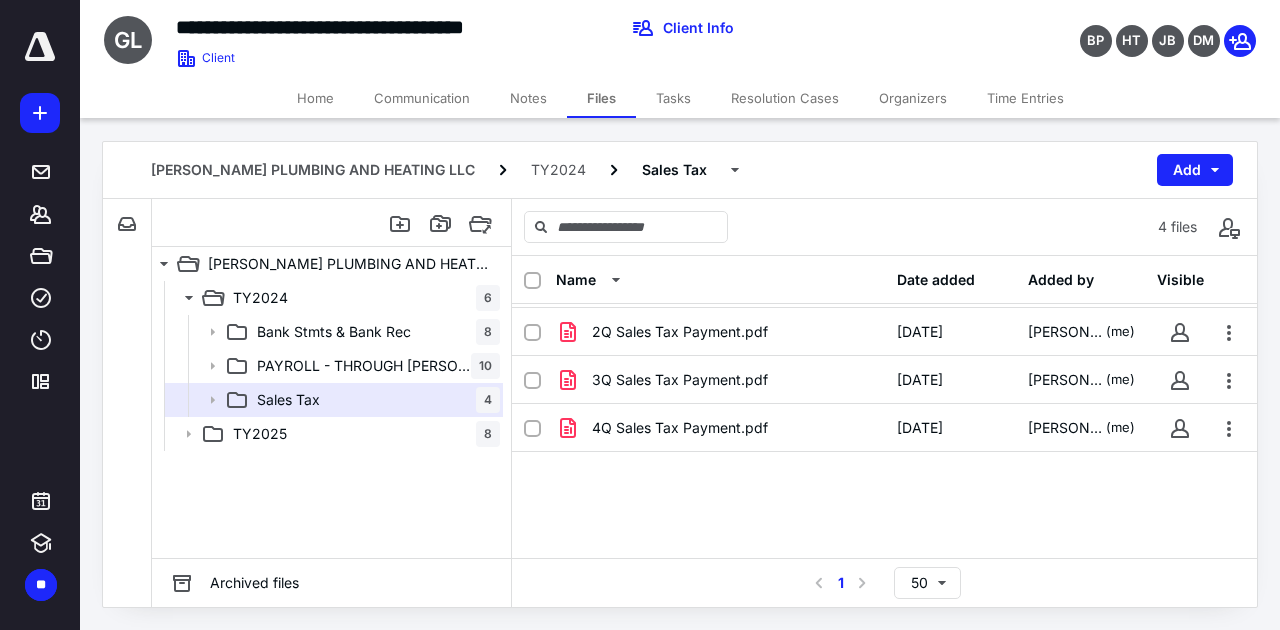 click on "1Q Sales Tax payment.pdf [DATE] [PERSON_NAME]  (me) 2Q Sales Tax Payment.pdf [DATE] [PERSON_NAME]  (me) 3Q Sales Tax Payment.pdf [DATE] [PERSON_NAME]  (me) 4Q Sales Tax Payment.pdf [DATE] [PERSON_NAME]  (me)" at bounding box center (884, 410) 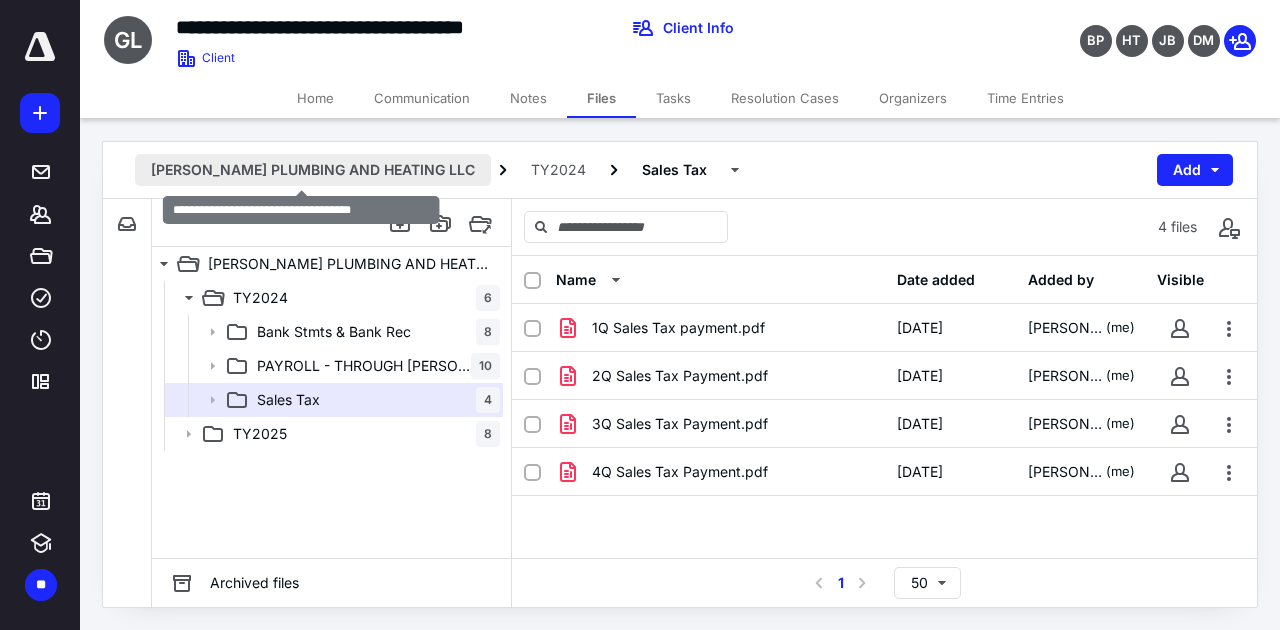 click on "[PERSON_NAME] PLUMBING AND HEATING LLC" at bounding box center (313, 170) 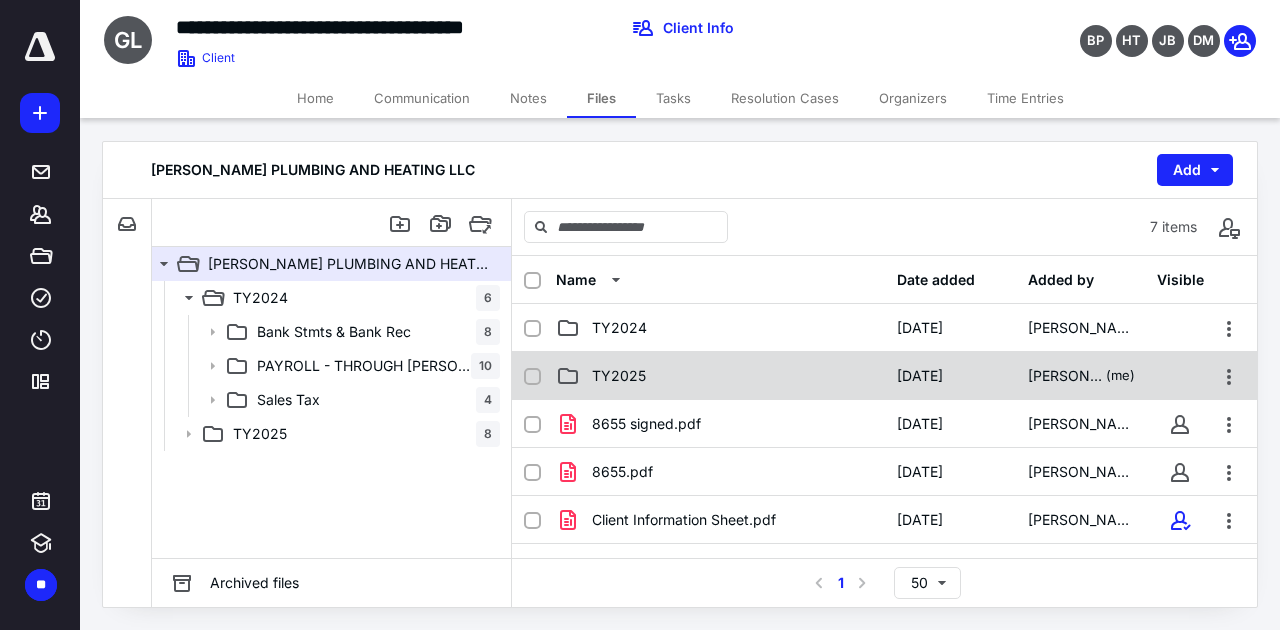 click on "TY2025" at bounding box center (720, 376) 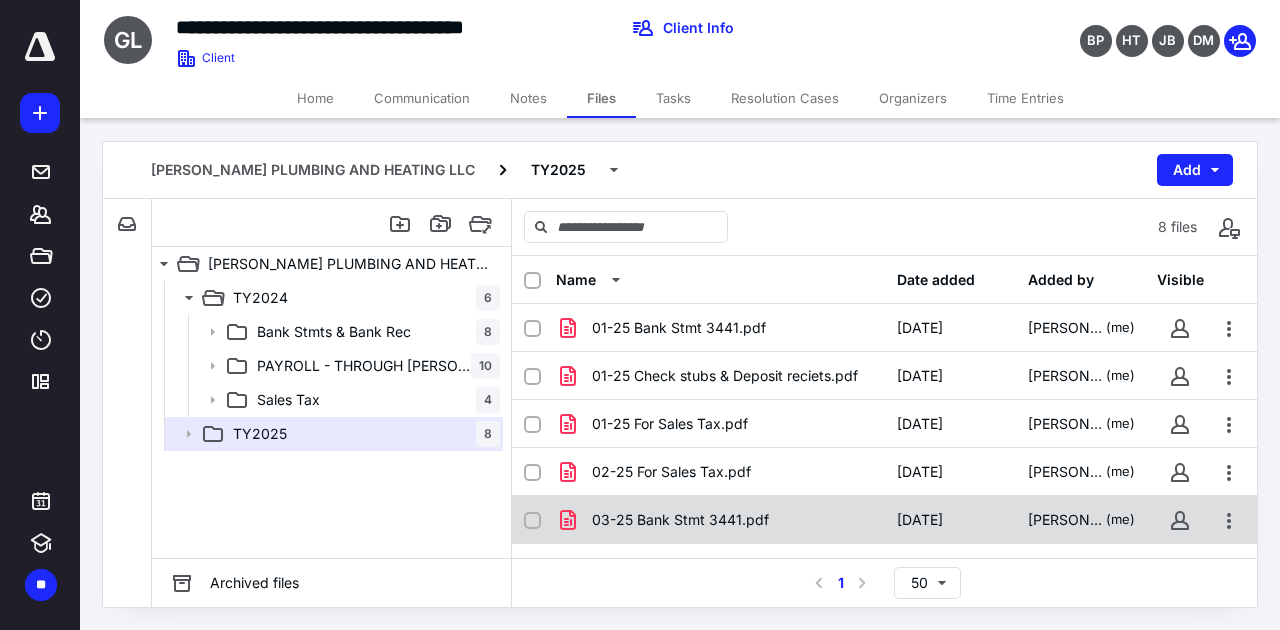 scroll, scrollTop: 66, scrollLeft: 0, axis: vertical 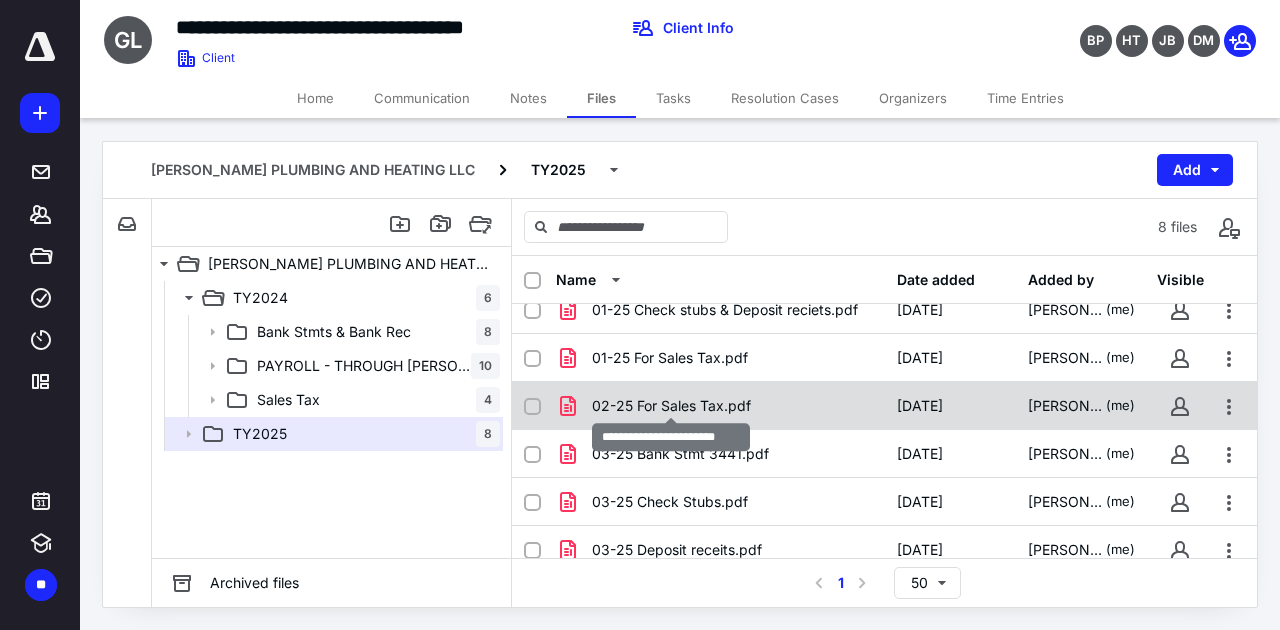 click on "02-25 For Sales Tax.pdf" at bounding box center (671, 406) 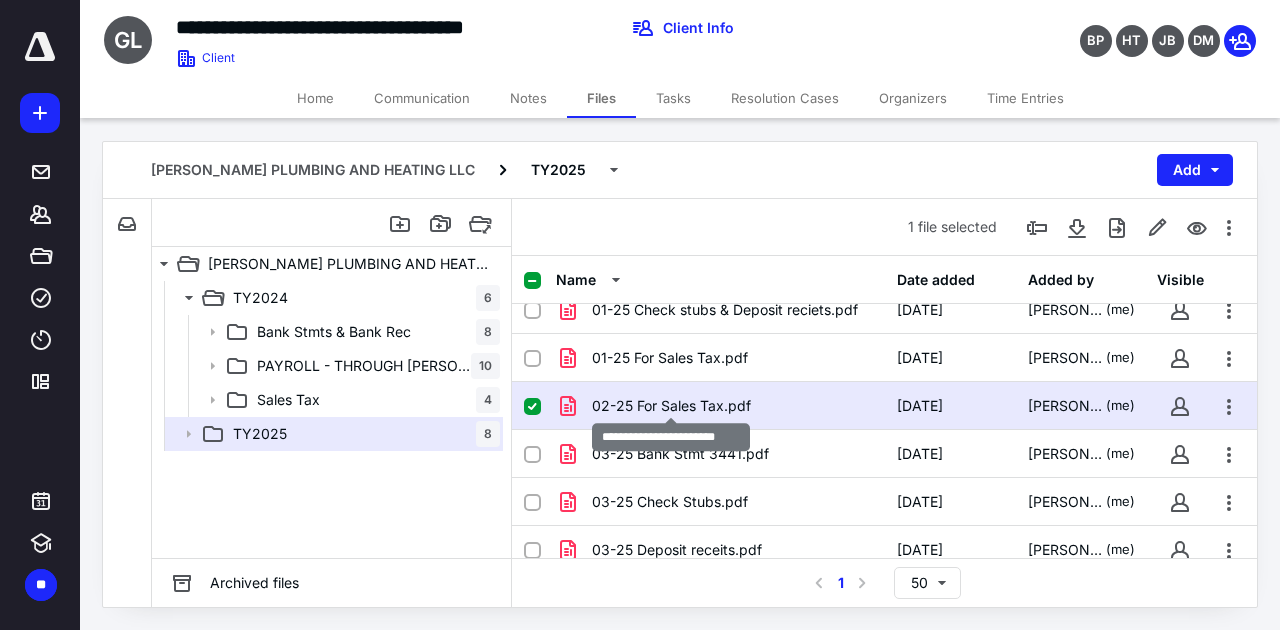 click on "02-25 For Sales Tax.pdf" at bounding box center (671, 406) 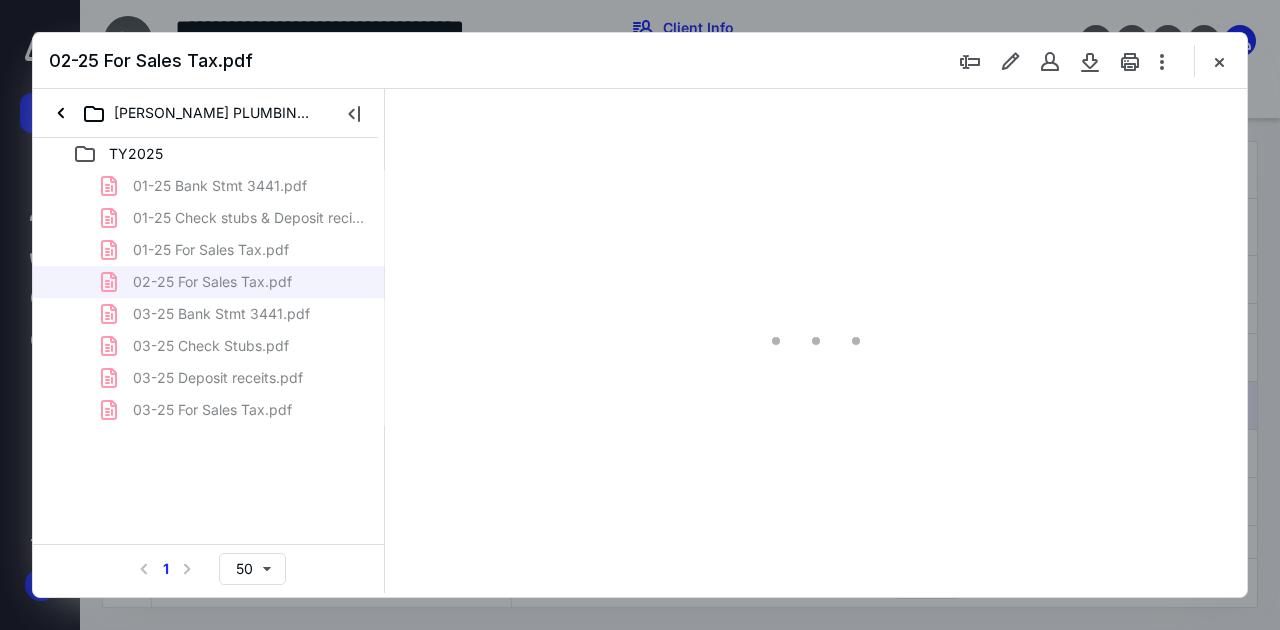scroll, scrollTop: 0, scrollLeft: 0, axis: both 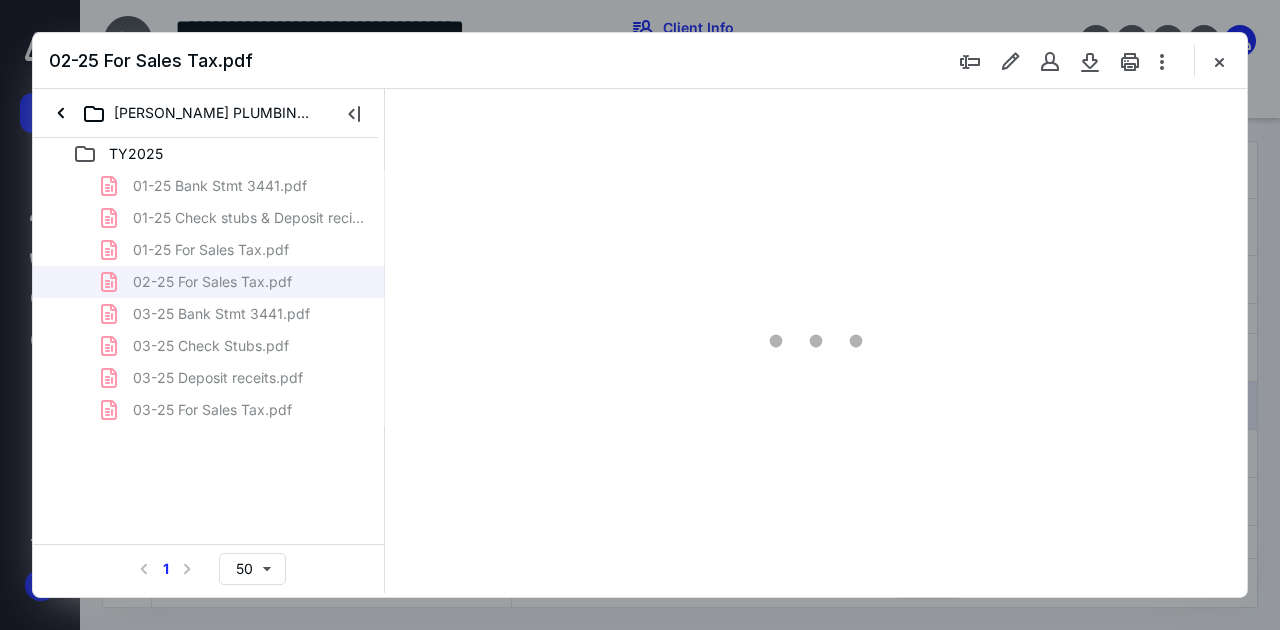 type on "51" 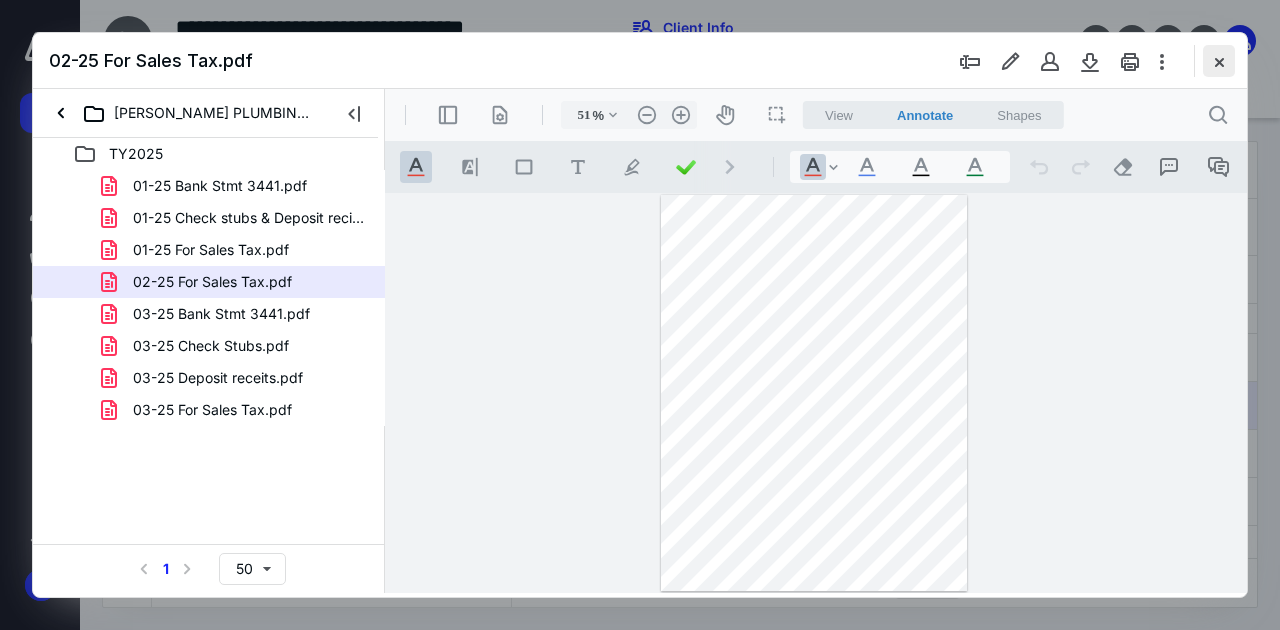 click at bounding box center [1219, 61] 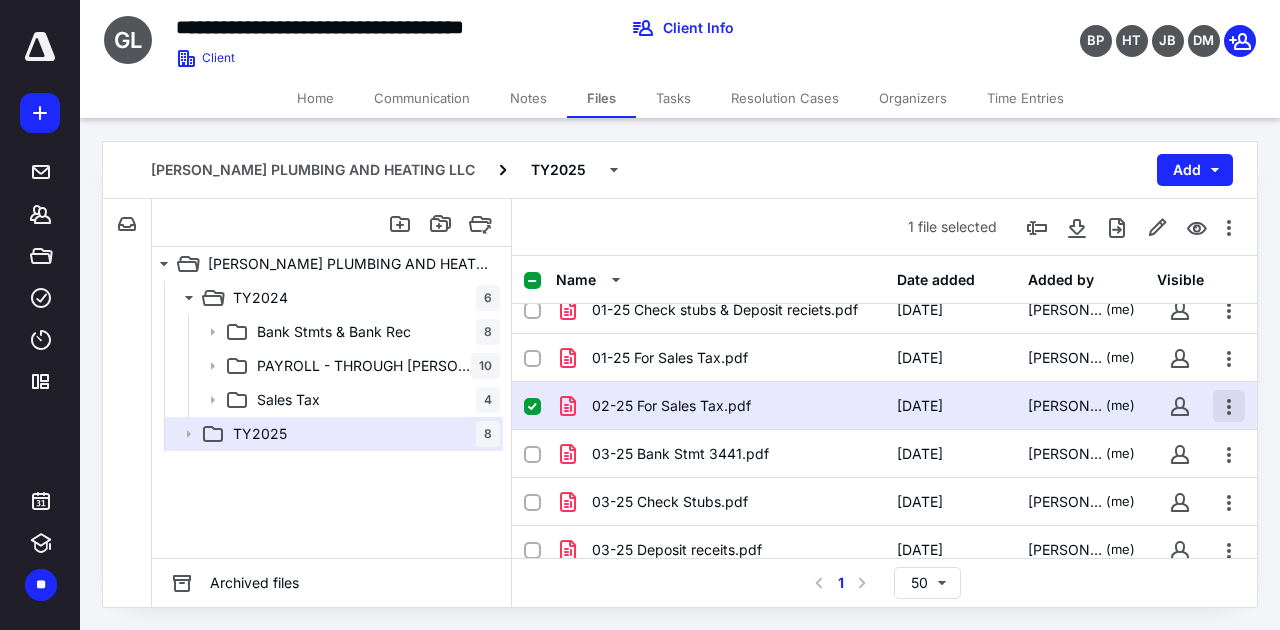 click at bounding box center [1229, 406] 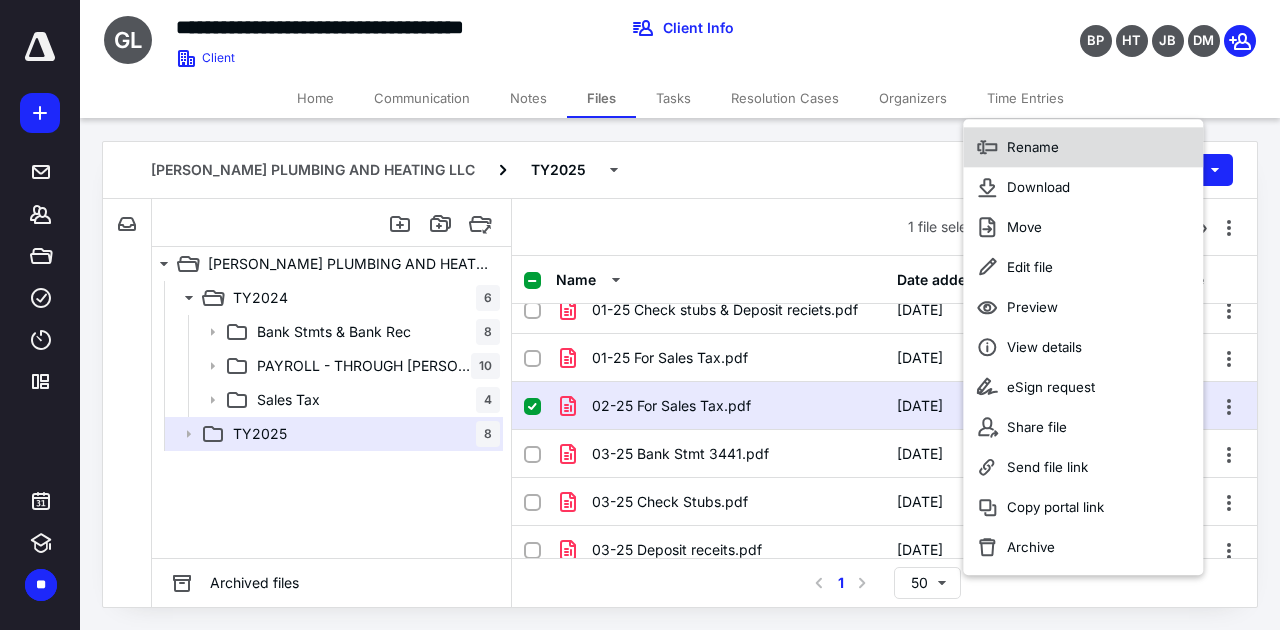 click on "Rename" at bounding box center (1033, 147) 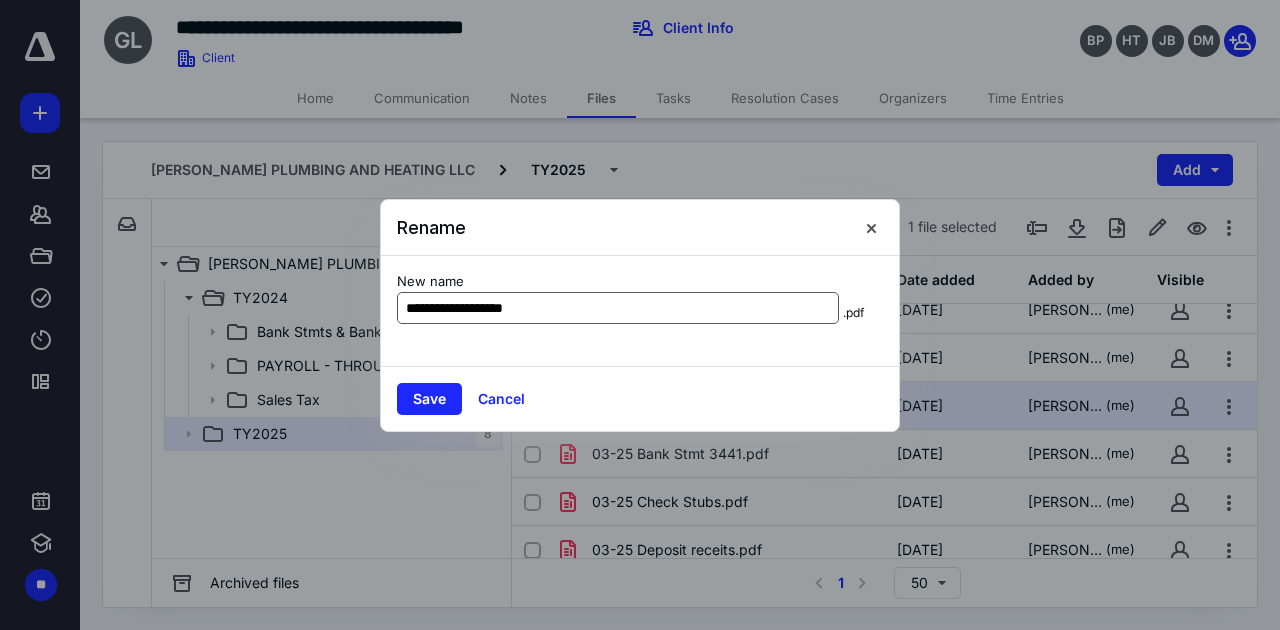 click on "**********" at bounding box center [618, 308] 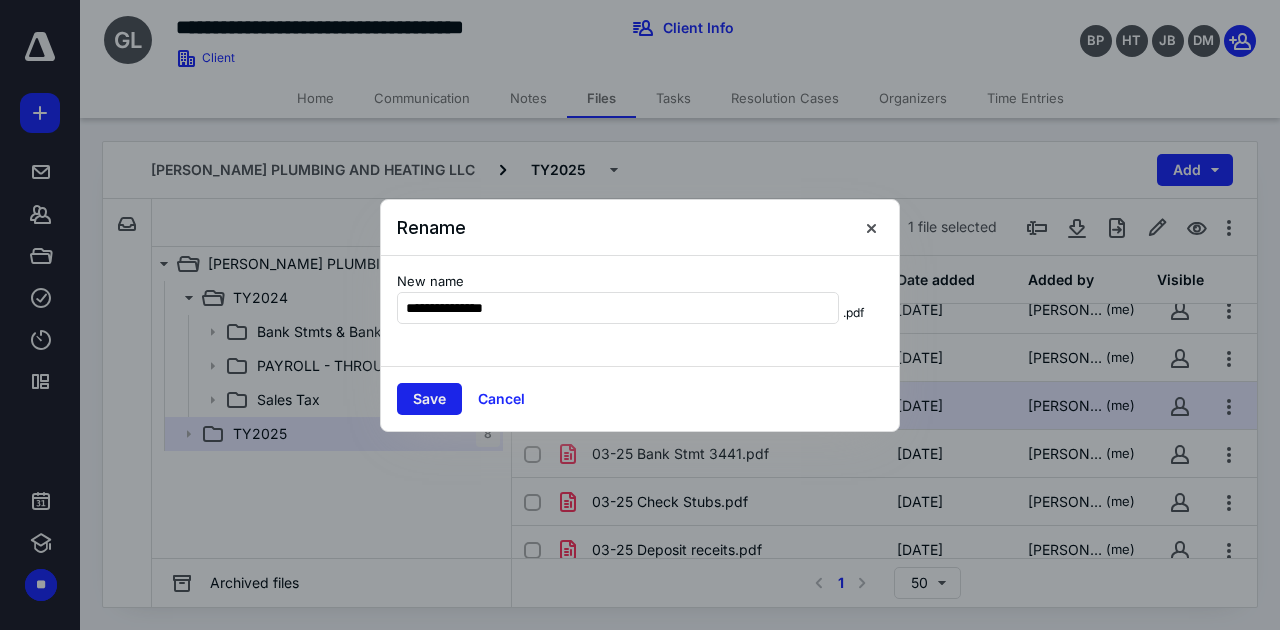 type on "**********" 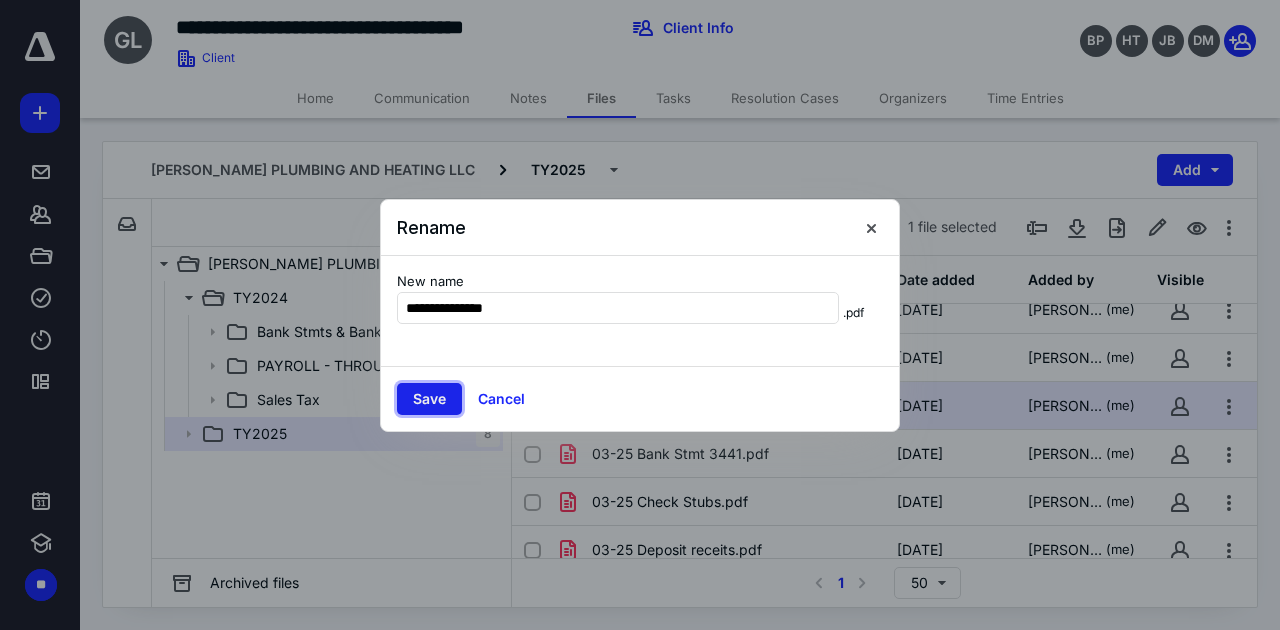 click on "Save" at bounding box center (429, 399) 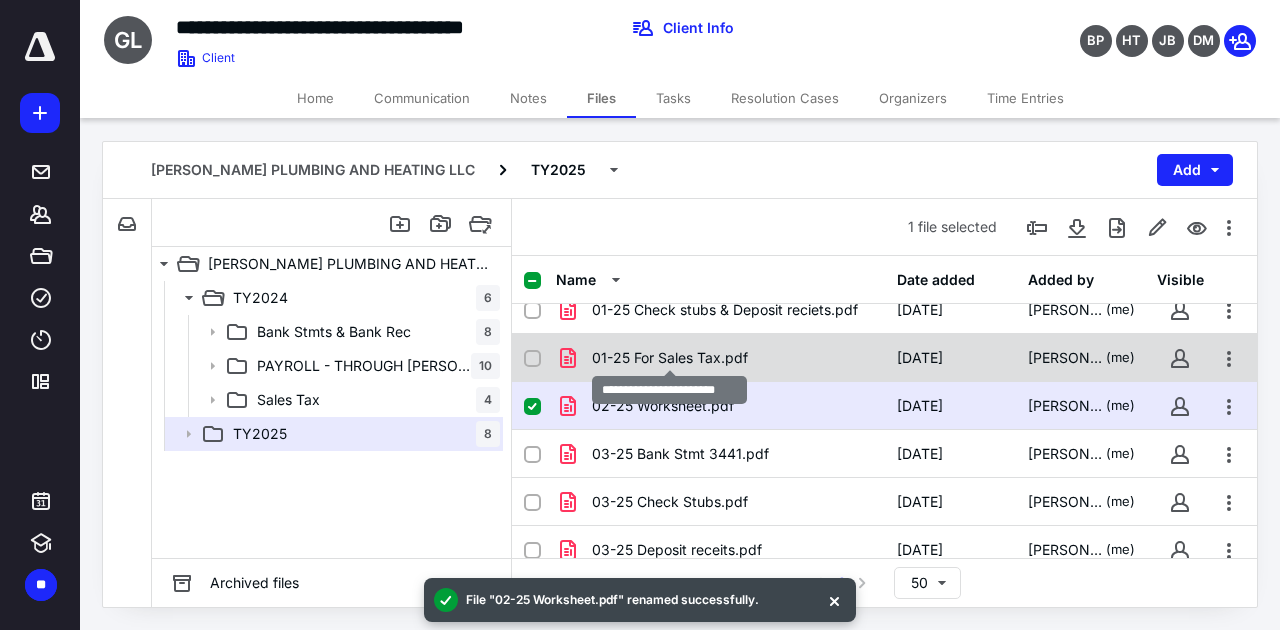 checkbox on "true" 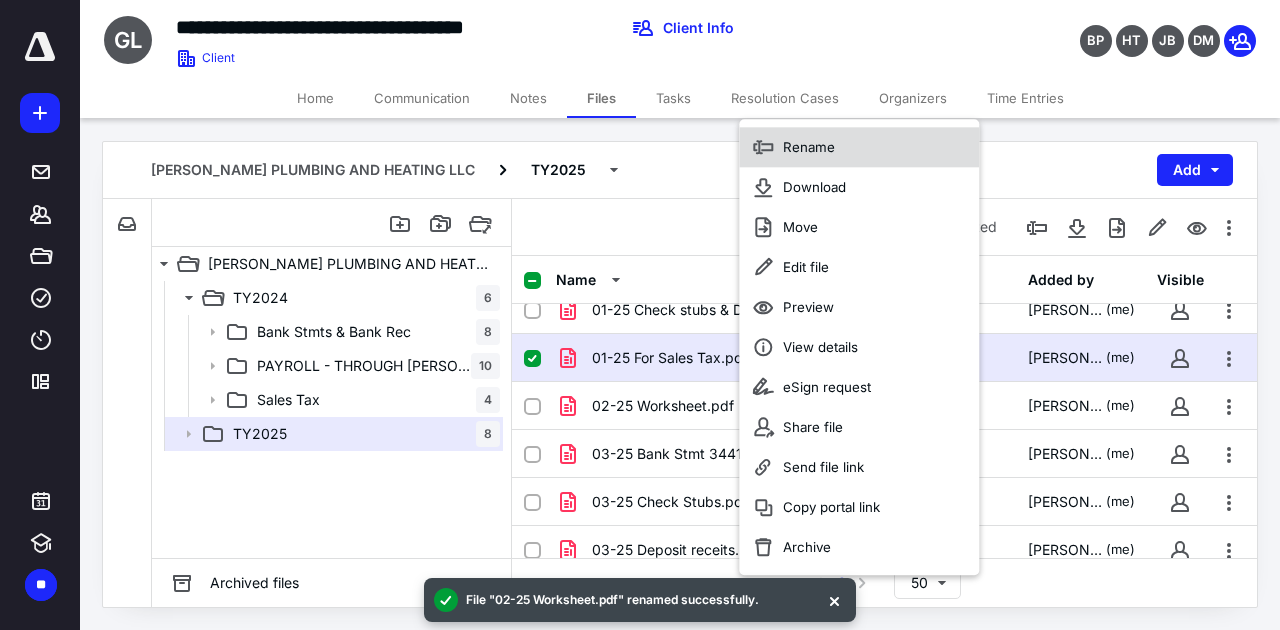 click on "Rename" at bounding box center [809, 147] 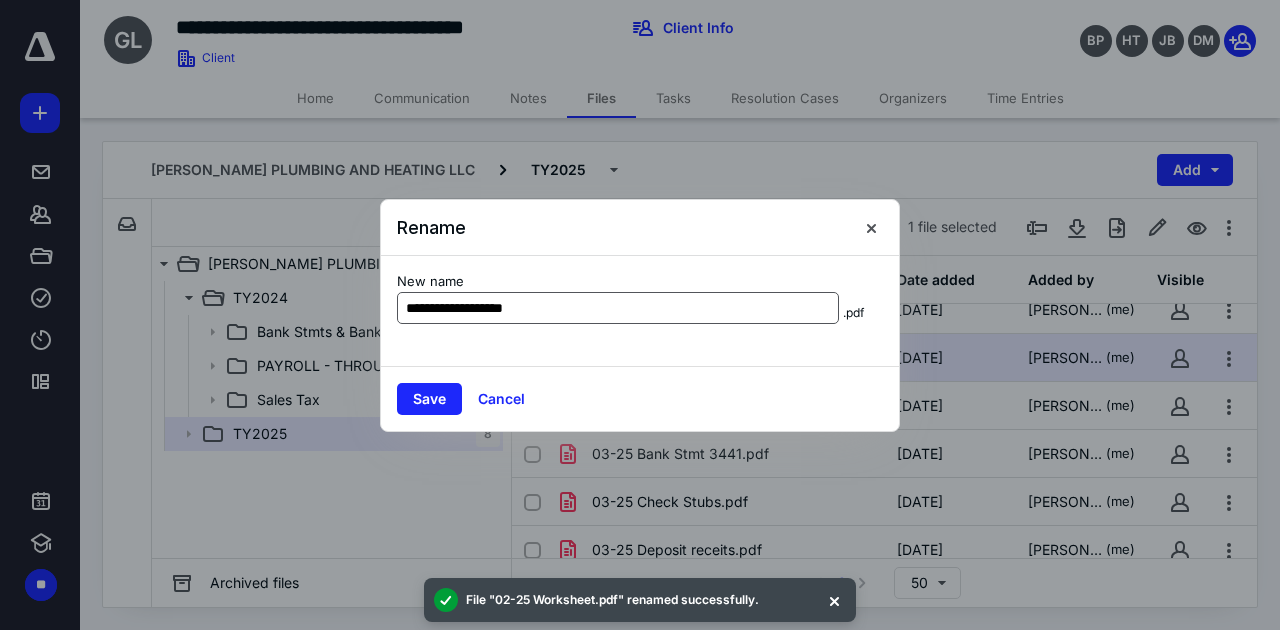 click on "**********" at bounding box center [618, 308] 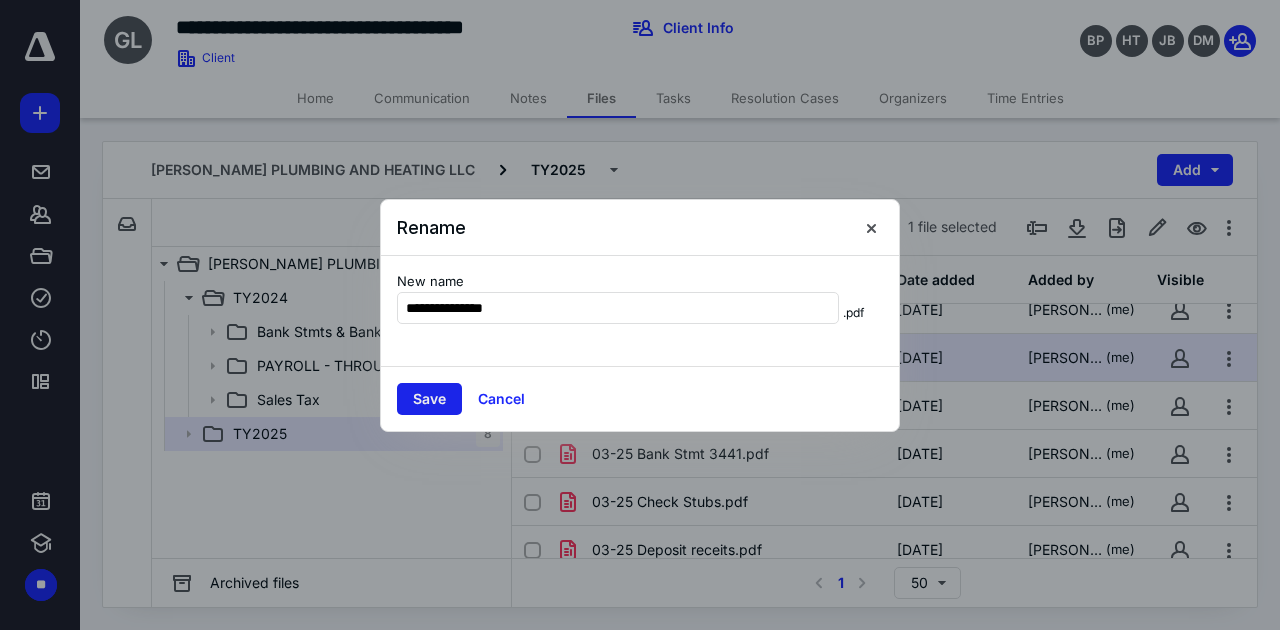 type on "**********" 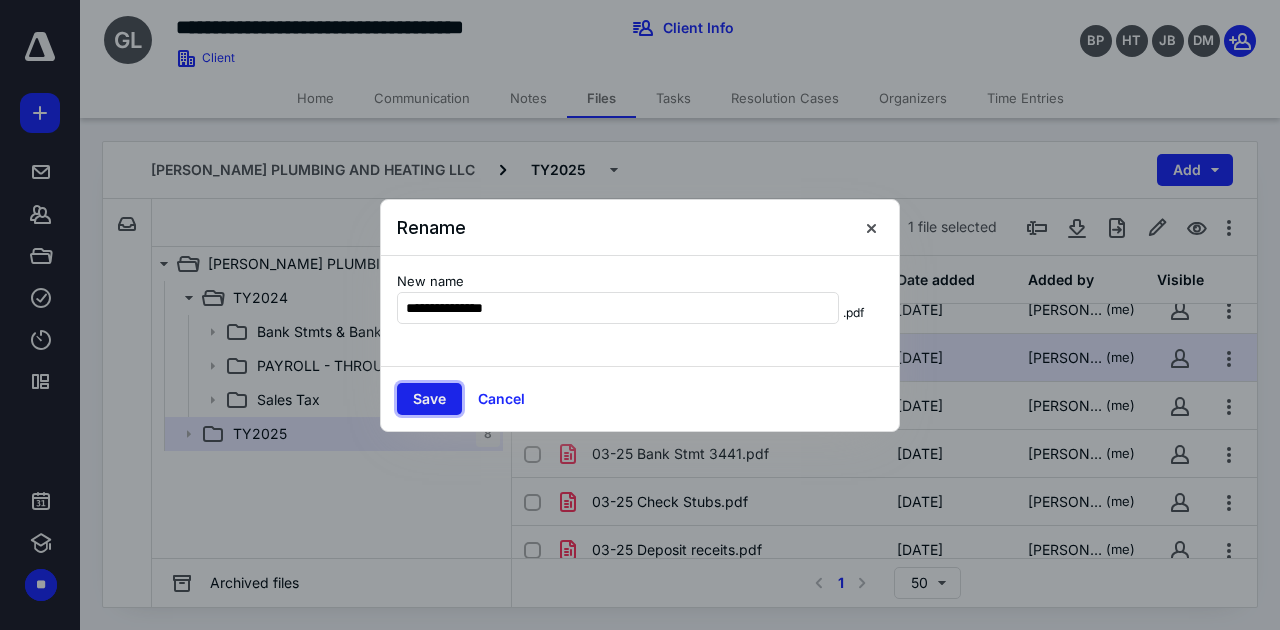 click on "Save" at bounding box center [429, 399] 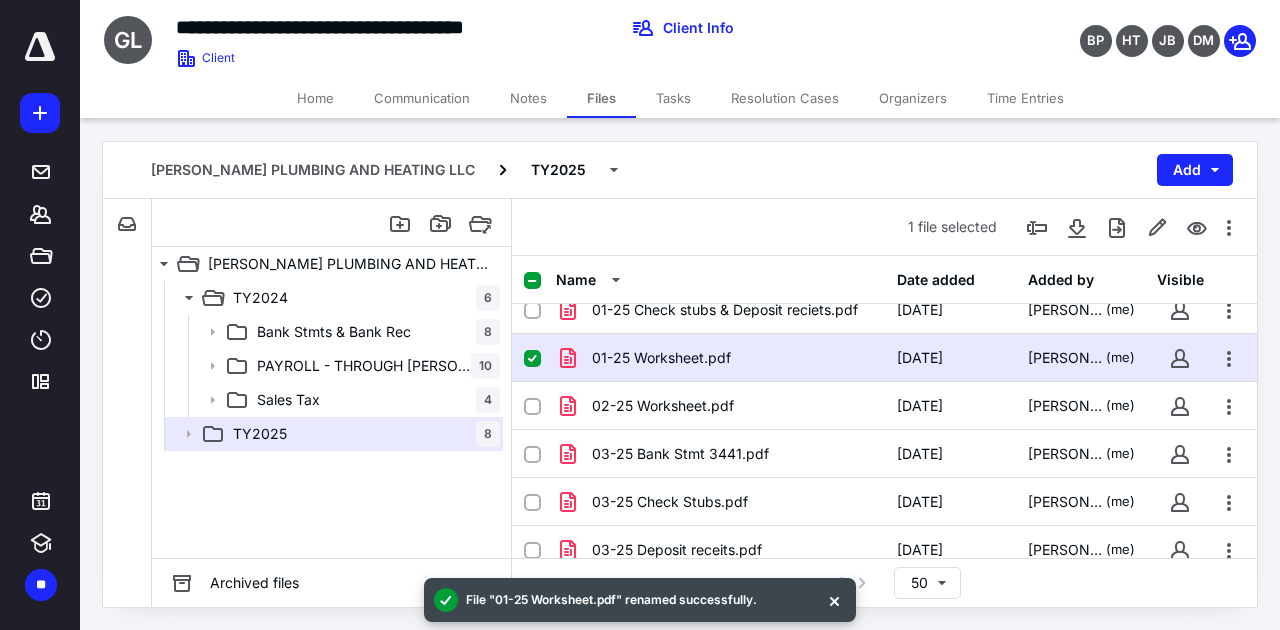 click 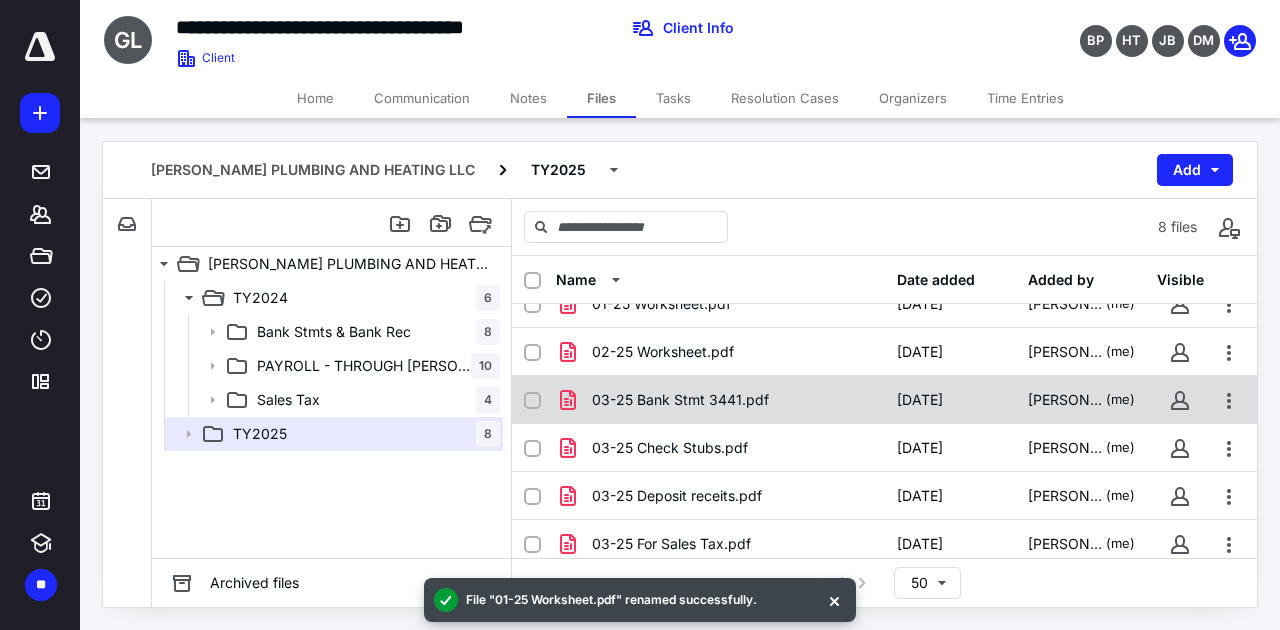 scroll, scrollTop: 126, scrollLeft: 0, axis: vertical 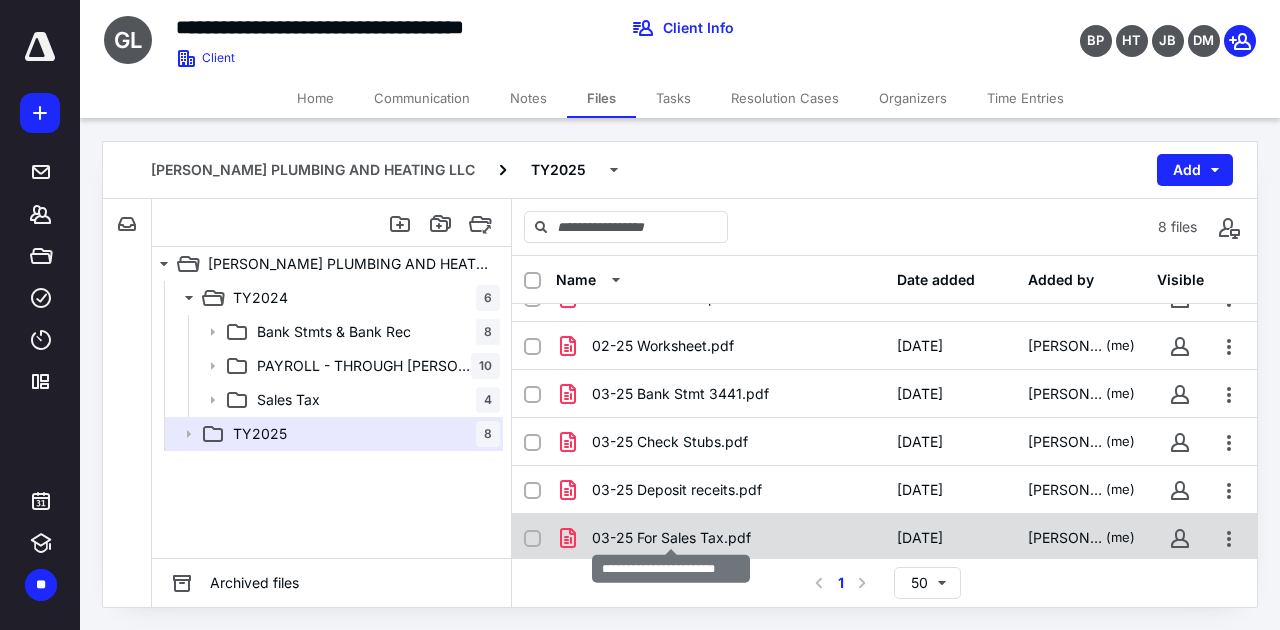 checkbox on "true" 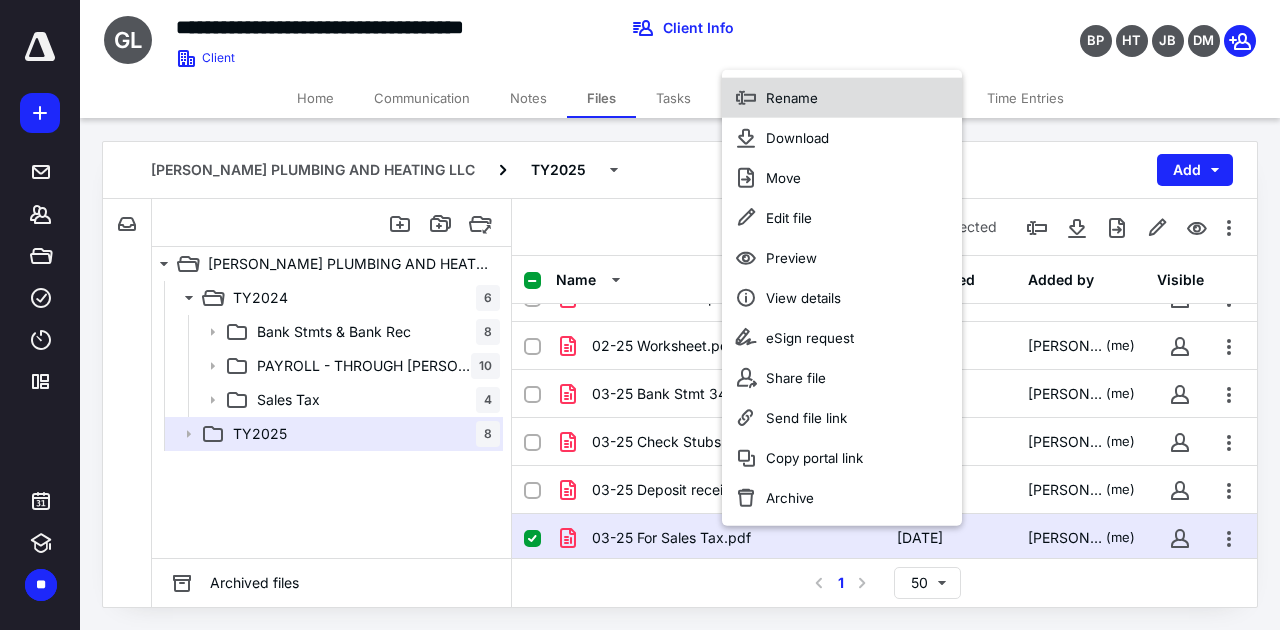 click on "Rename" at bounding box center (842, 98) 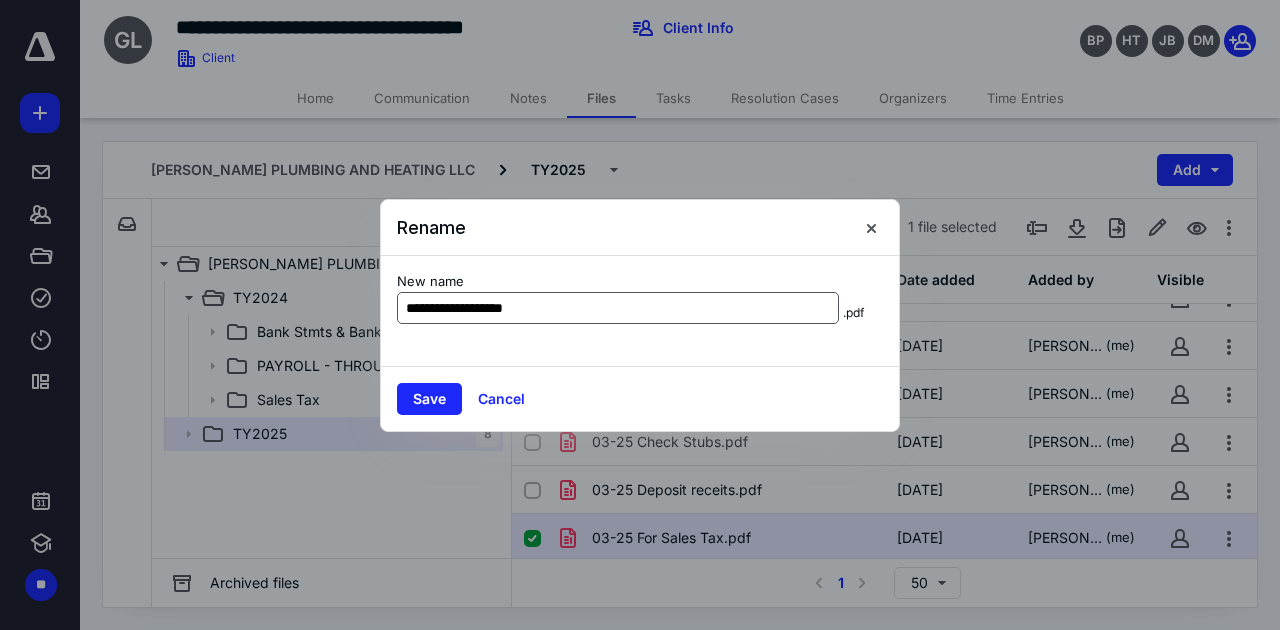 click on "**********" at bounding box center [618, 308] 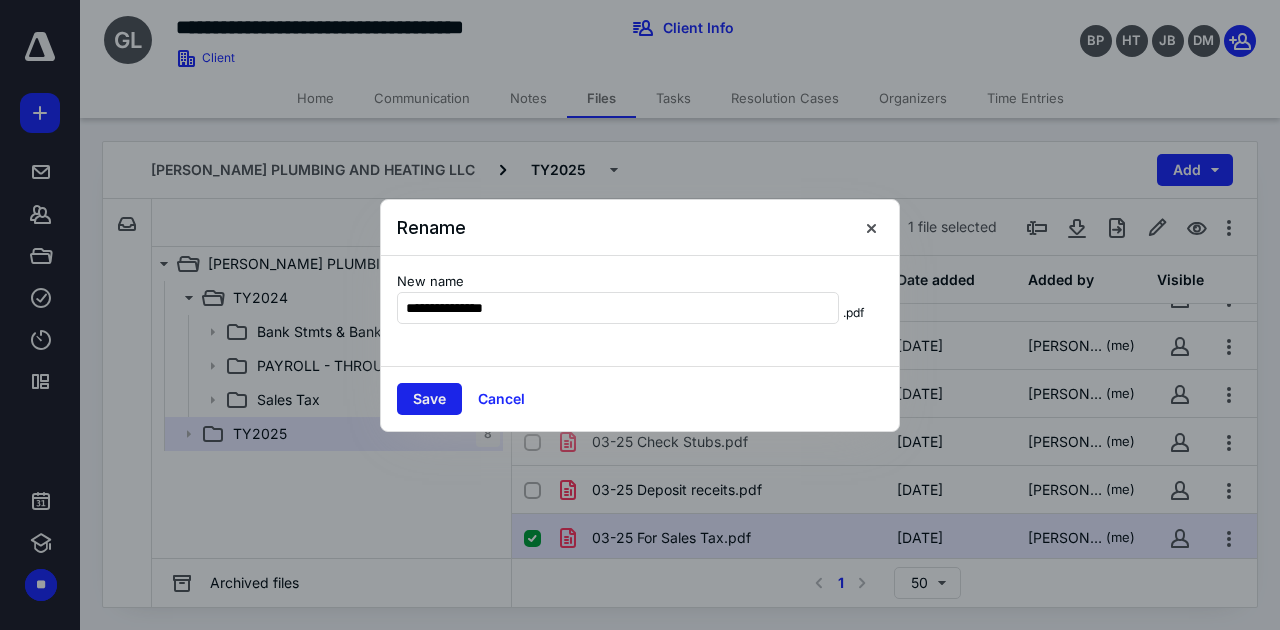 type on "**********" 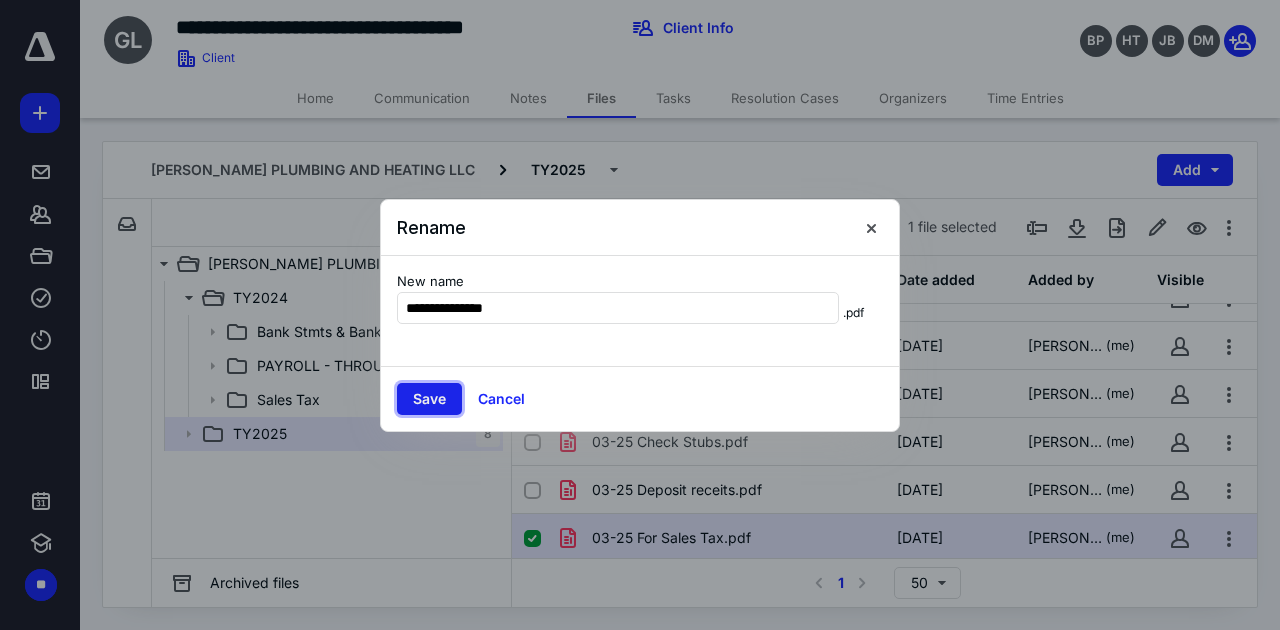 click on "Save" at bounding box center [429, 399] 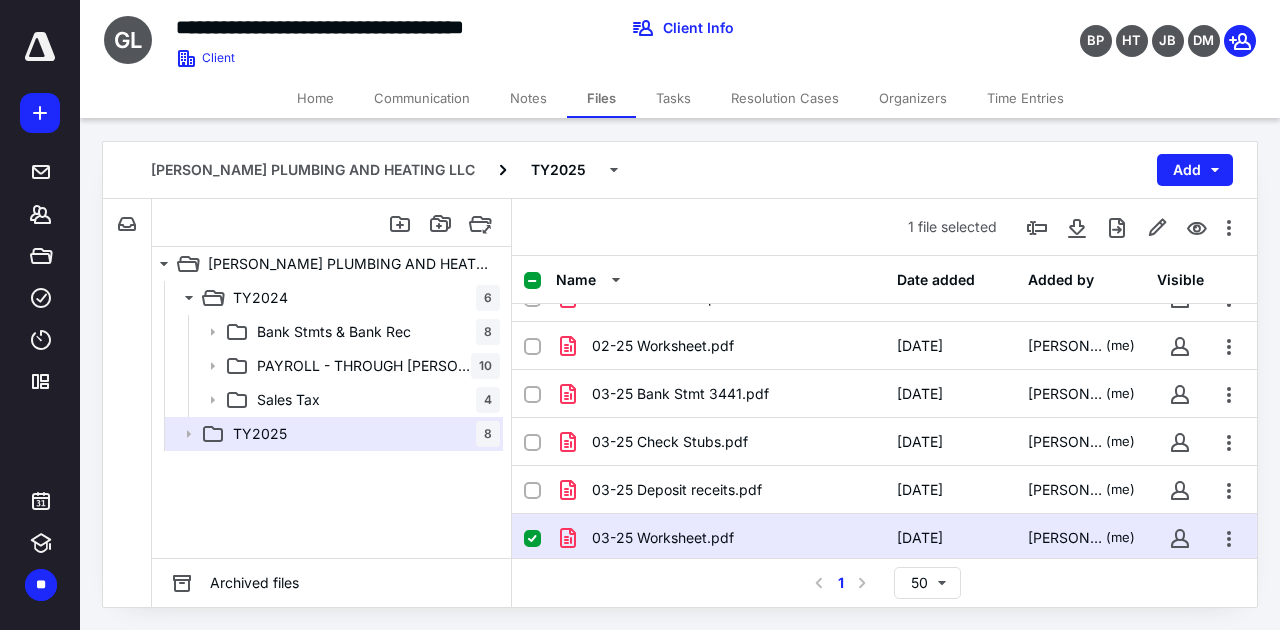 click on "Select a page number for more results 1 50" at bounding box center [884, 582] 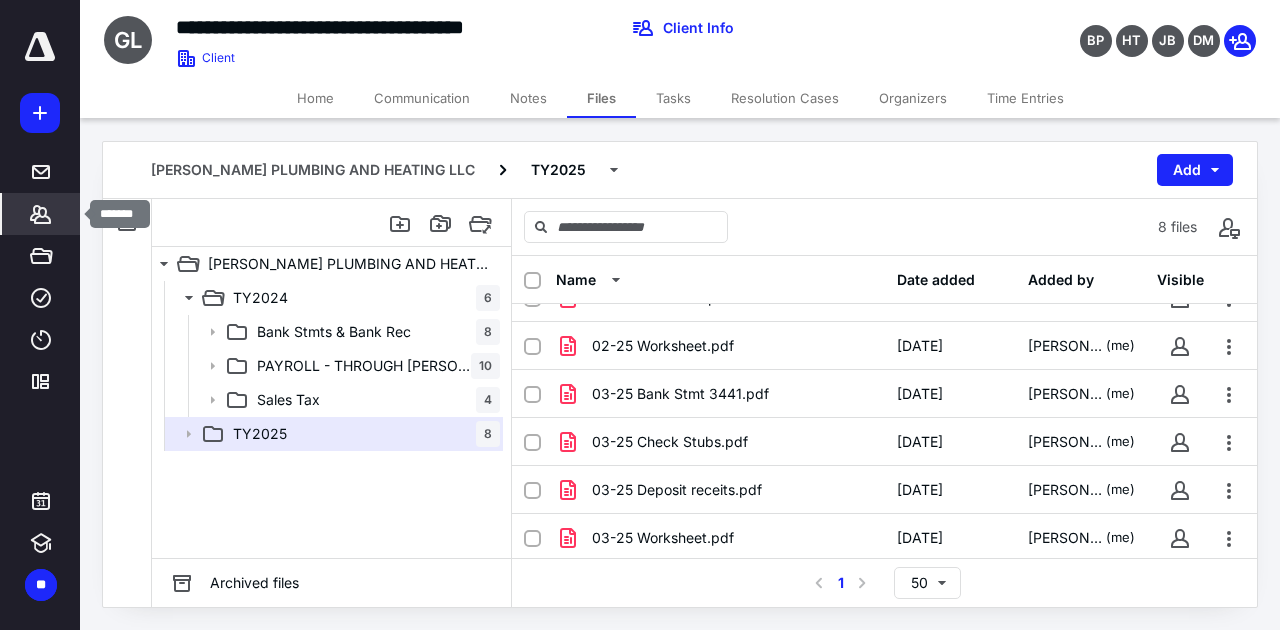 click 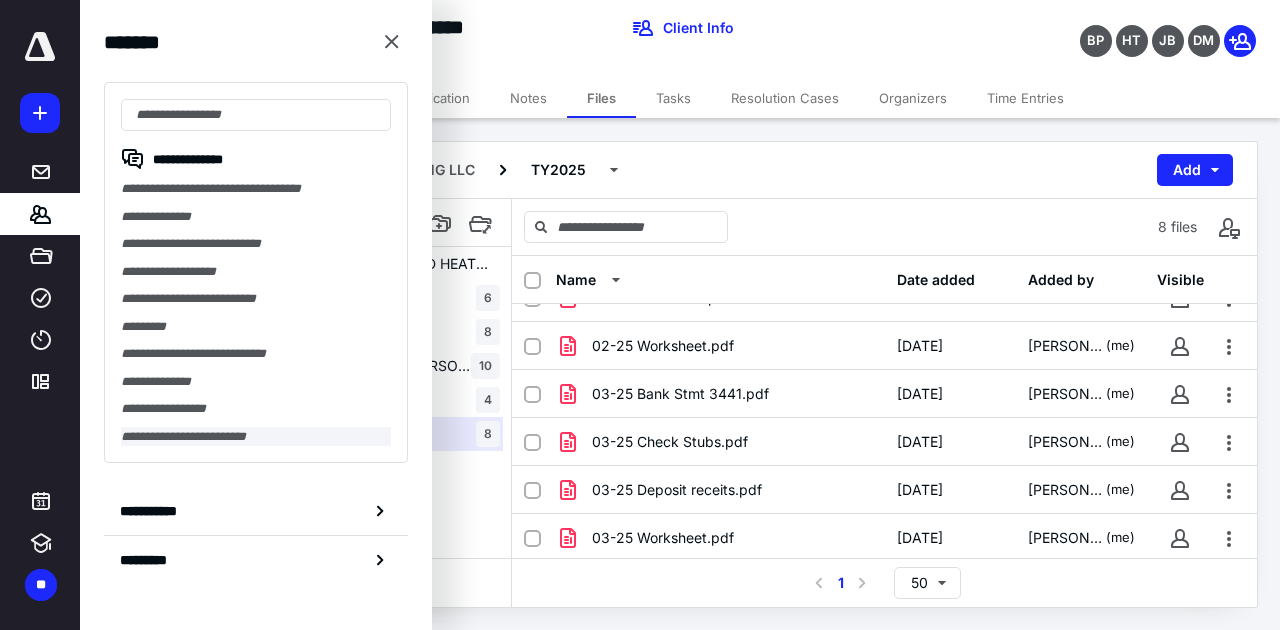 click on "**********" at bounding box center [256, 437] 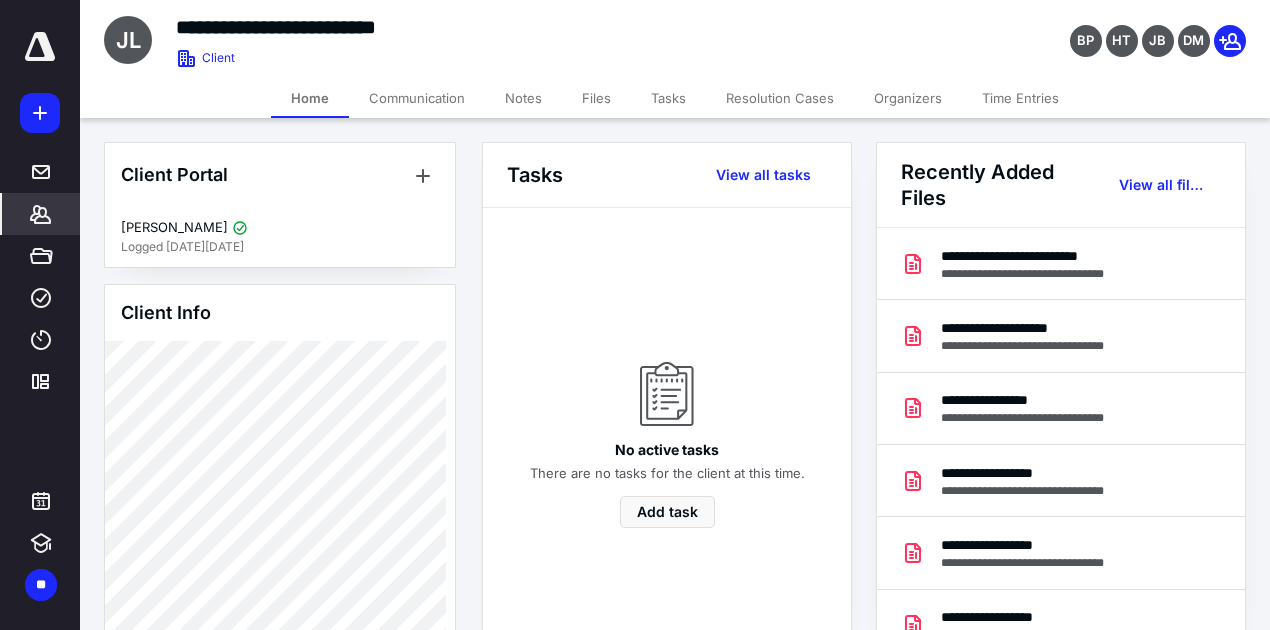 click on "Files" at bounding box center (596, 98) 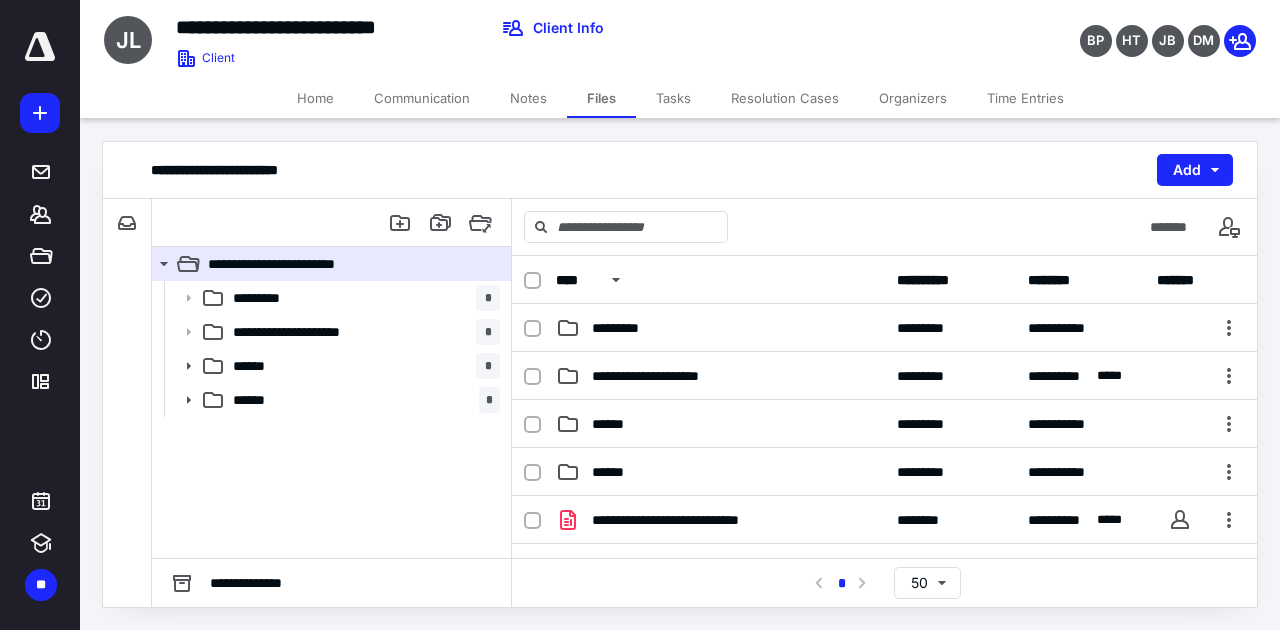scroll, scrollTop: 26, scrollLeft: 0, axis: vertical 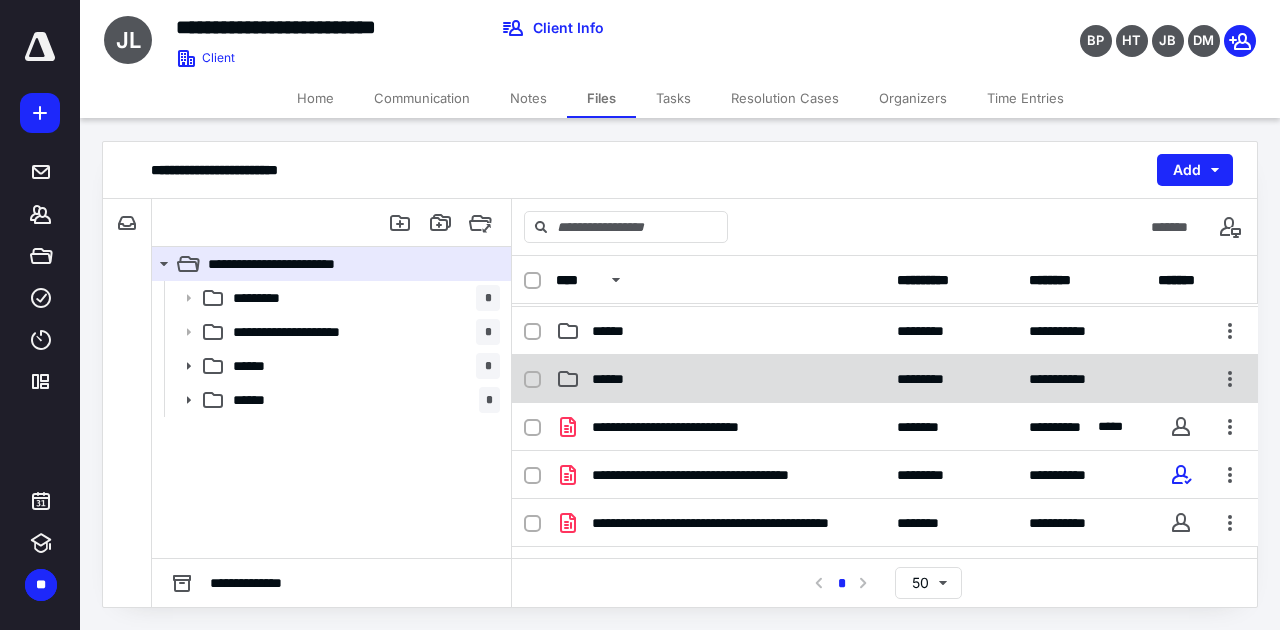click on "******" at bounding box center [720, 379] 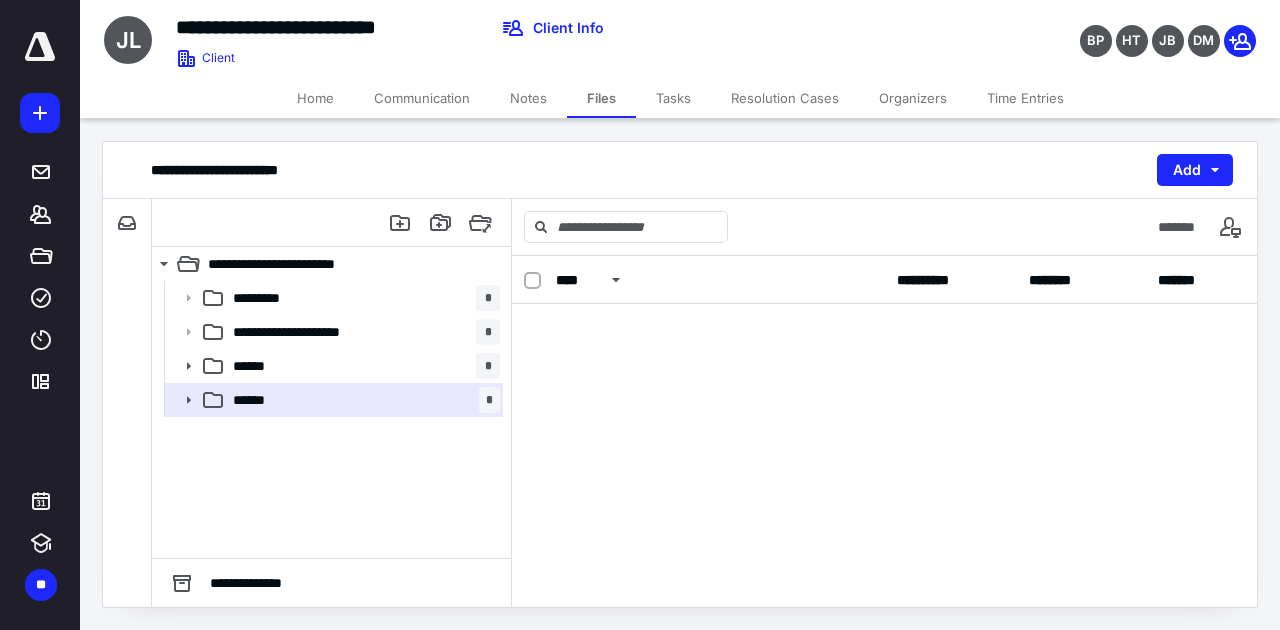 scroll, scrollTop: 0, scrollLeft: 0, axis: both 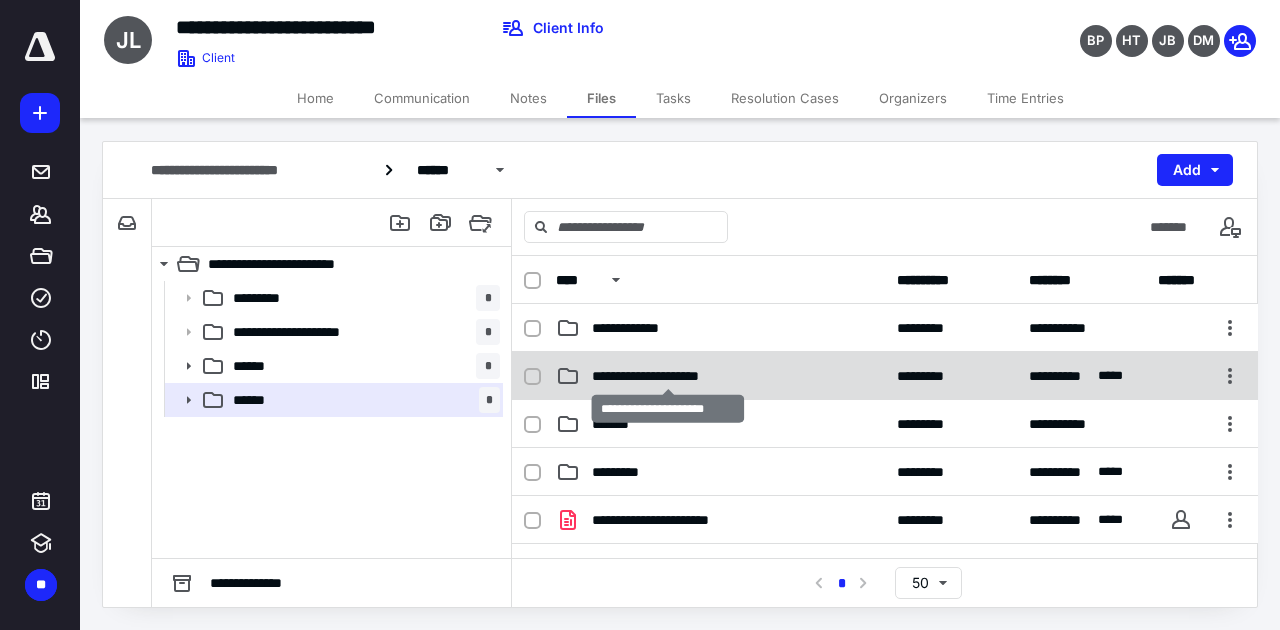 click on "**********" at bounding box center [668, 376] 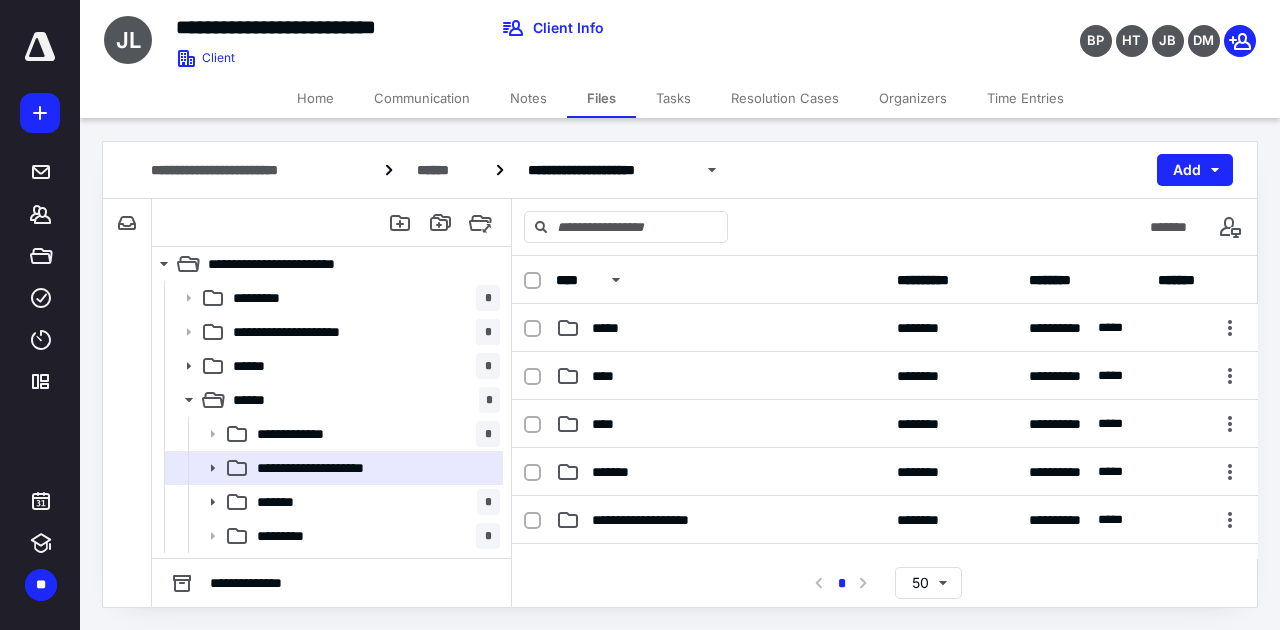 scroll, scrollTop: 26, scrollLeft: 0, axis: vertical 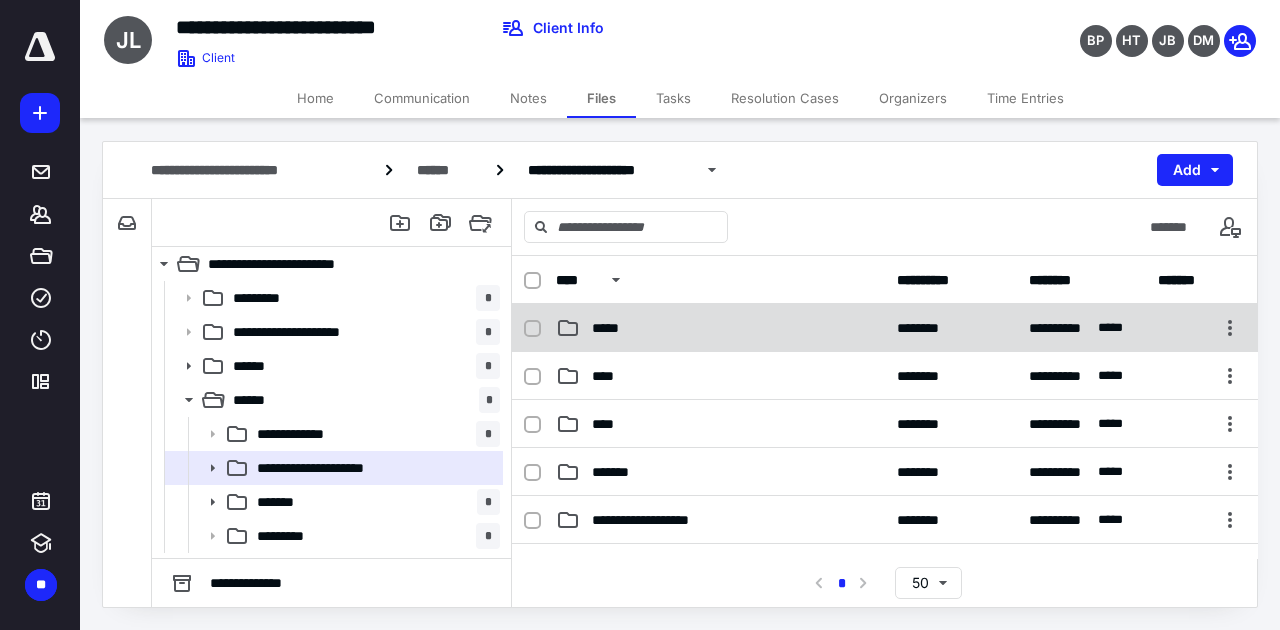 click on "*****" at bounding box center [720, 328] 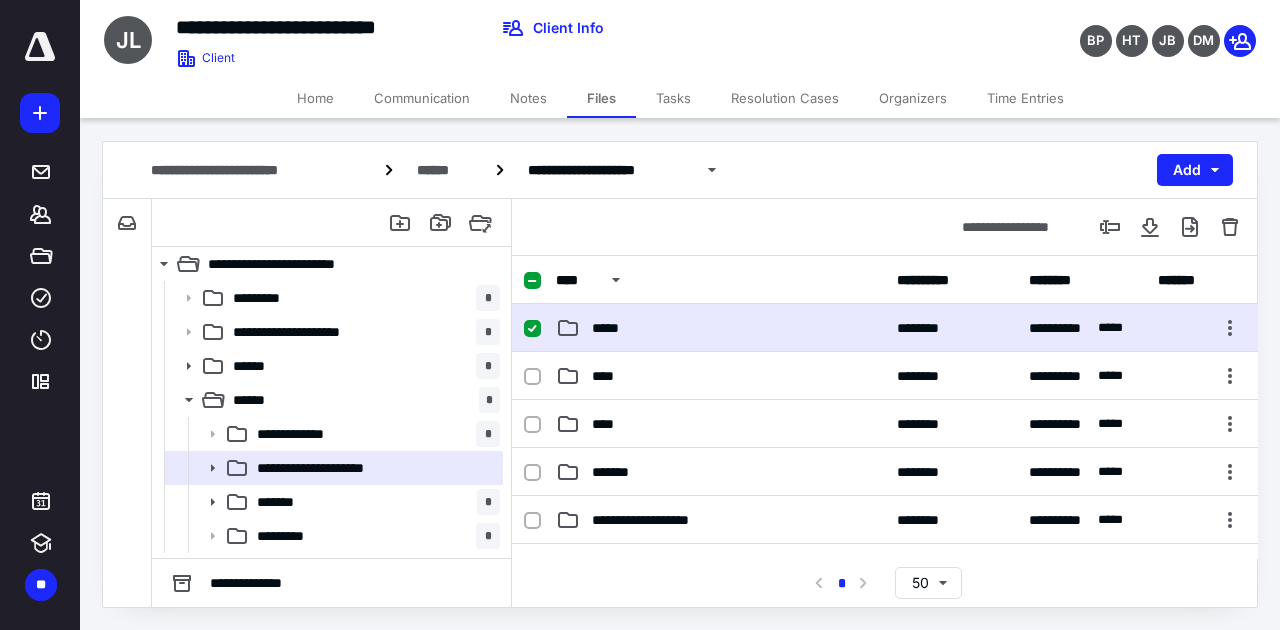 click on "*****" at bounding box center [720, 328] 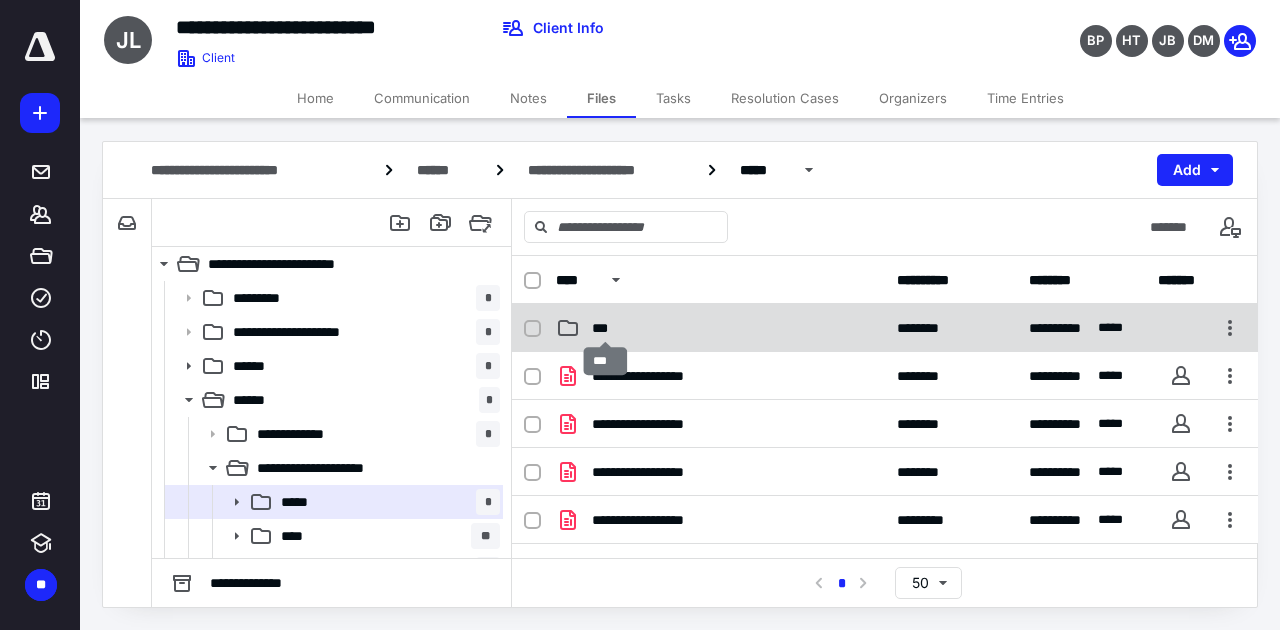 click on "***" at bounding box center [606, 328] 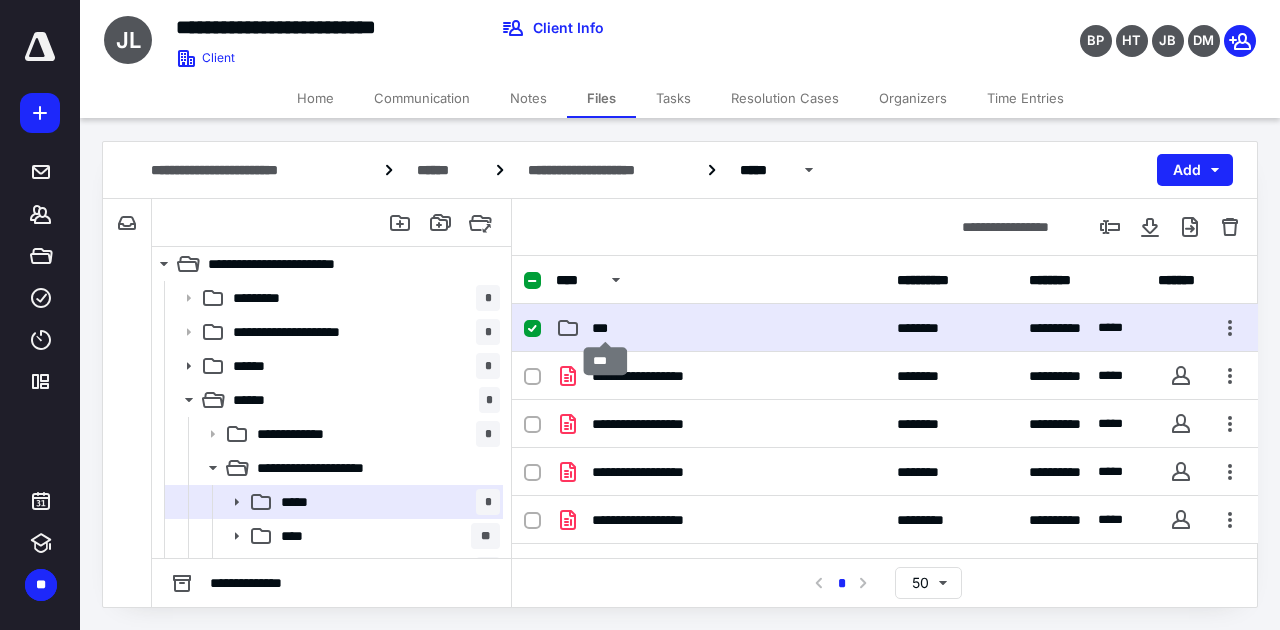 click on "***" at bounding box center [606, 328] 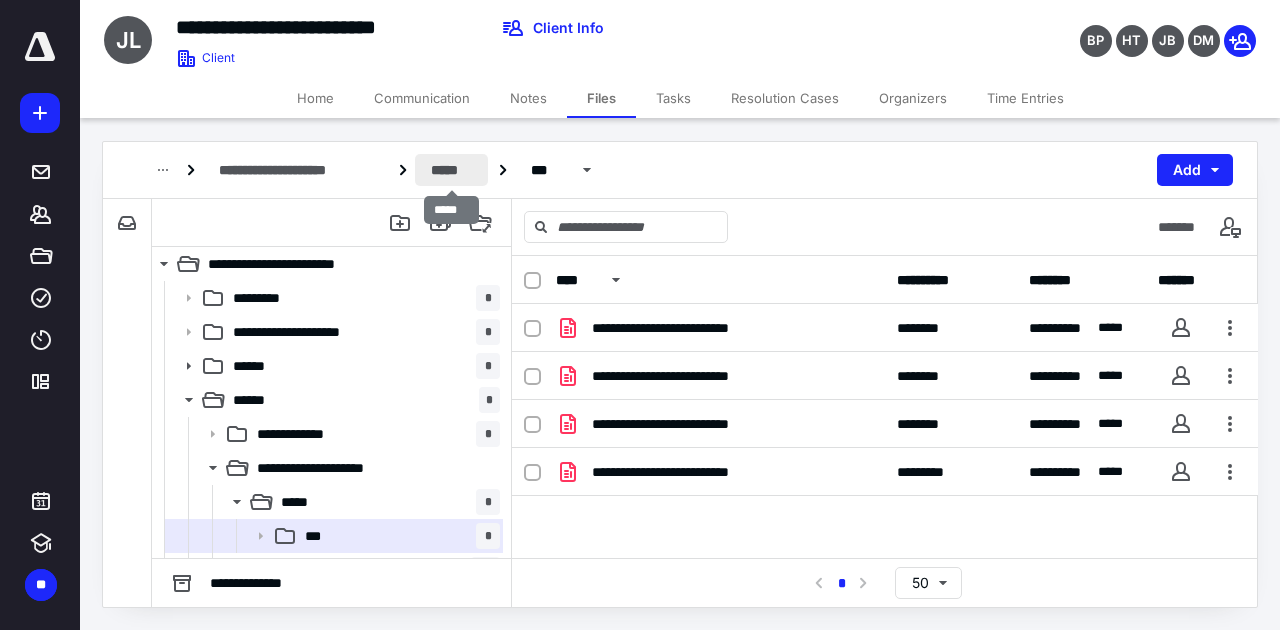 click on "*****" at bounding box center (451, 170) 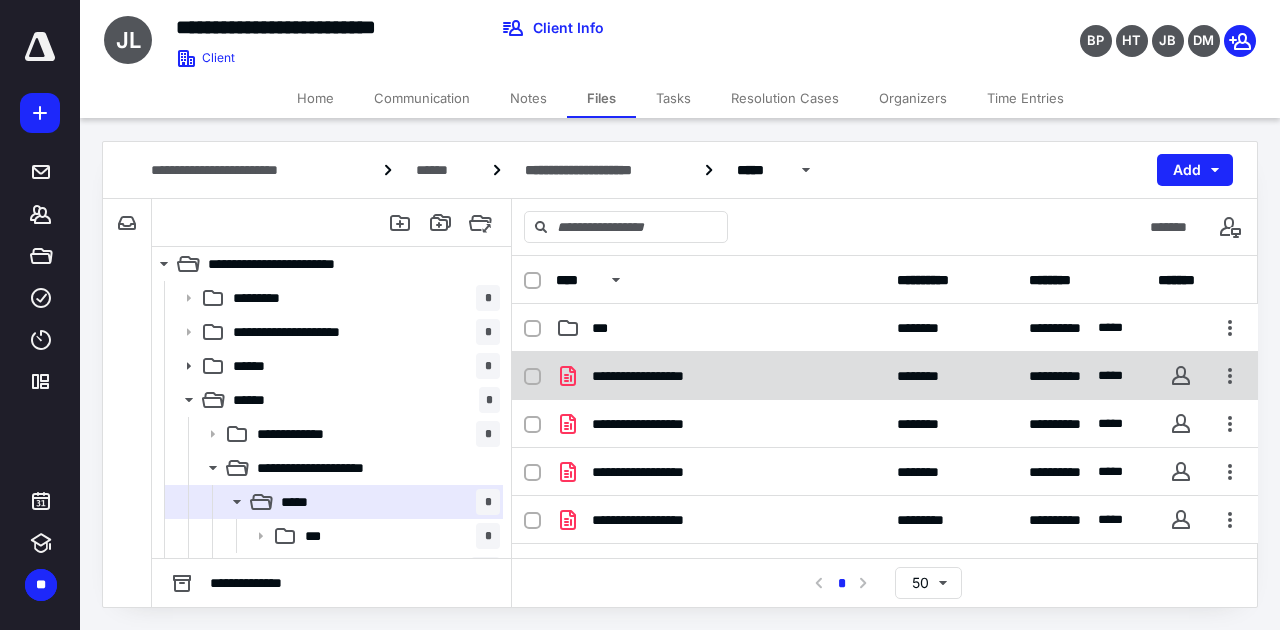 click on "**********" at bounding box center (885, 376) 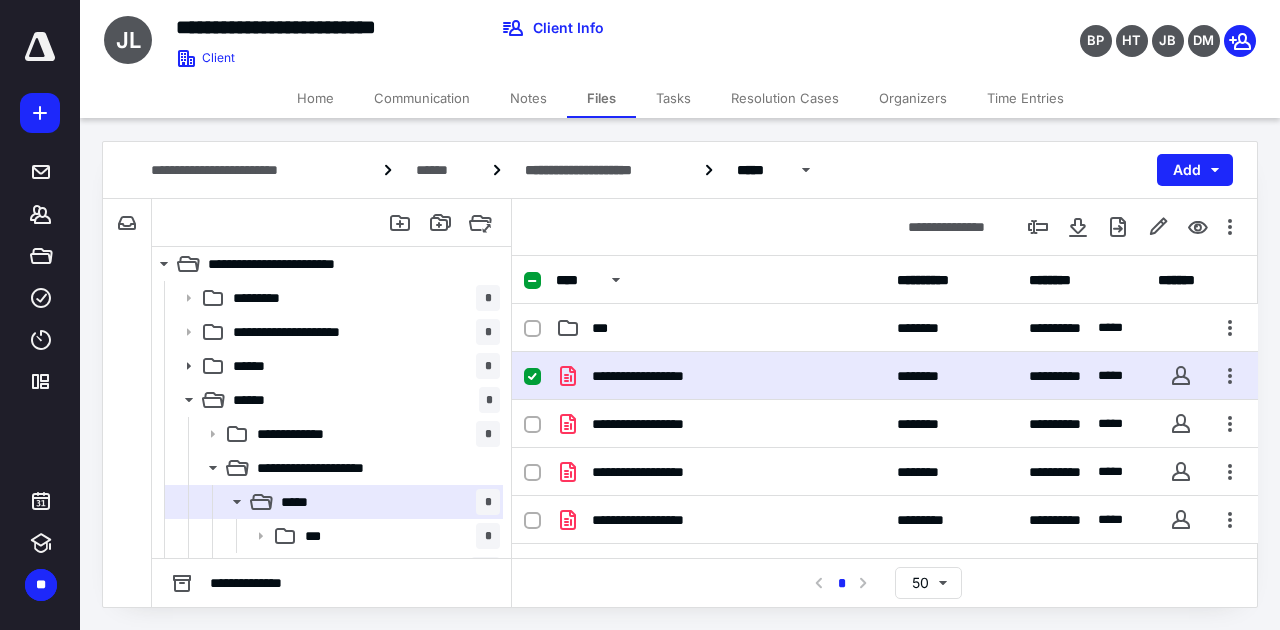 click on "**********" at bounding box center (885, 376) 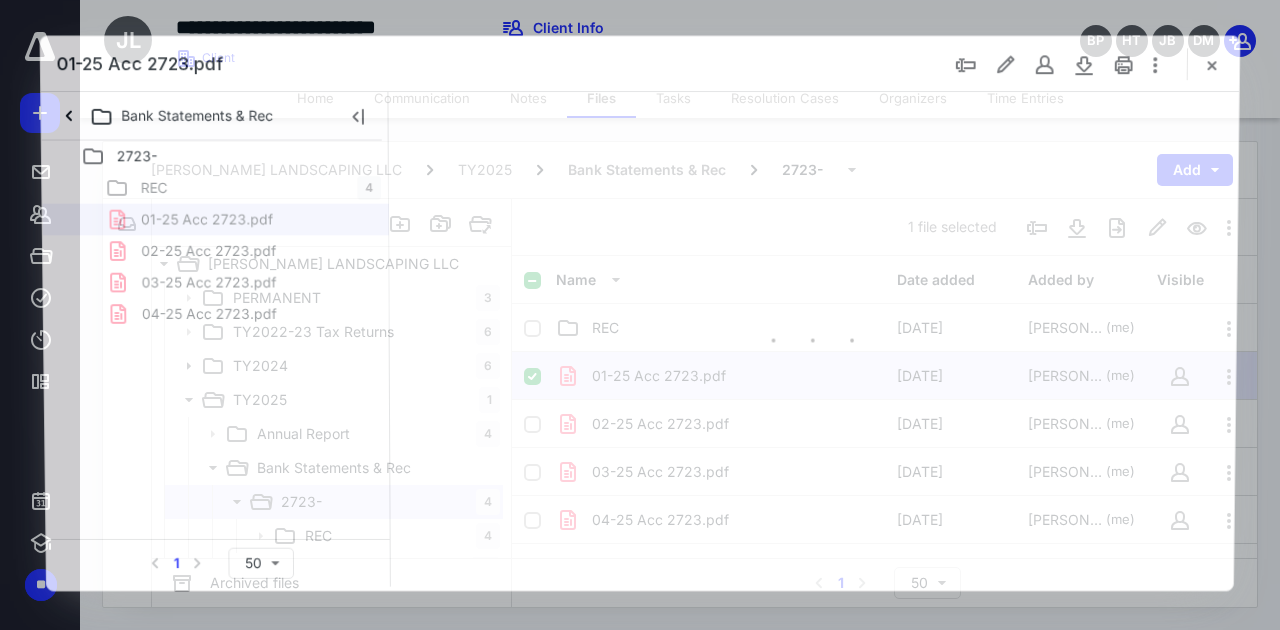 scroll, scrollTop: 0, scrollLeft: 0, axis: both 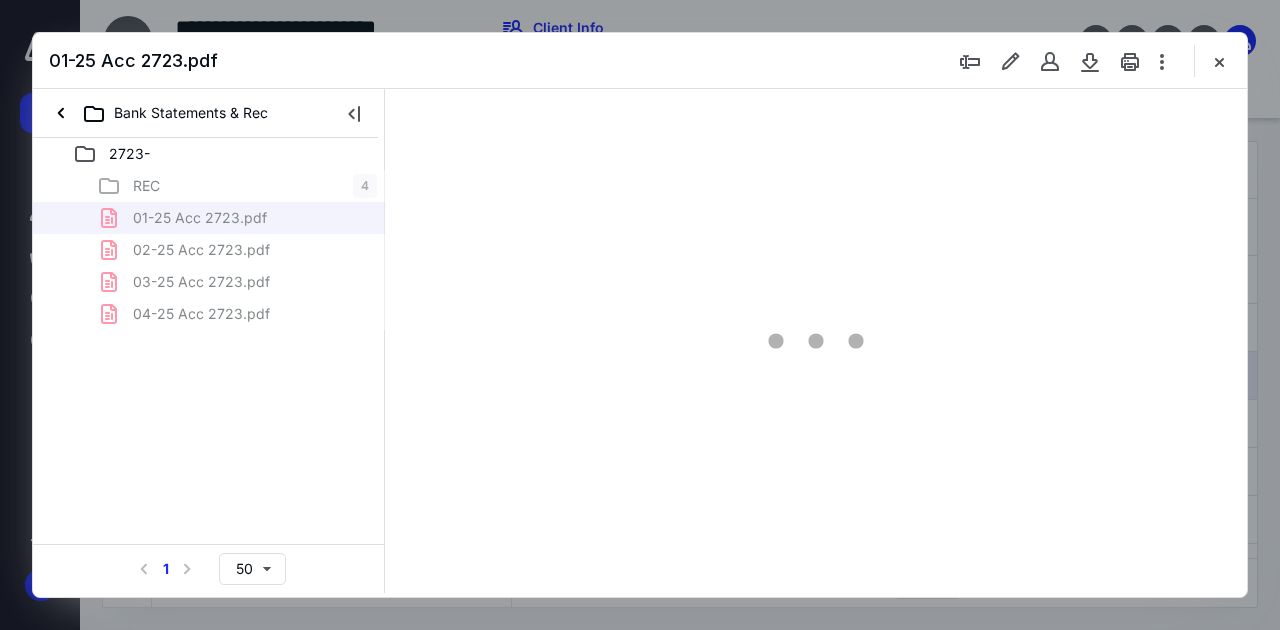 type on "51" 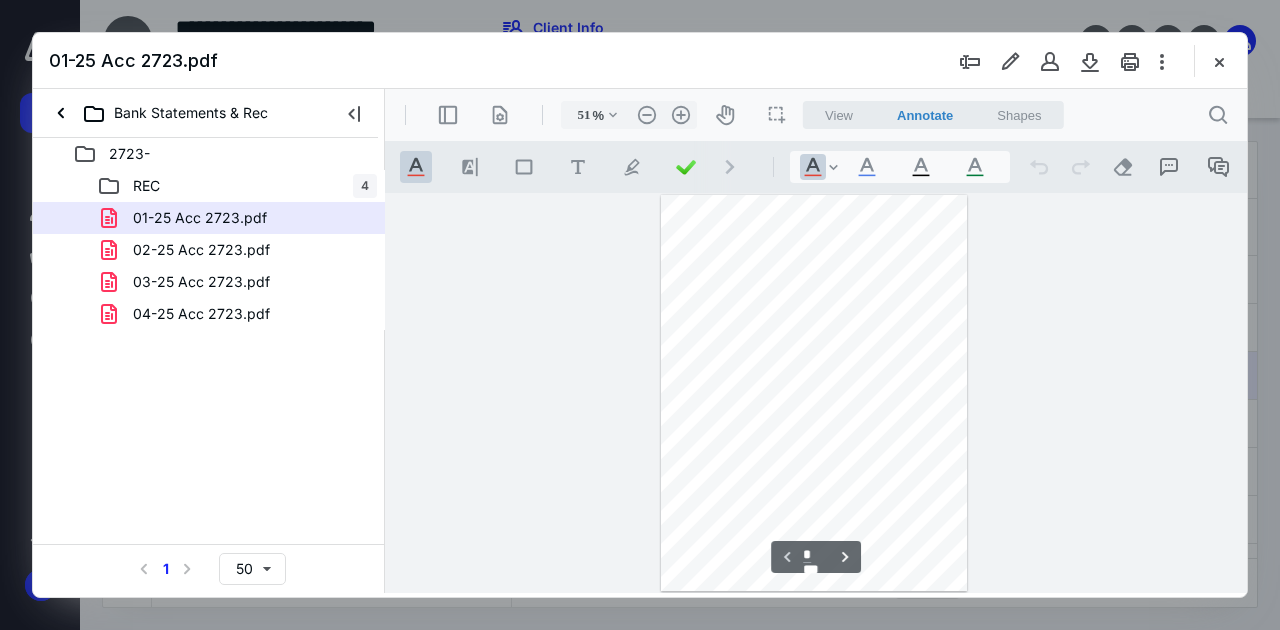 scroll, scrollTop: 106, scrollLeft: 0, axis: vertical 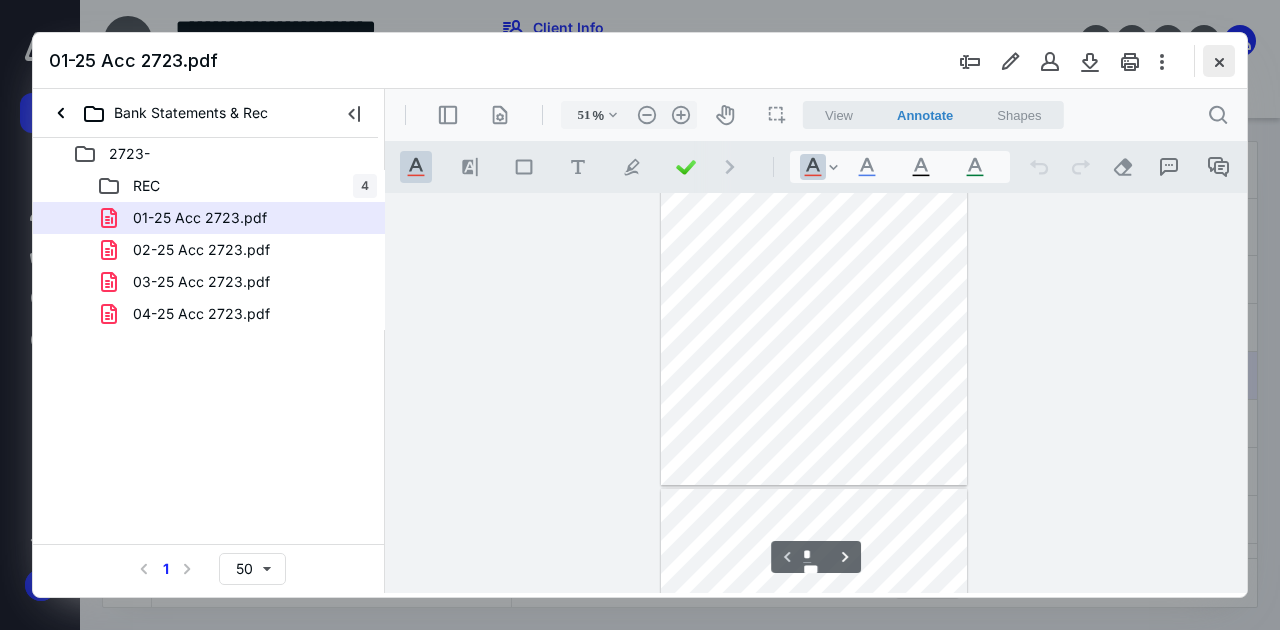 click at bounding box center (1219, 61) 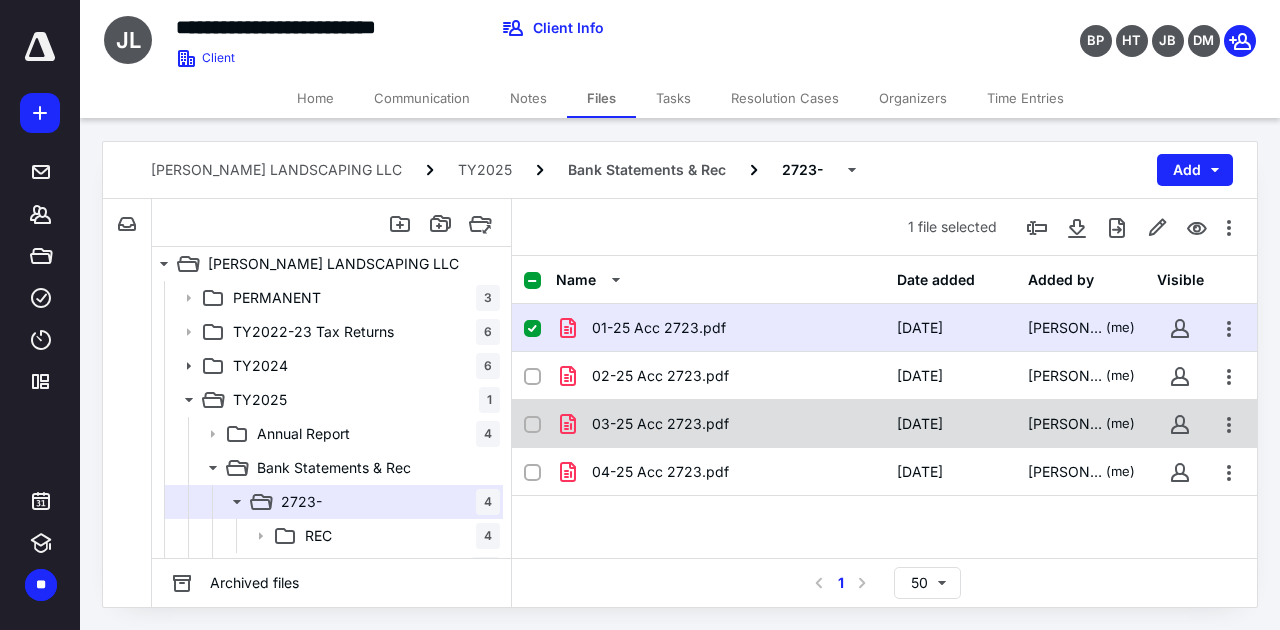 scroll, scrollTop: 0, scrollLeft: 0, axis: both 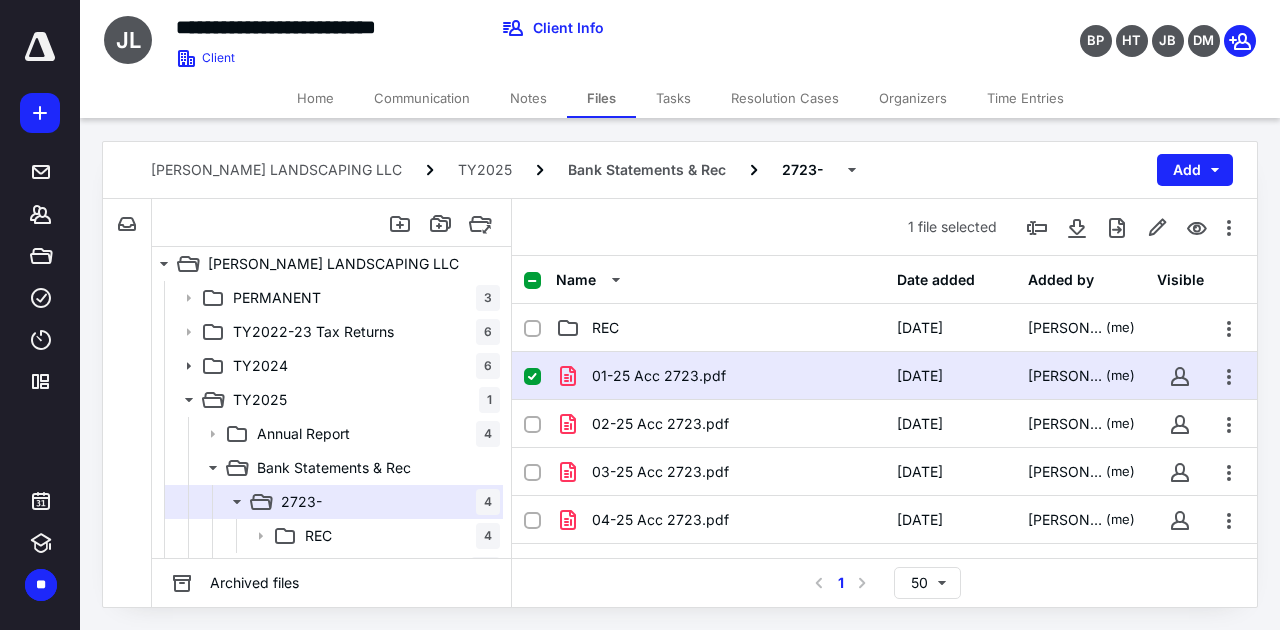 click at bounding box center (532, 377) 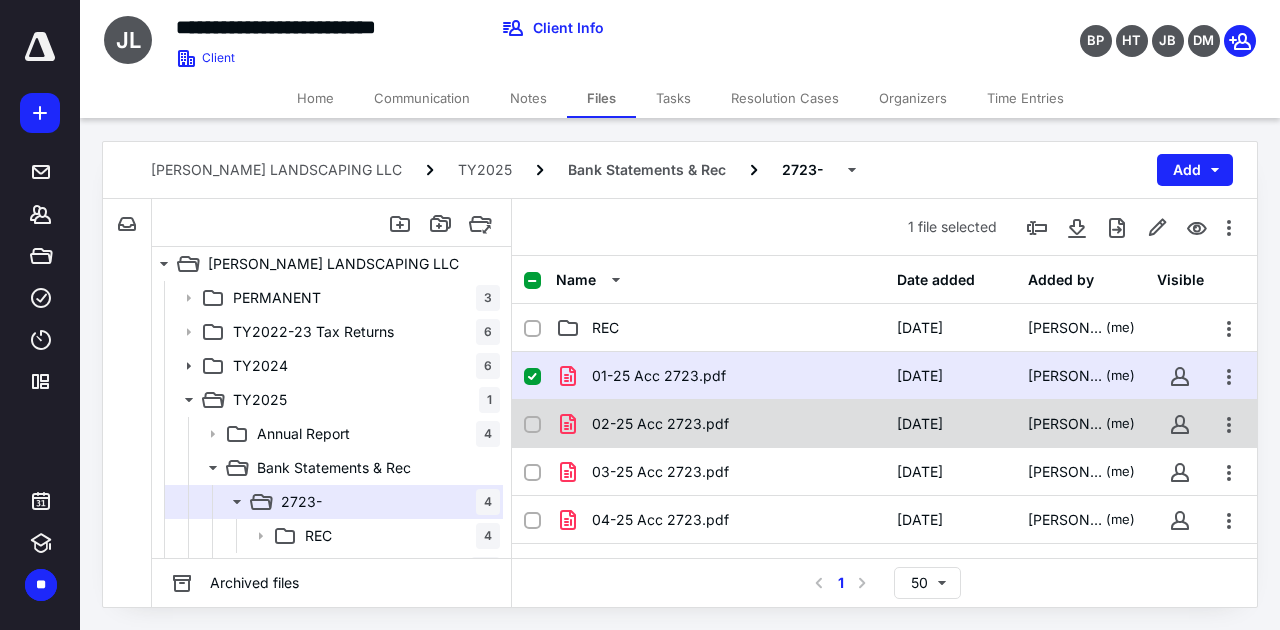 checkbox on "true" 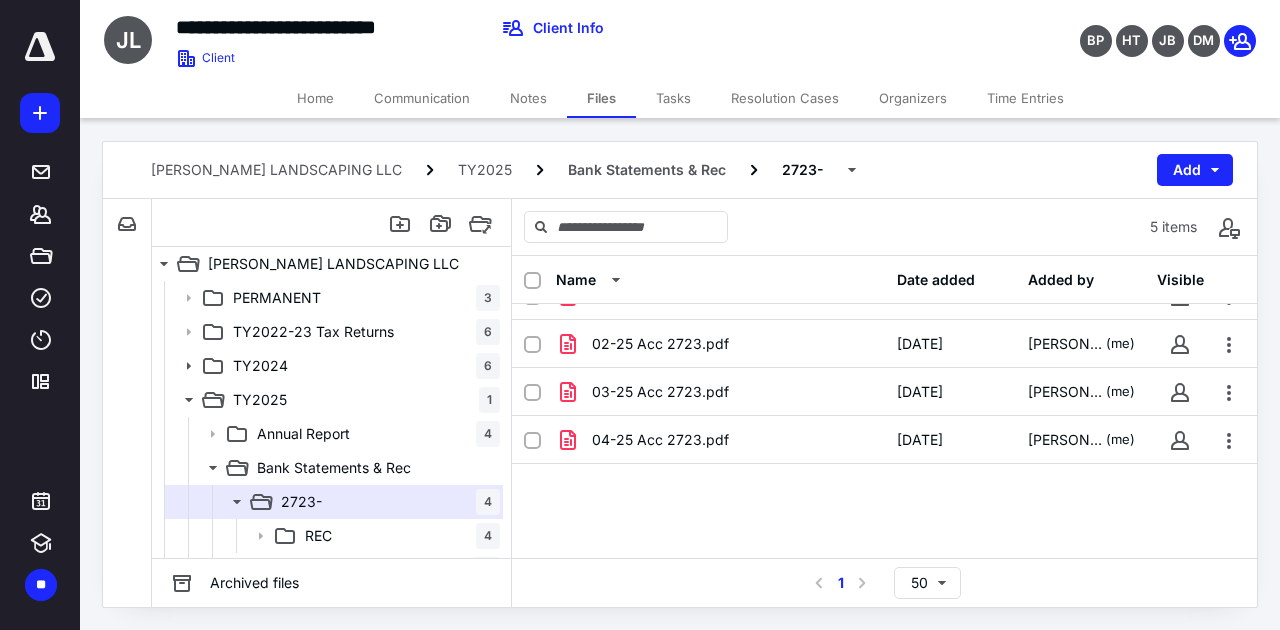 scroll, scrollTop: 92, scrollLeft: 0, axis: vertical 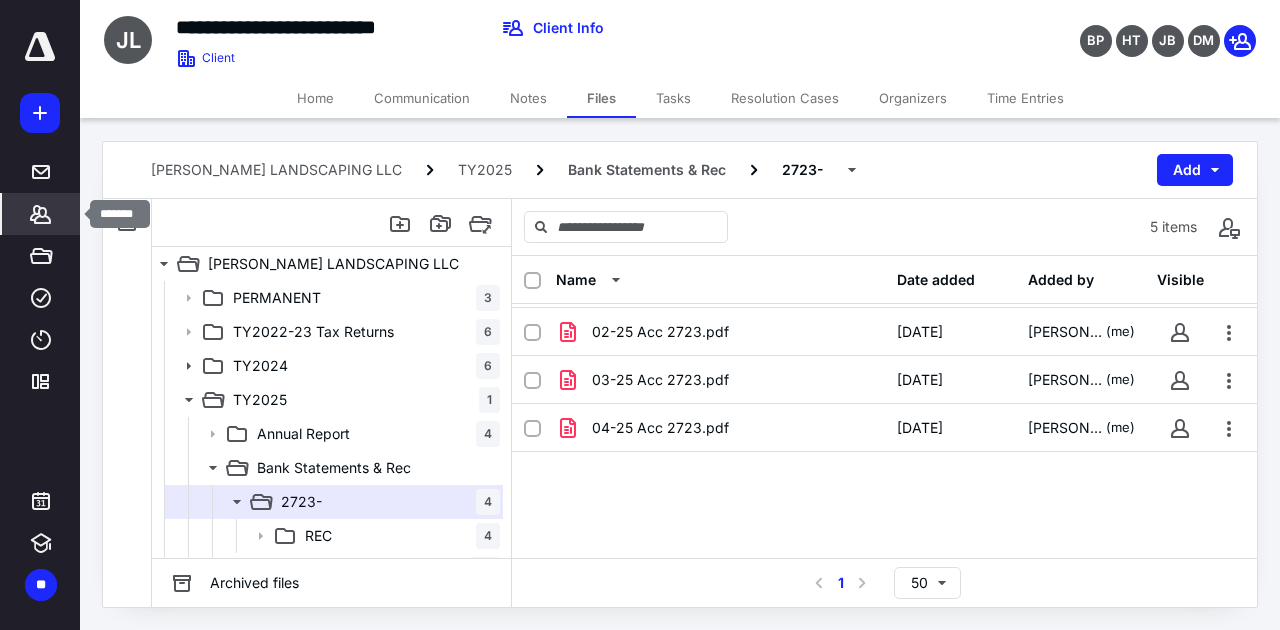 click 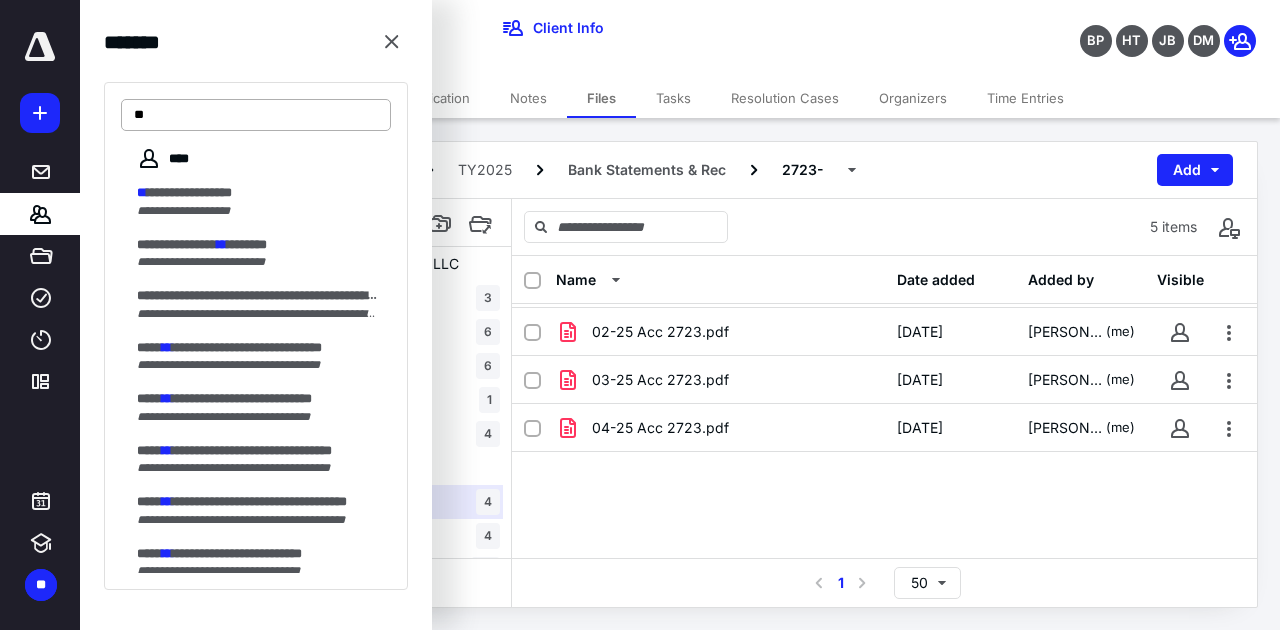 type on "*" 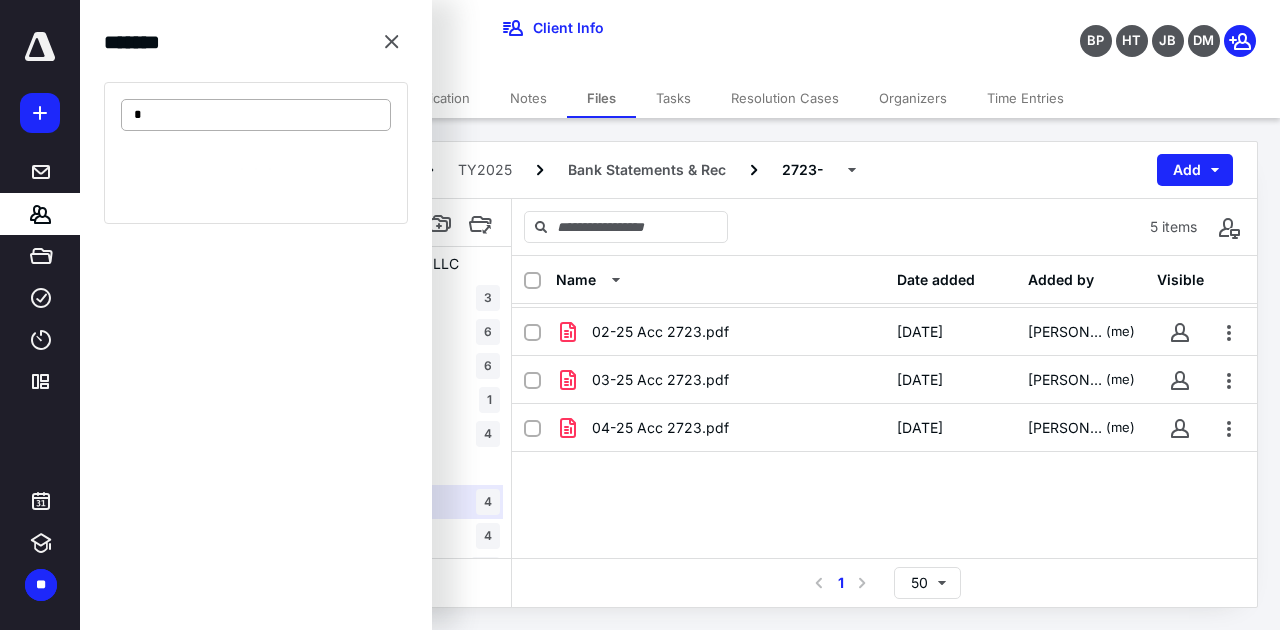 type 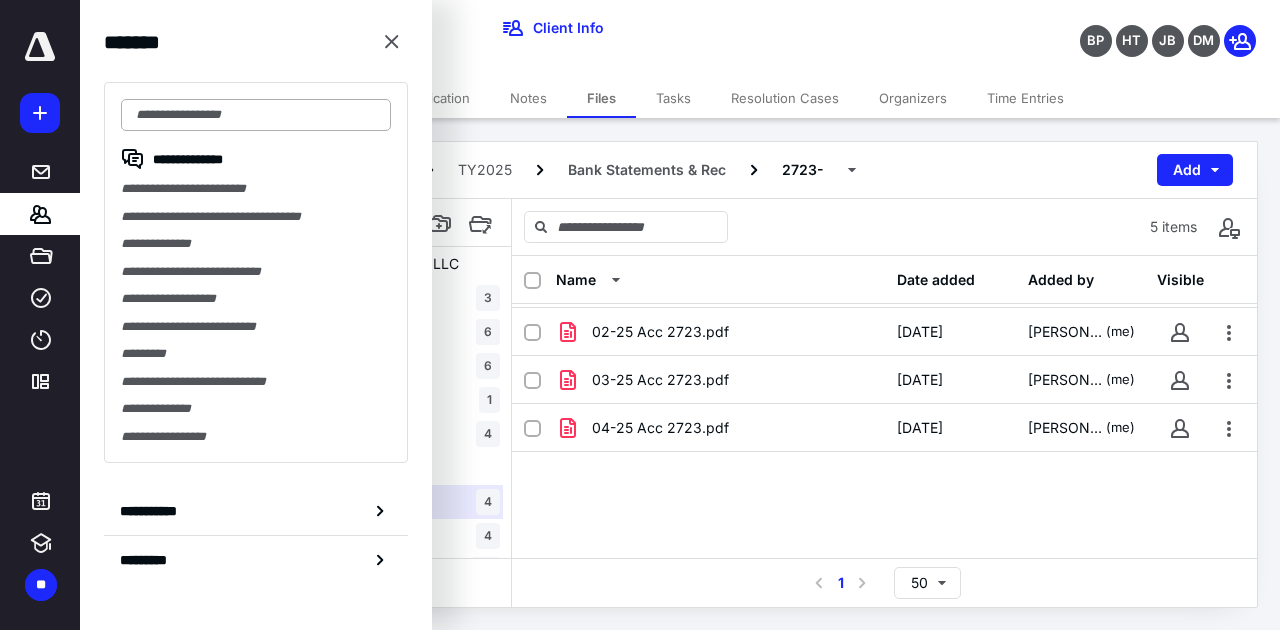 checkbox on "false" 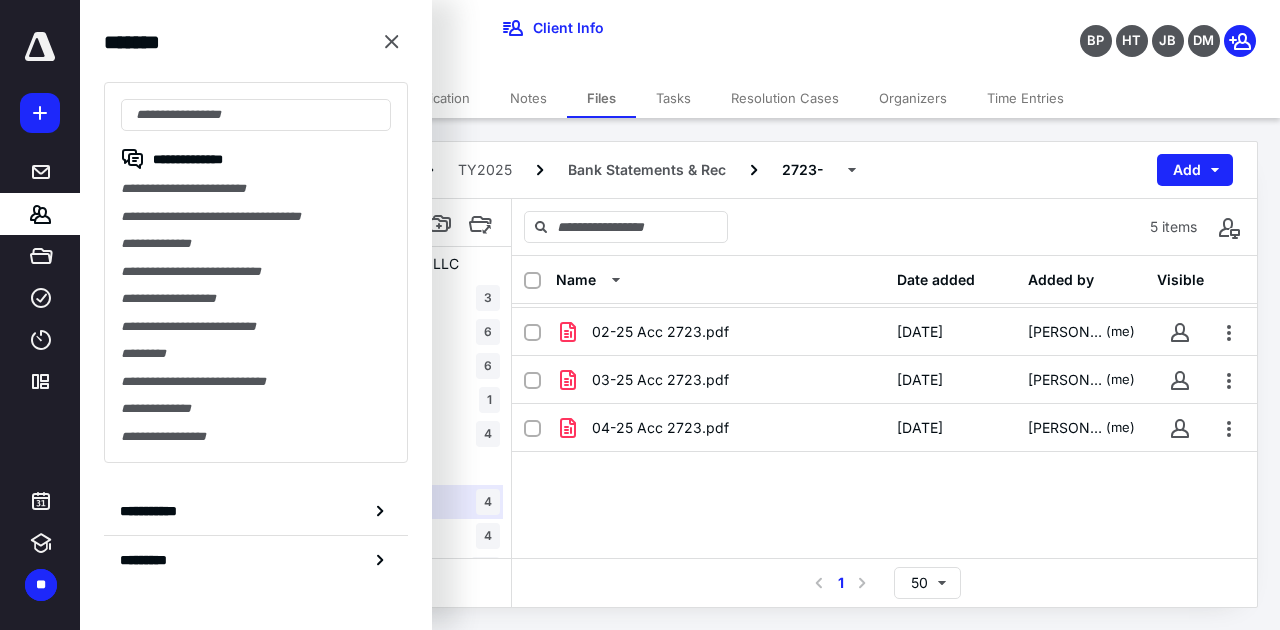 click on "Select a page number for more results 1 50" at bounding box center (884, 582) 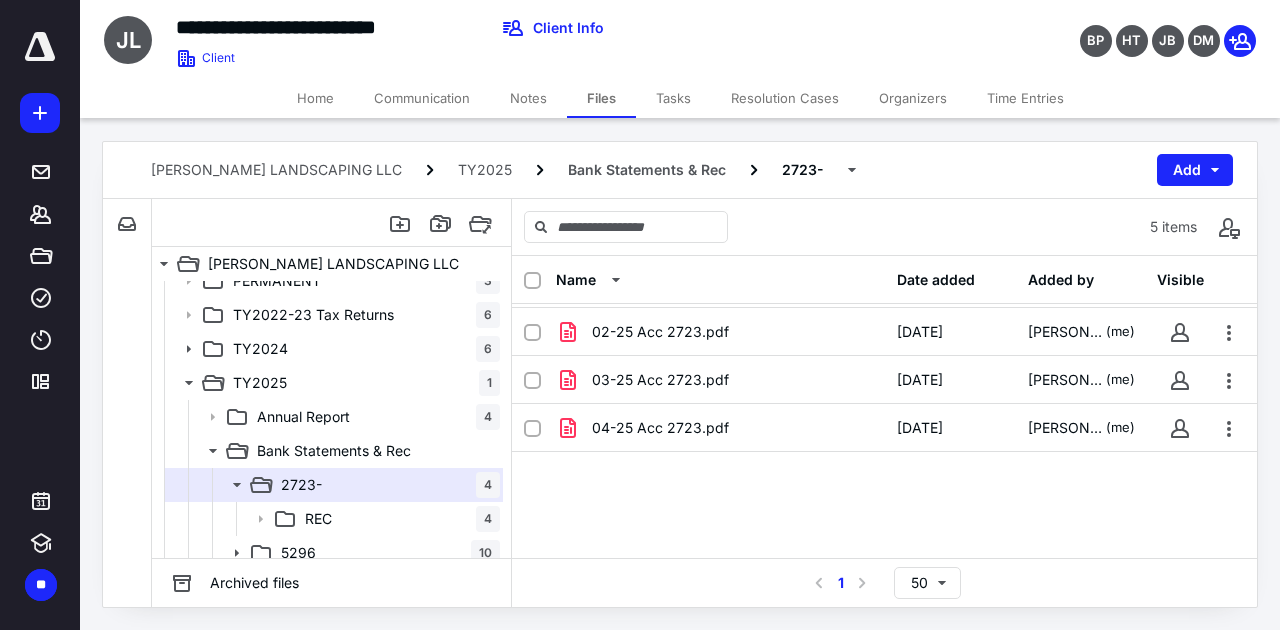 scroll, scrollTop: 26, scrollLeft: 0, axis: vertical 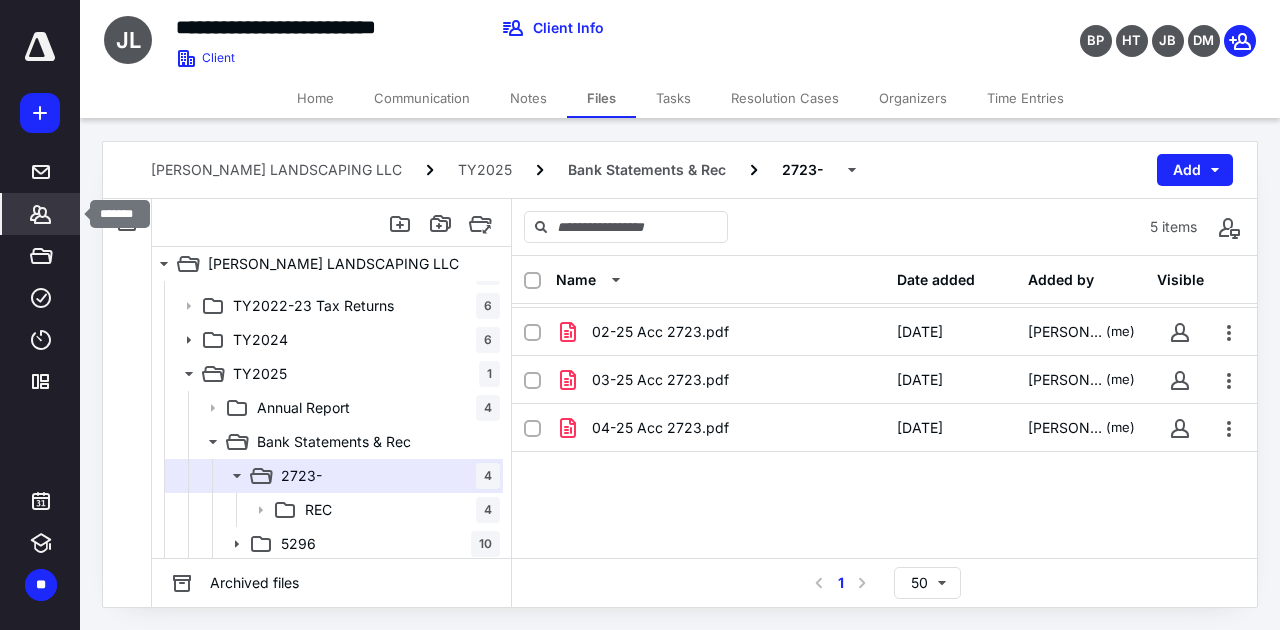 click 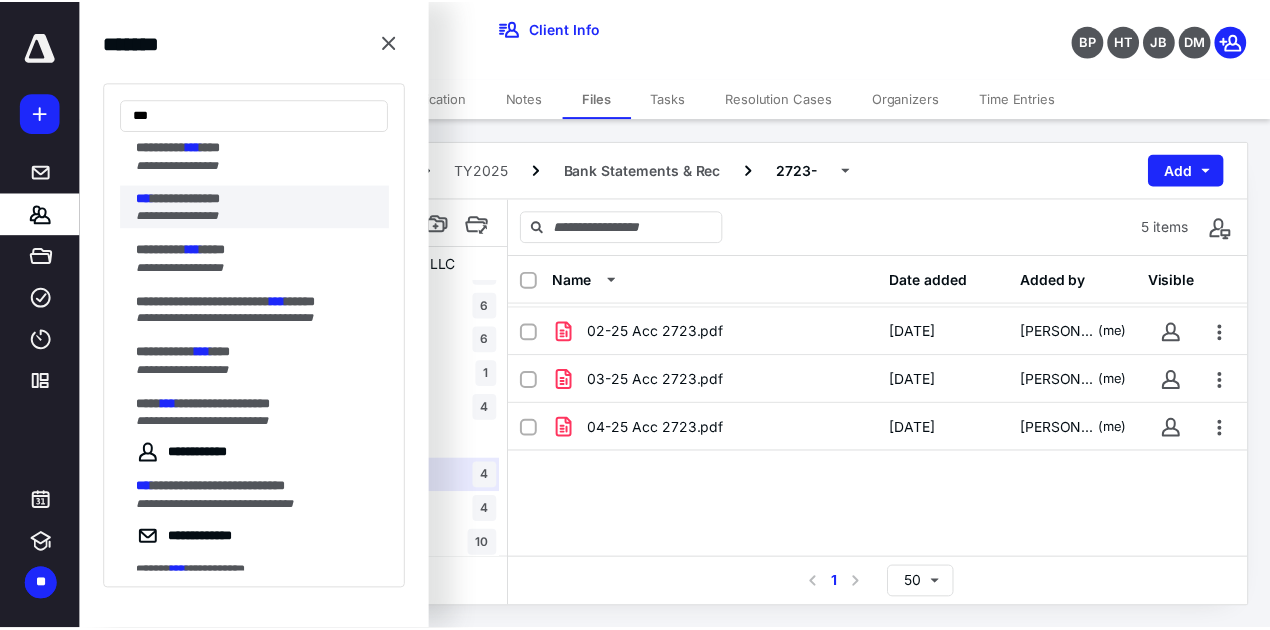 scroll, scrollTop: 1000, scrollLeft: 0, axis: vertical 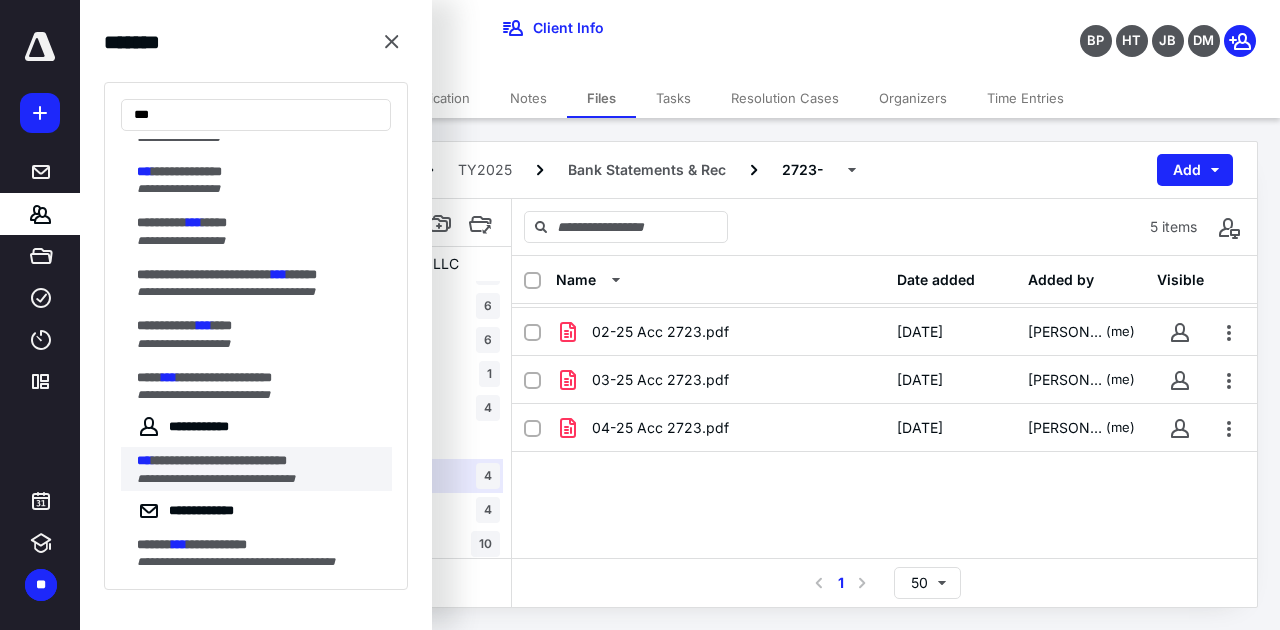 type on "***" 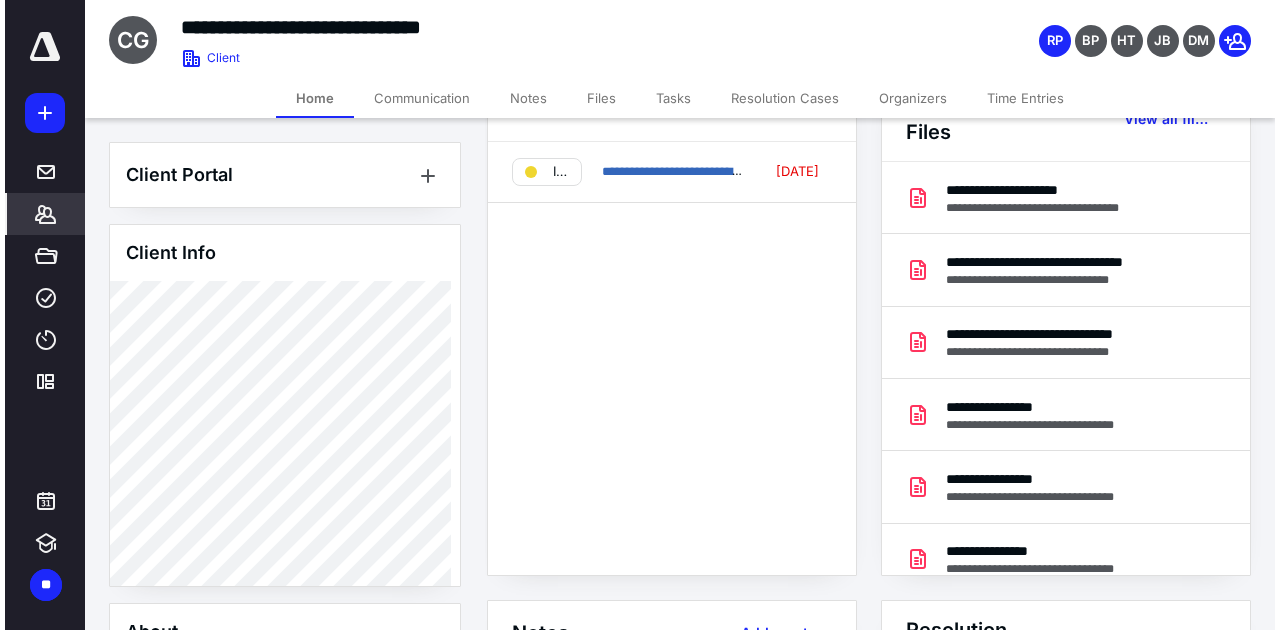 scroll, scrollTop: 0, scrollLeft: 0, axis: both 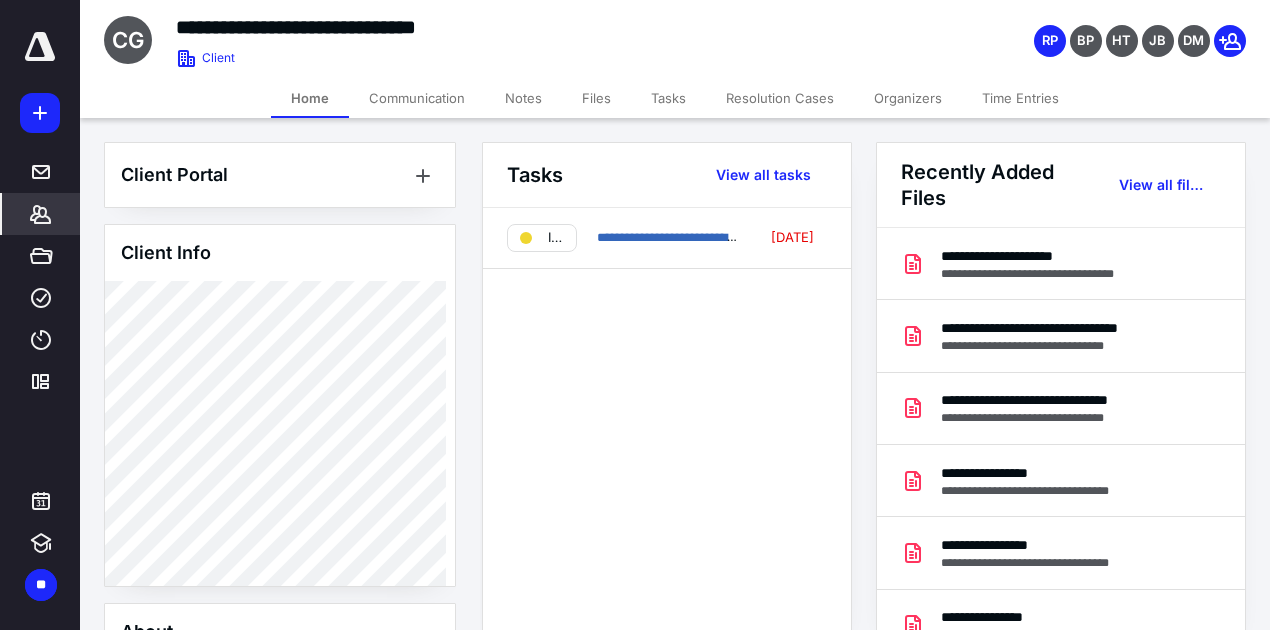 click on "Files" at bounding box center (596, 98) 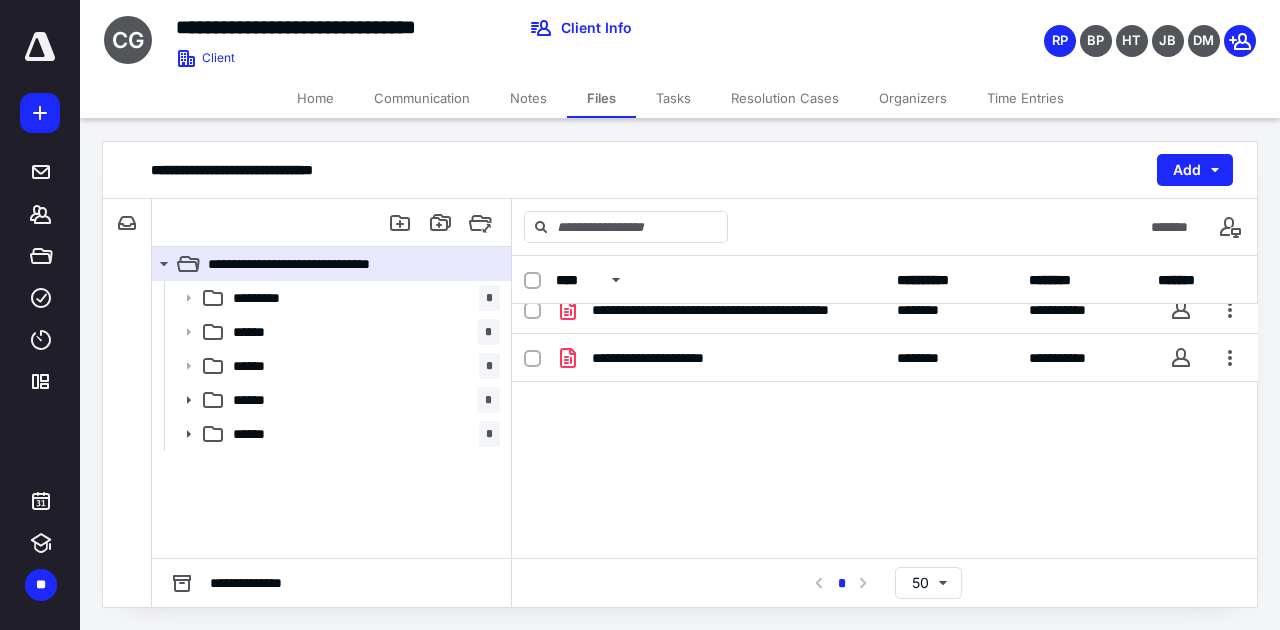 scroll, scrollTop: 282, scrollLeft: 0, axis: vertical 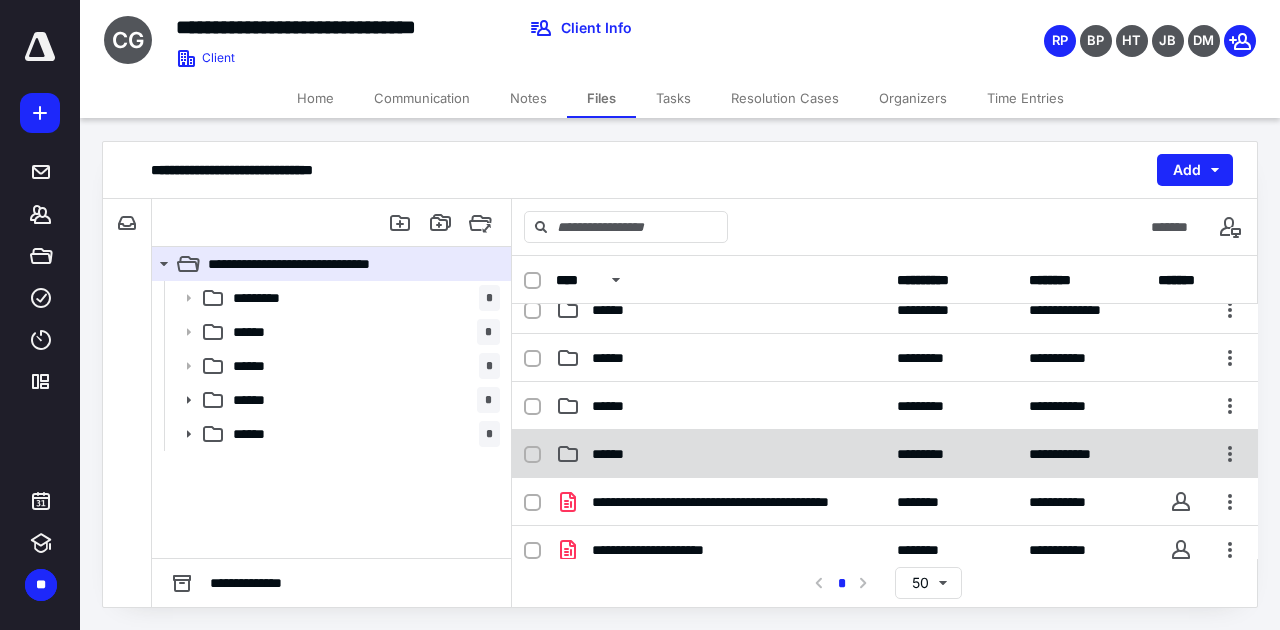 click on "******" at bounding box center [720, 454] 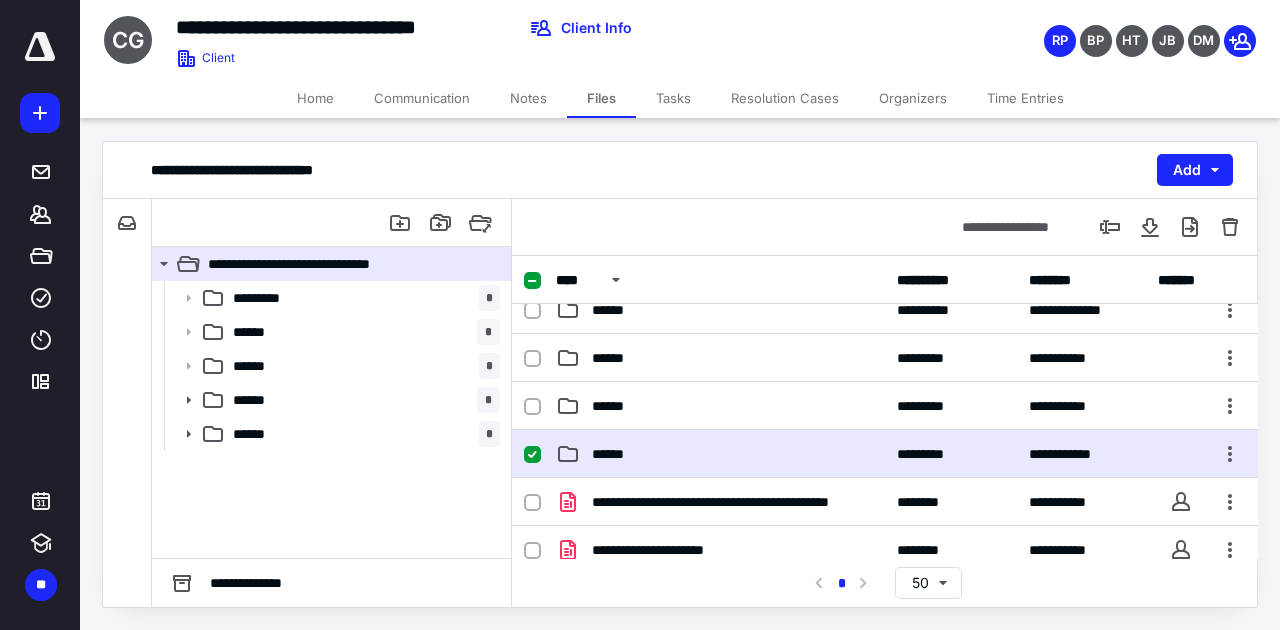 click on "******" at bounding box center [720, 454] 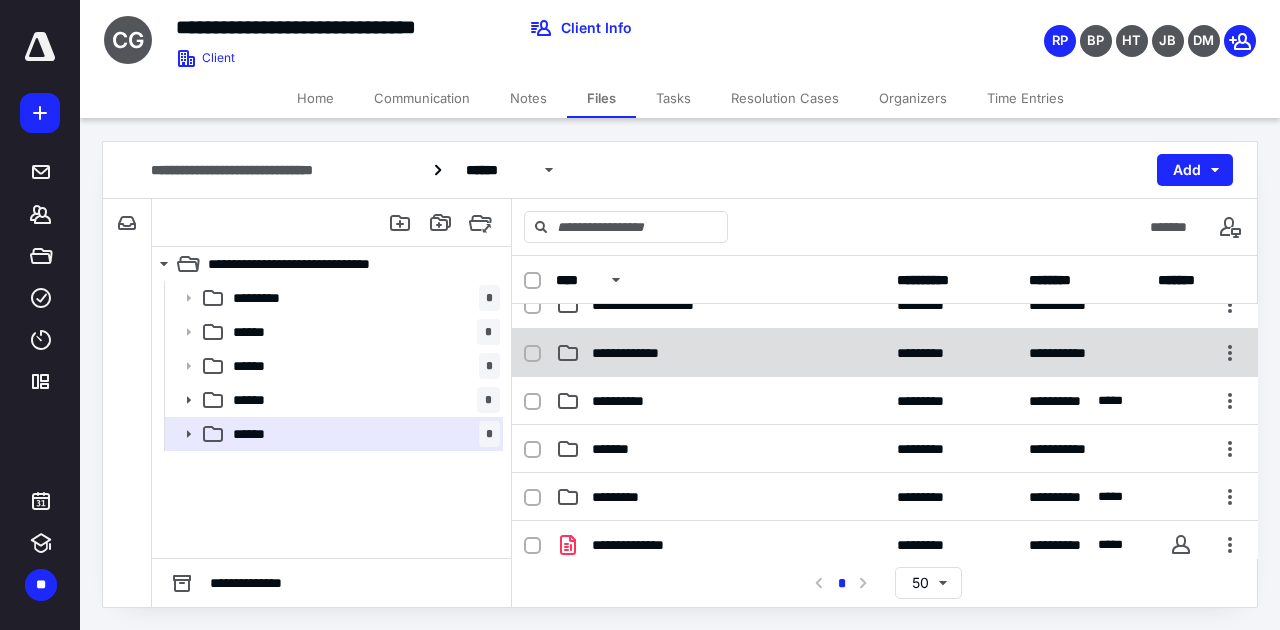 scroll, scrollTop: 0, scrollLeft: 0, axis: both 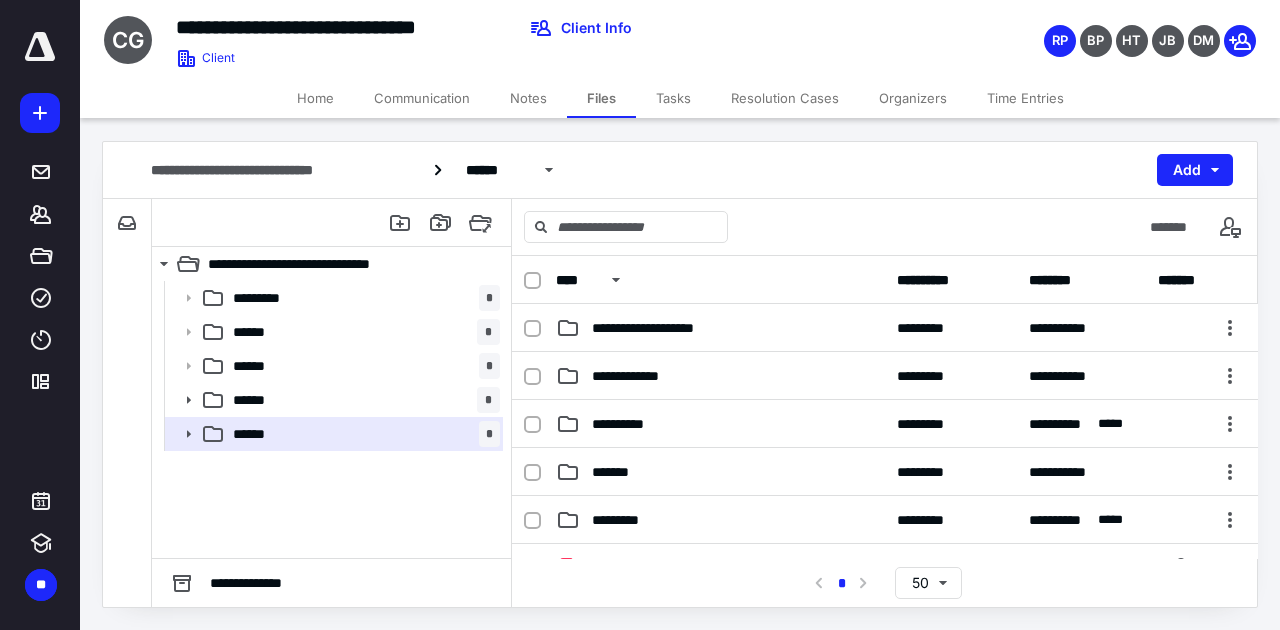 click on "**********" at bounding box center (629, 424) 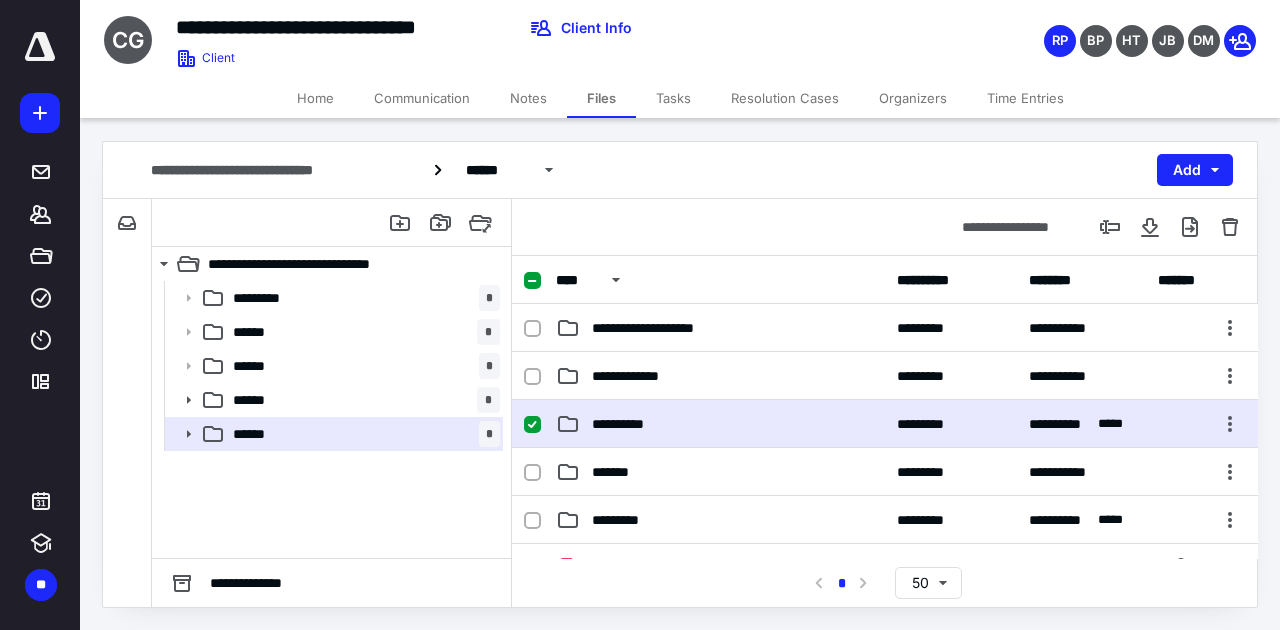 click on "**********" at bounding box center [629, 424] 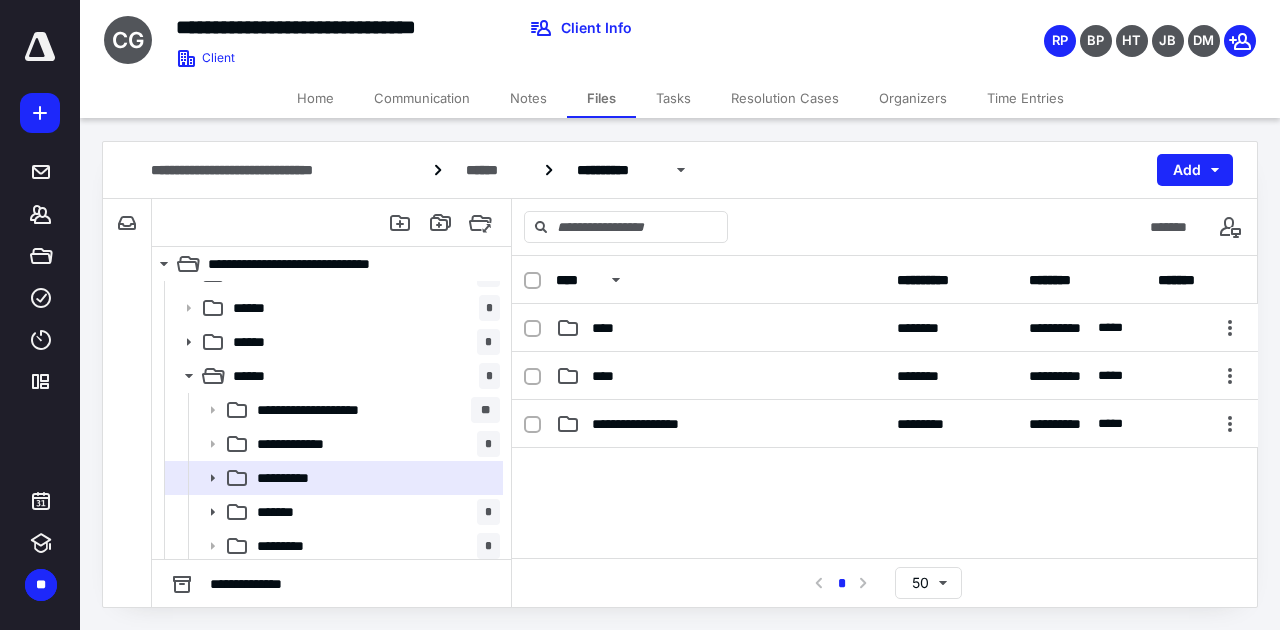 scroll, scrollTop: 61, scrollLeft: 0, axis: vertical 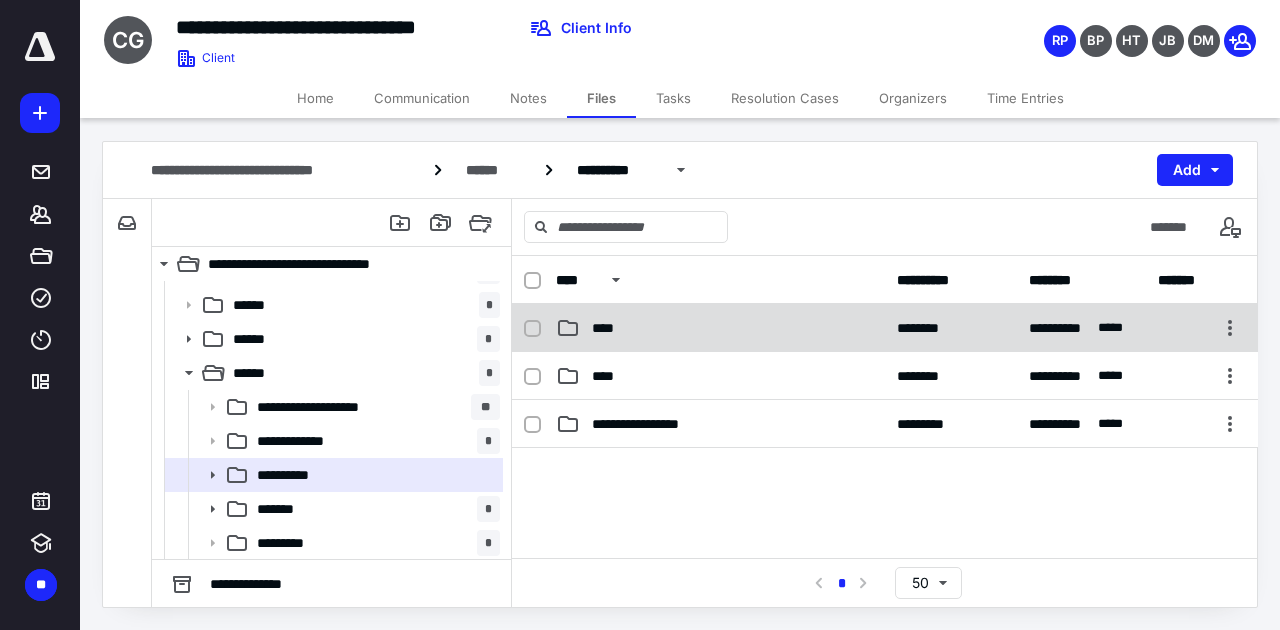 click on "****" at bounding box center [720, 328] 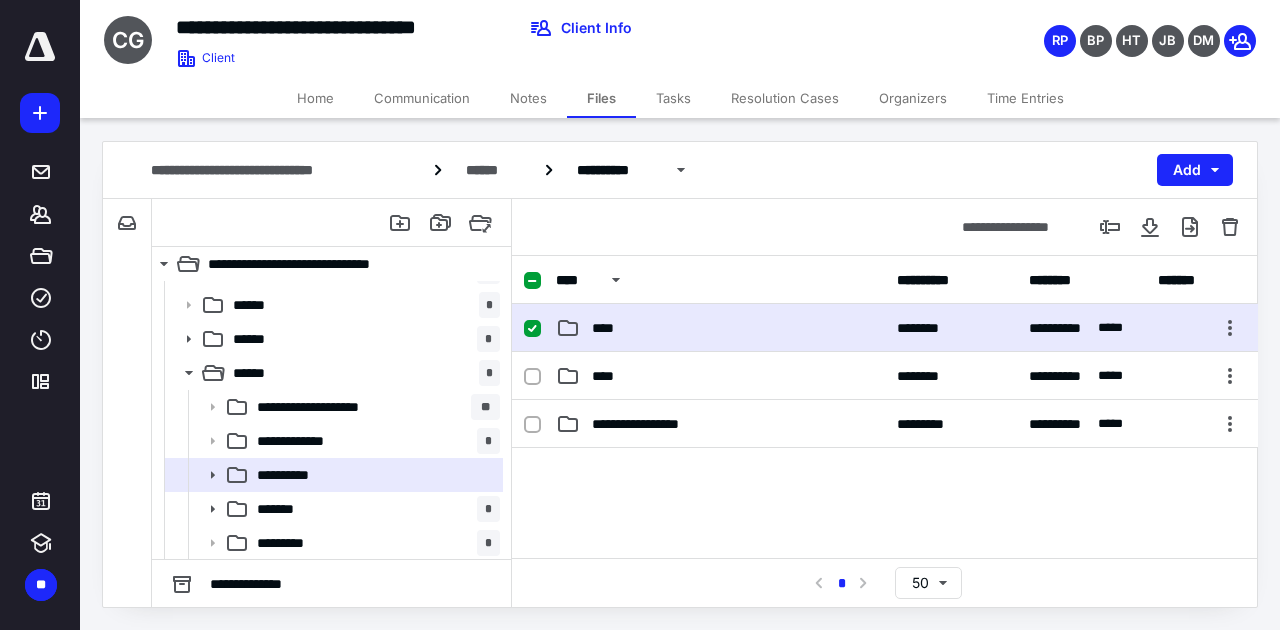 click on "****" at bounding box center (720, 328) 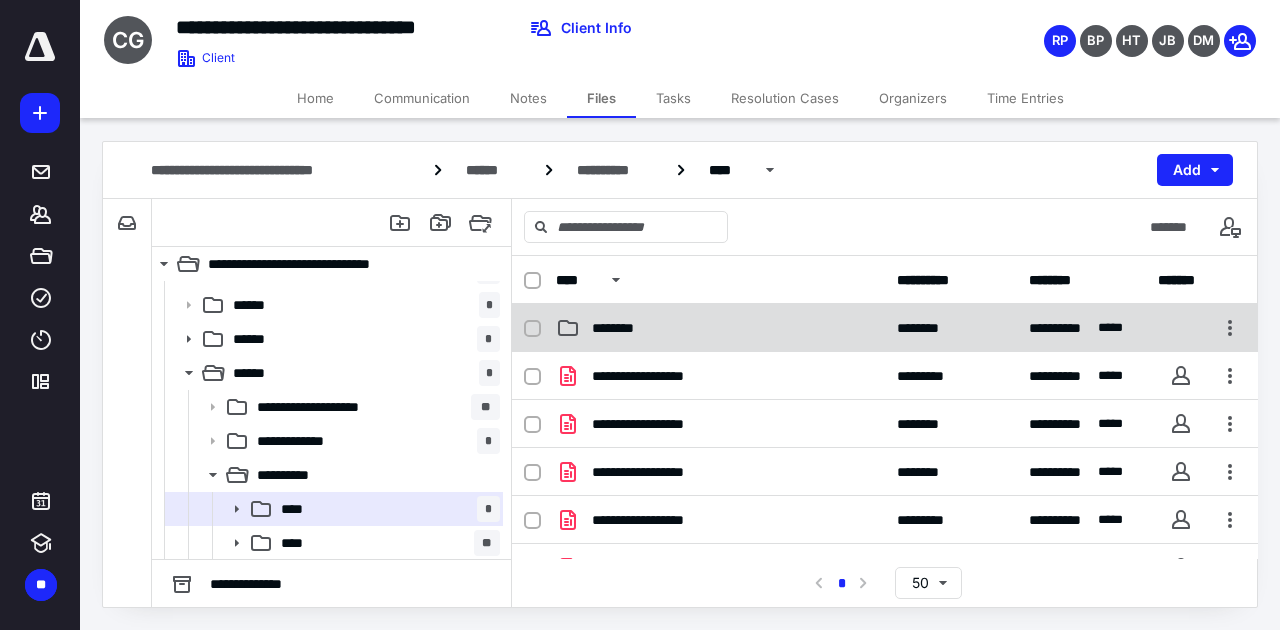 click on "********" at bounding box center (720, 328) 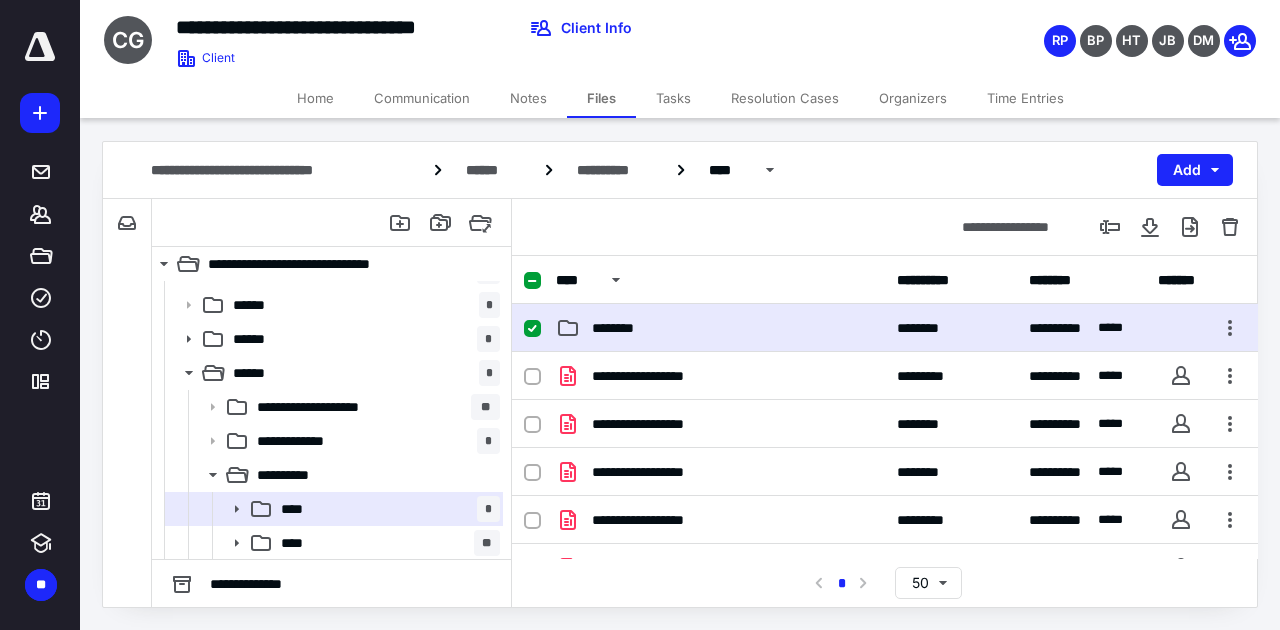 click on "********" at bounding box center (720, 328) 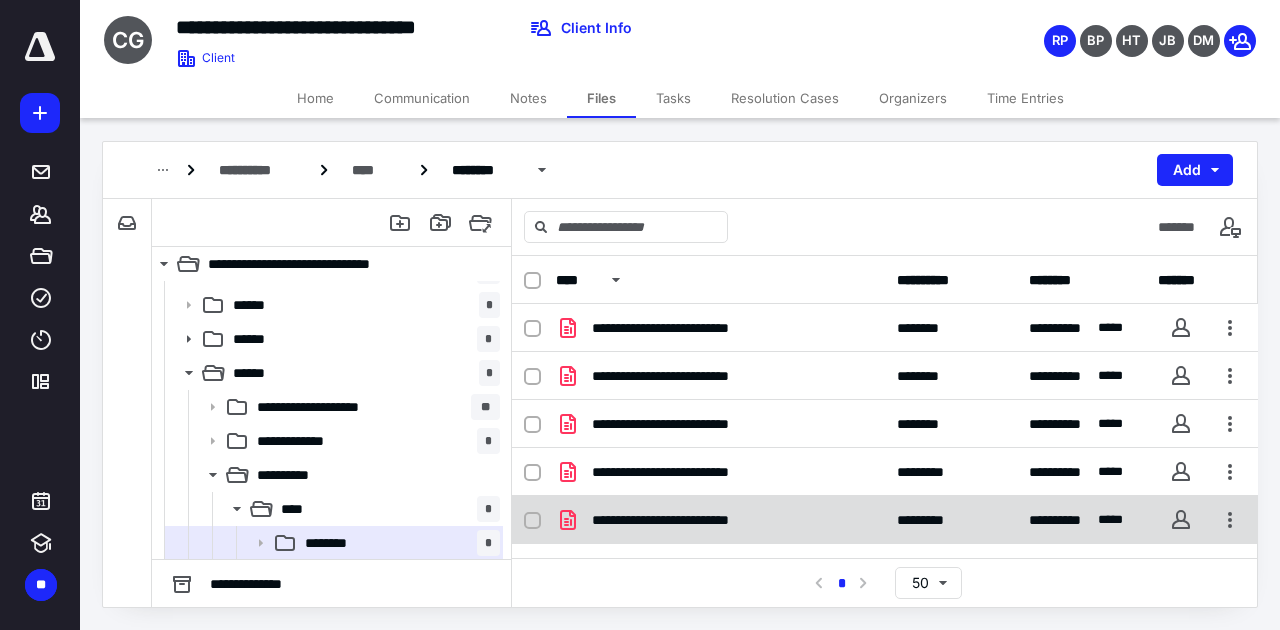 scroll, scrollTop: 44, scrollLeft: 0, axis: vertical 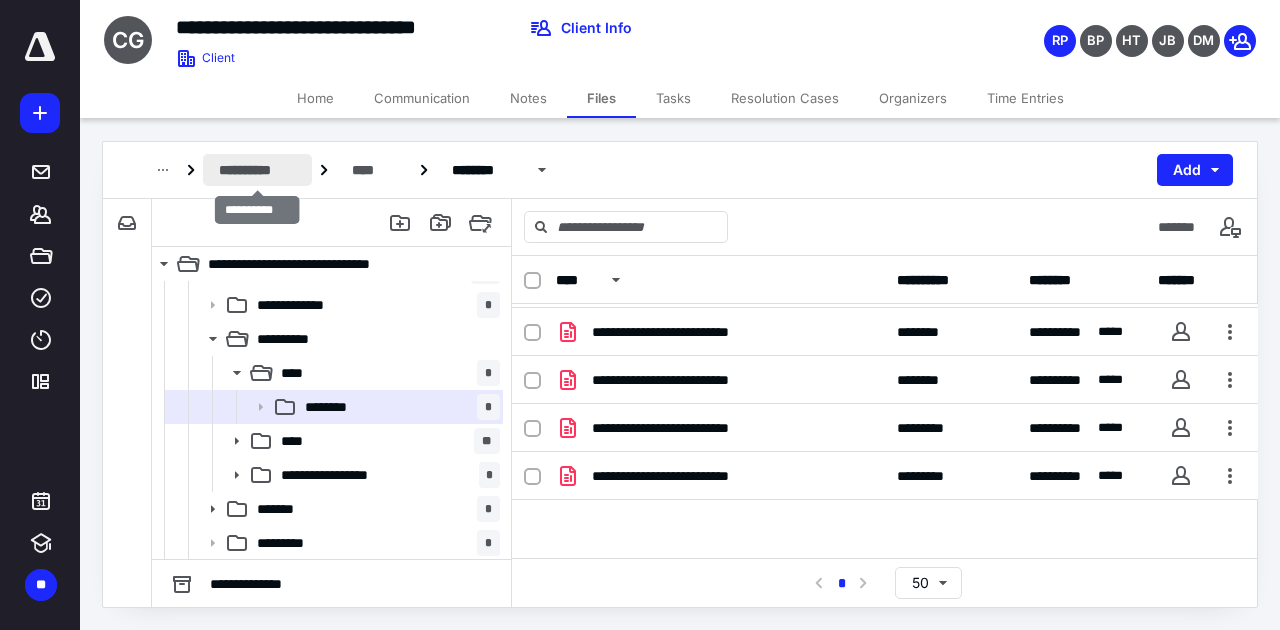 click on "**********" at bounding box center (257, 170) 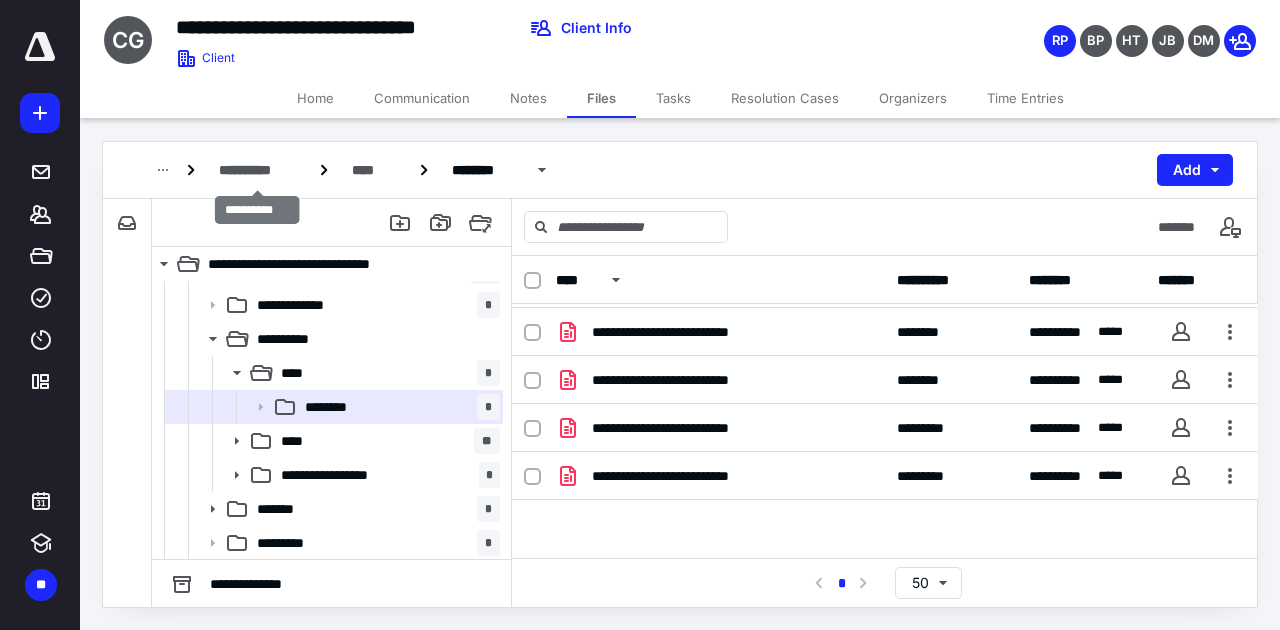 scroll, scrollTop: 0, scrollLeft: 0, axis: both 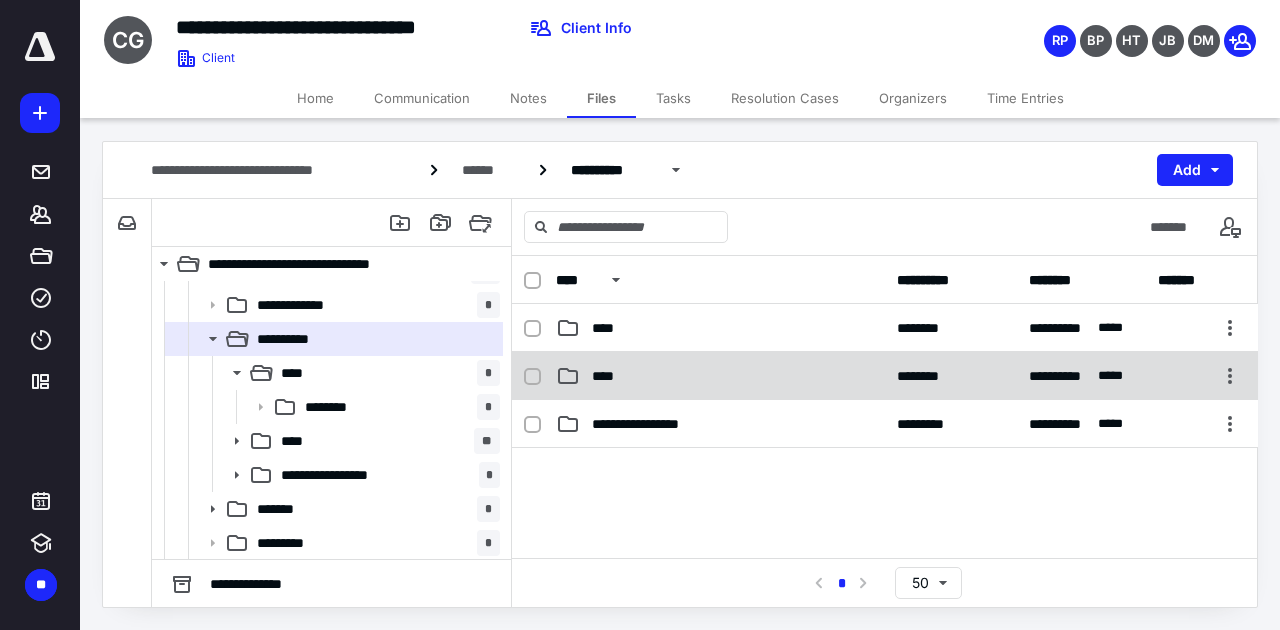 click on "****" at bounding box center [720, 376] 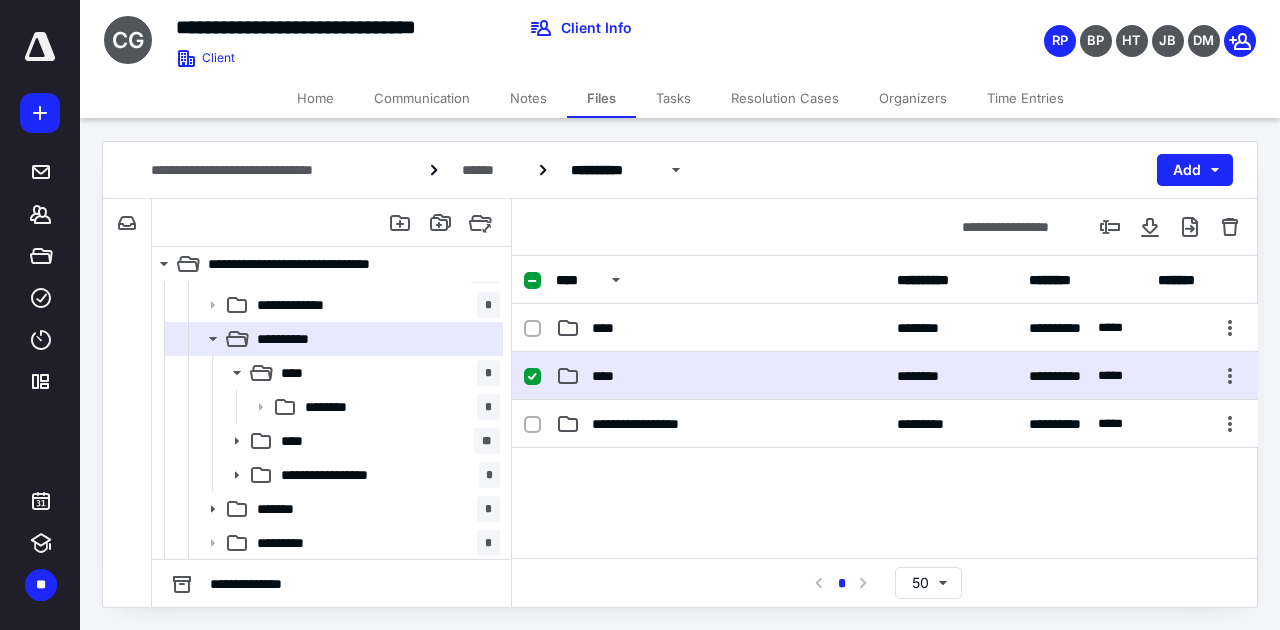 click on "****" at bounding box center [720, 376] 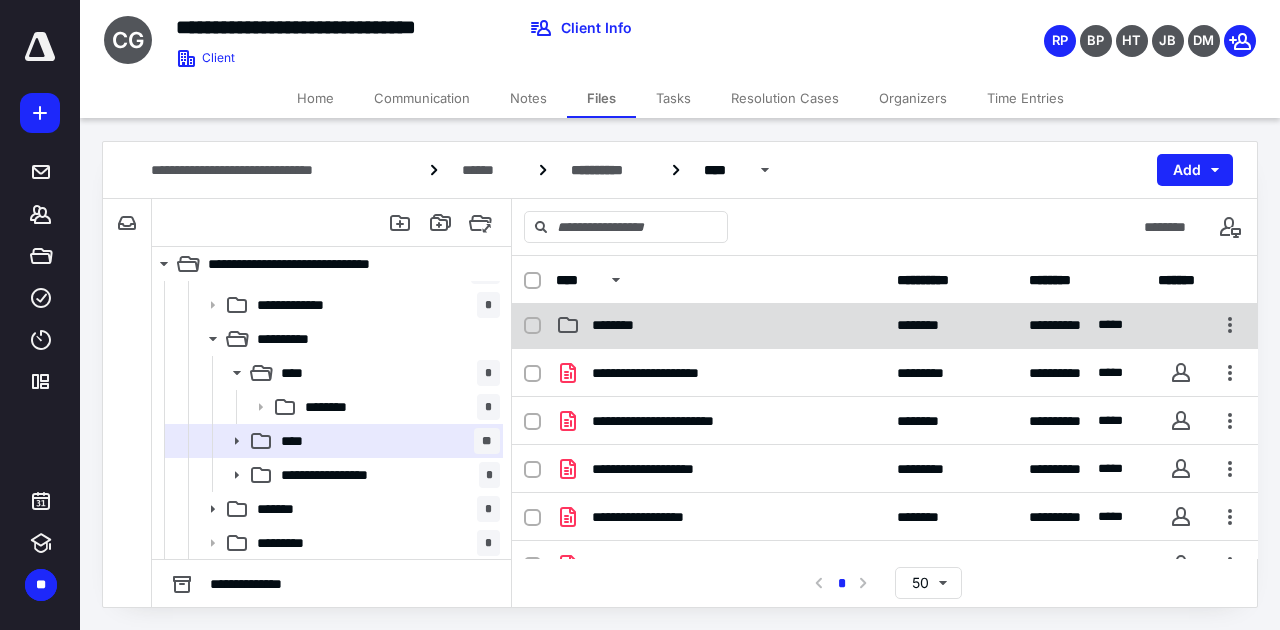 scroll, scrollTop: 0, scrollLeft: 0, axis: both 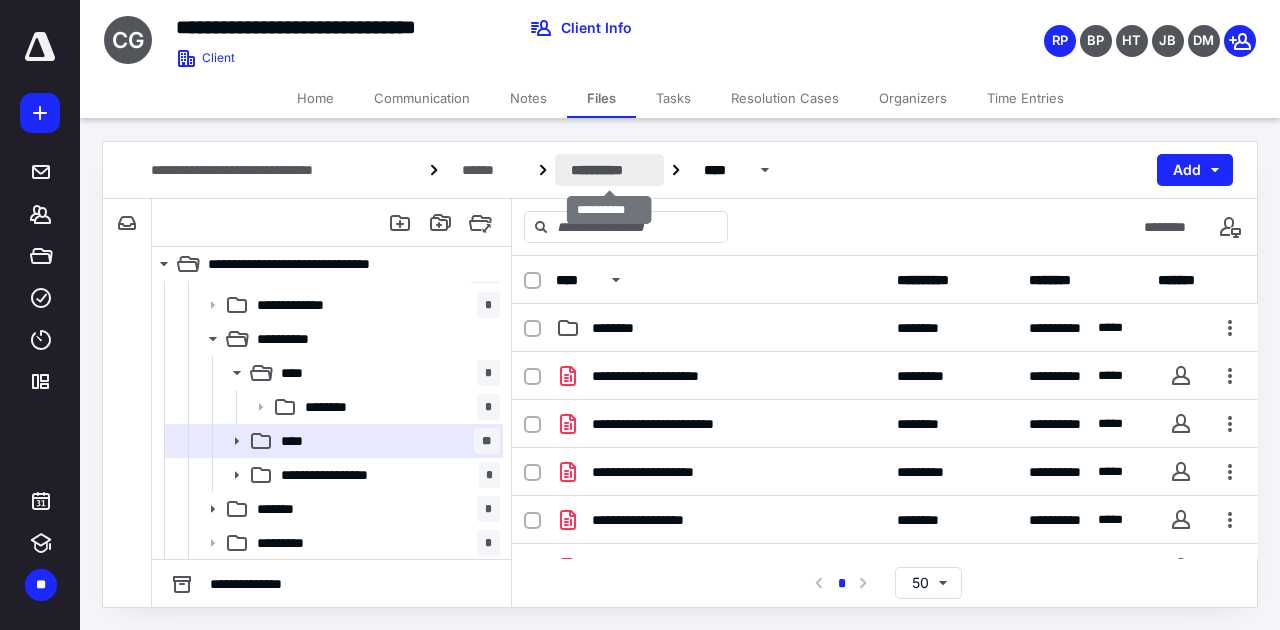 click on "**********" at bounding box center [609, 170] 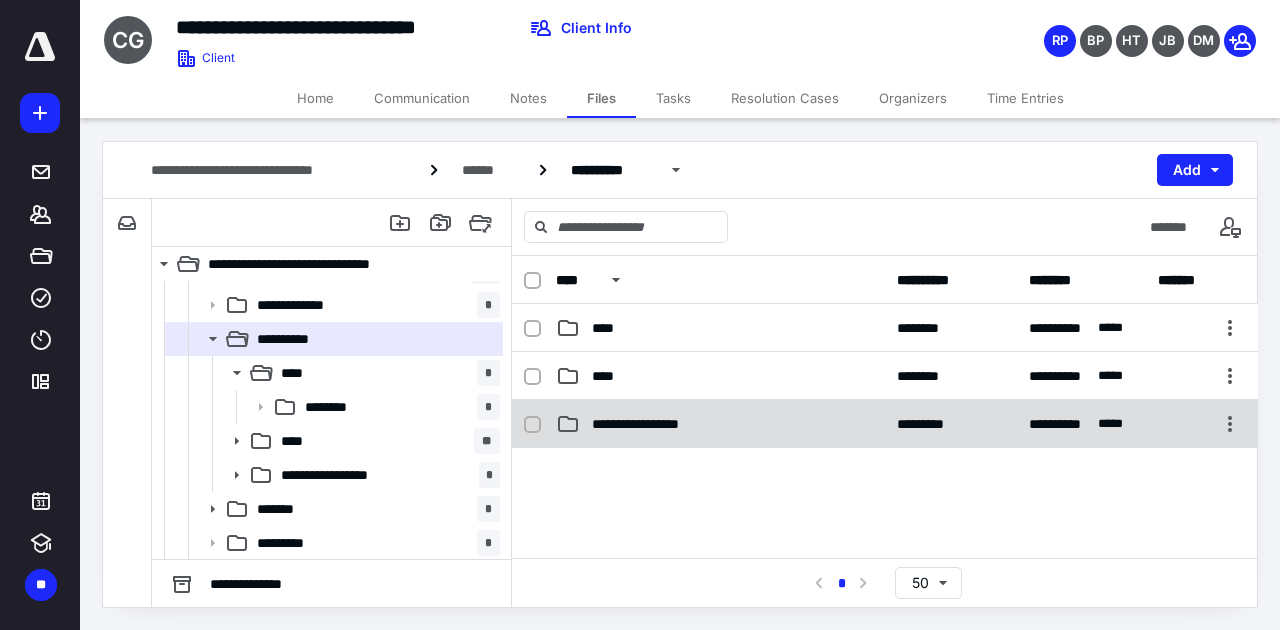 click on "**********" at bounding box center (885, 424) 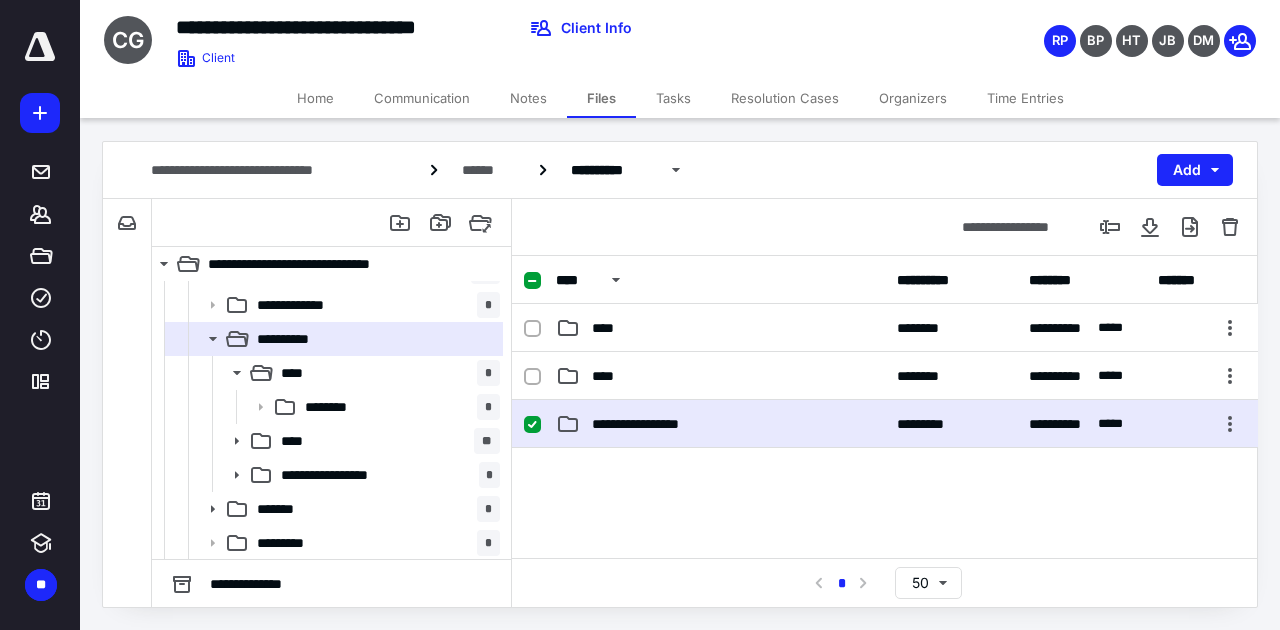 click on "**********" at bounding box center [885, 424] 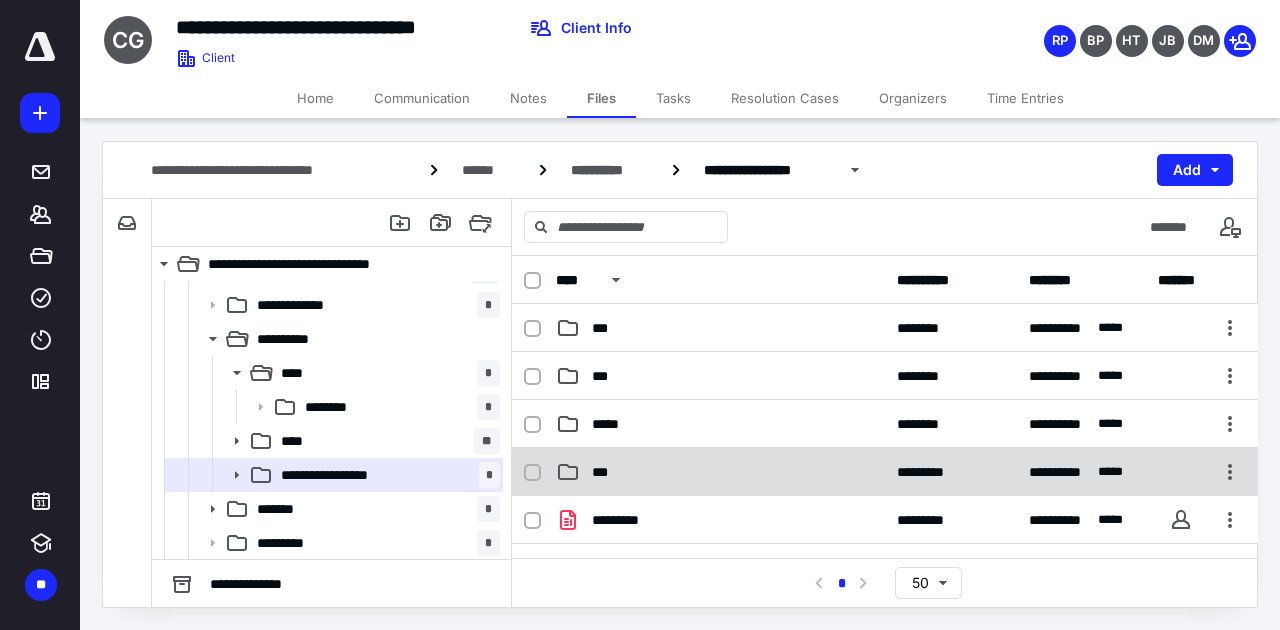 click on "***" at bounding box center [720, 472] 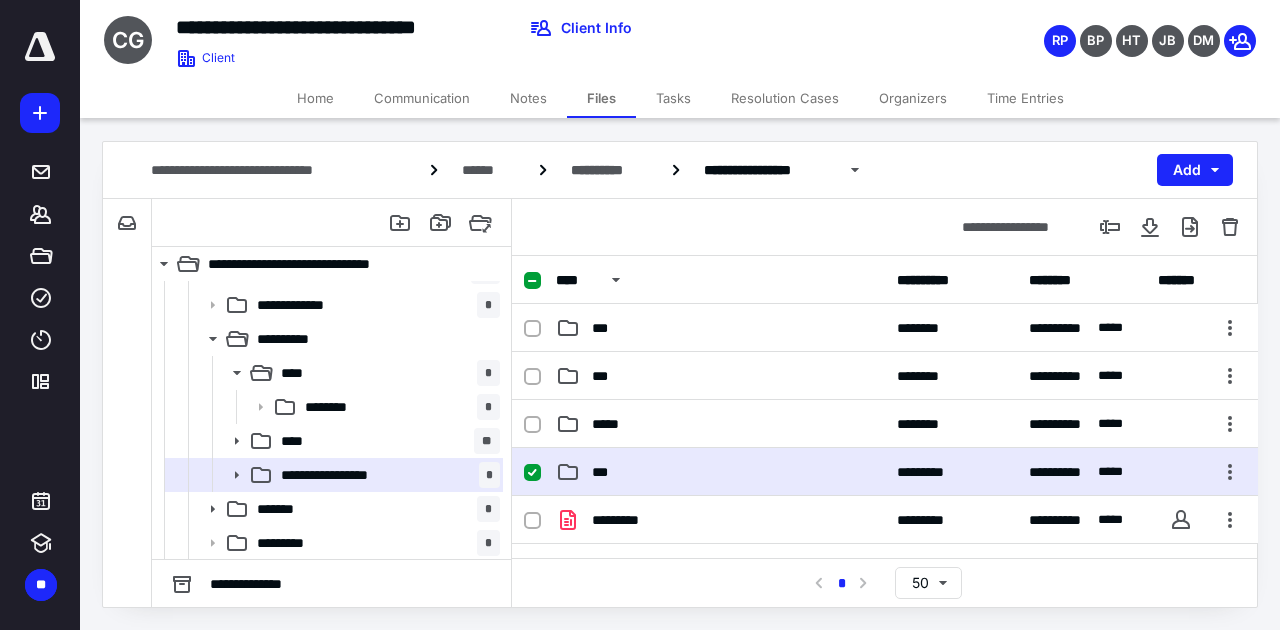 click on "***" at bounding box center (720, 472) 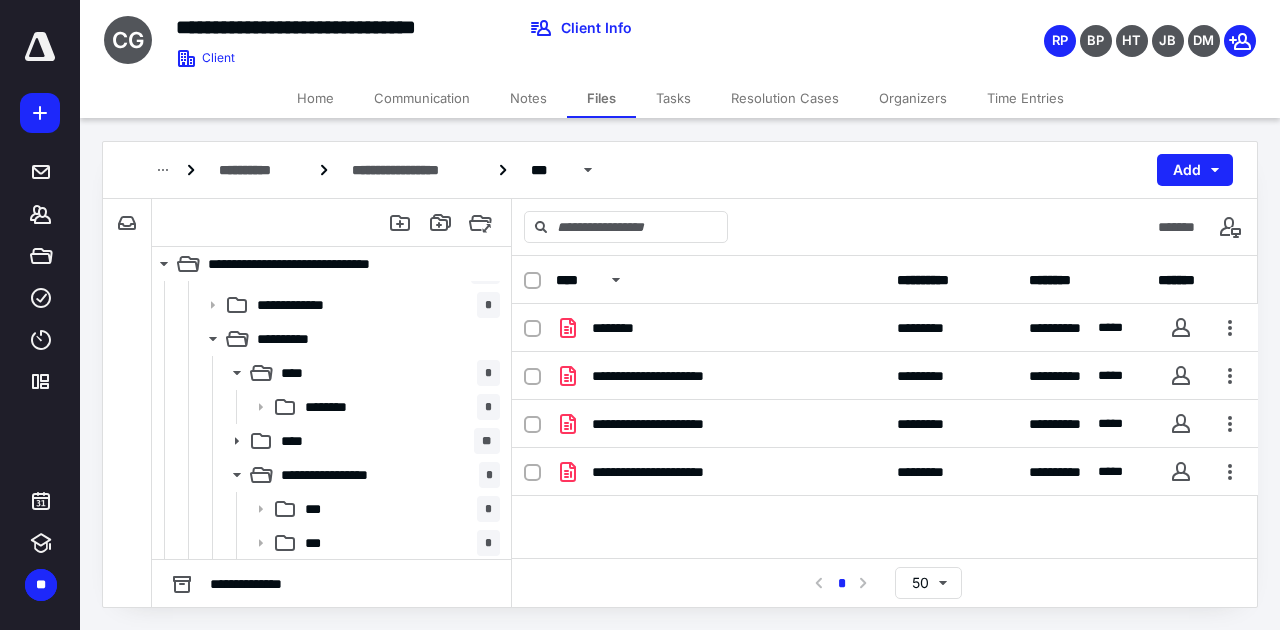 click on "**********" at bounding box center (680, 170) 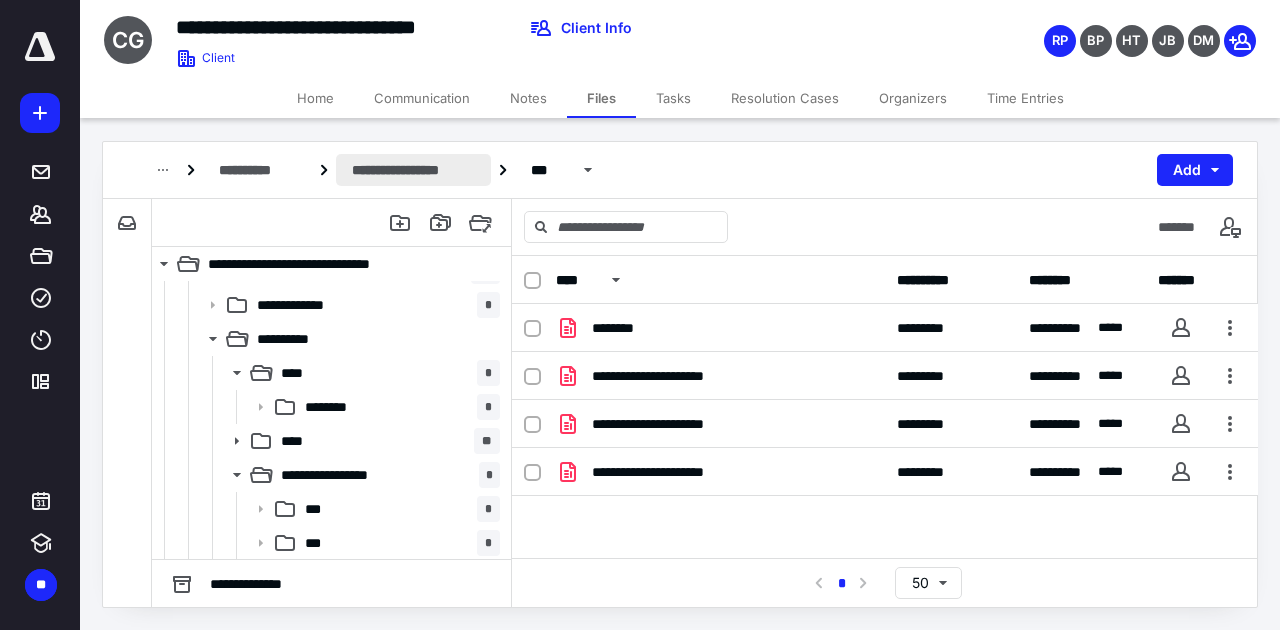 click on "**********" at bounding box center (414, 170) 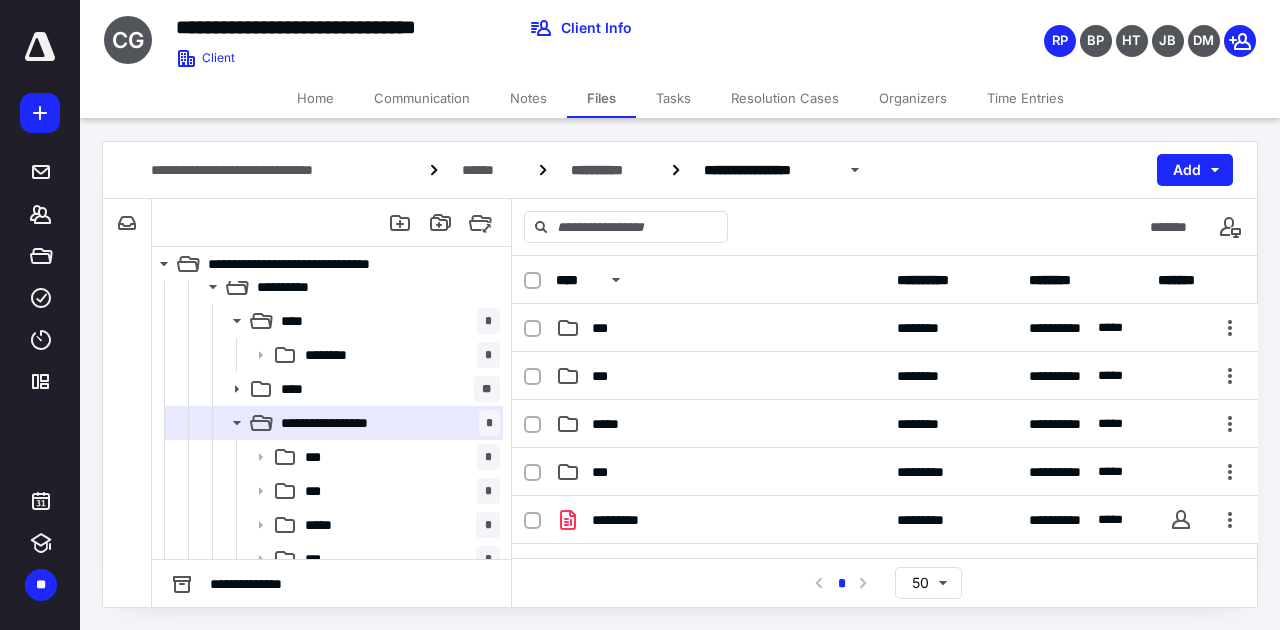 scroll, scrollTop: 250, scrollLeft: 0, axis: vertical 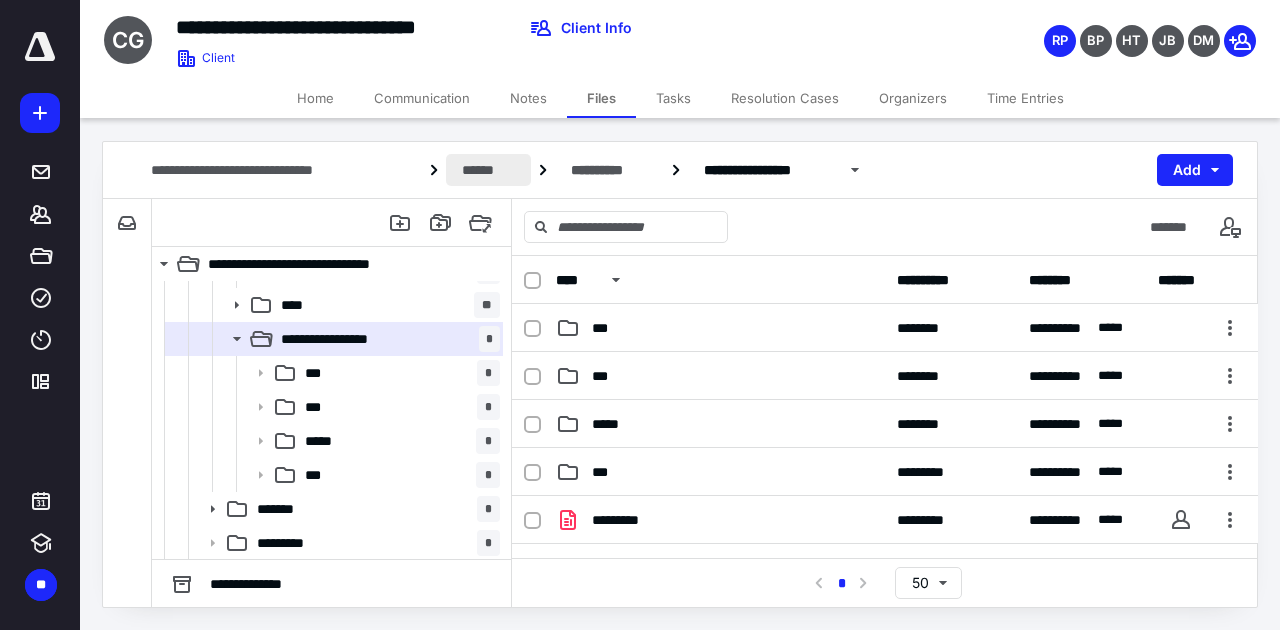 click on "******" at bounding box center (488, 170) 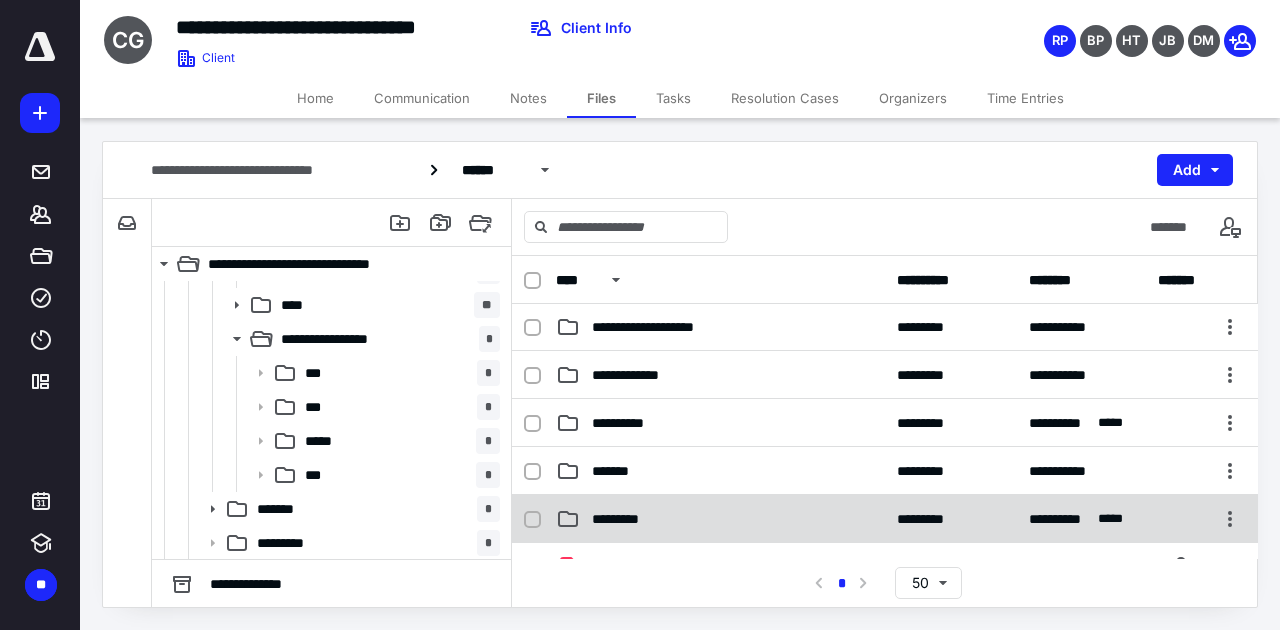 scroll, scrollTop: 0, scrollLeft: 0, axis: both 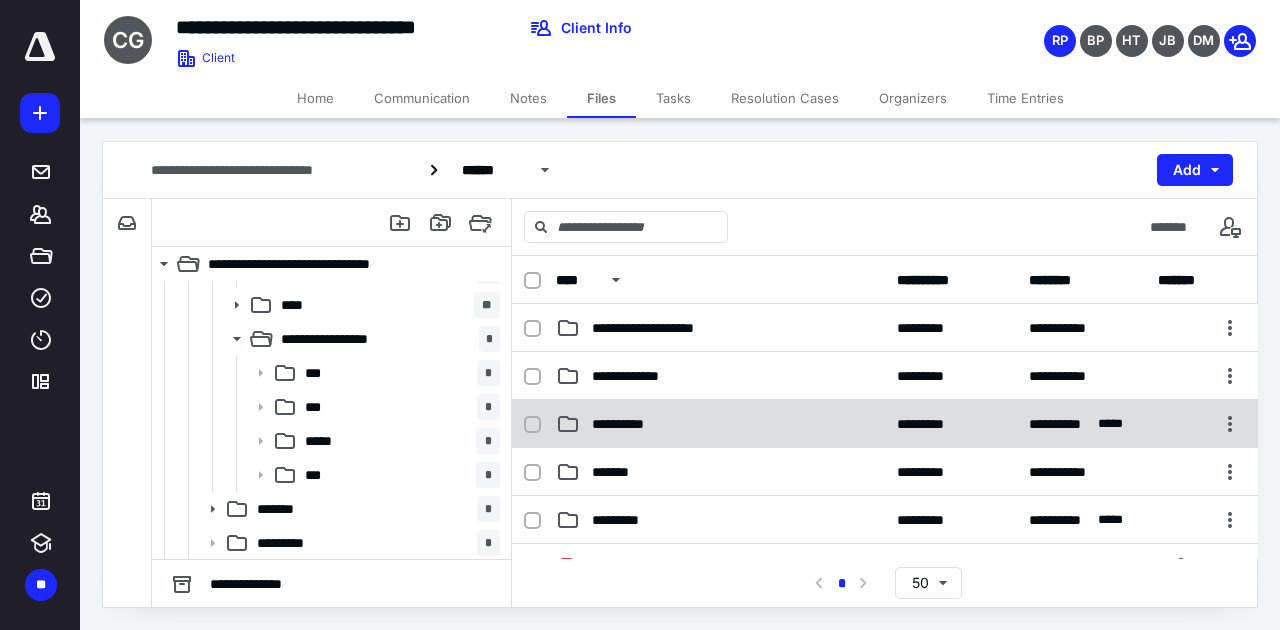 click on "**********" at bounding box center (720, 424) 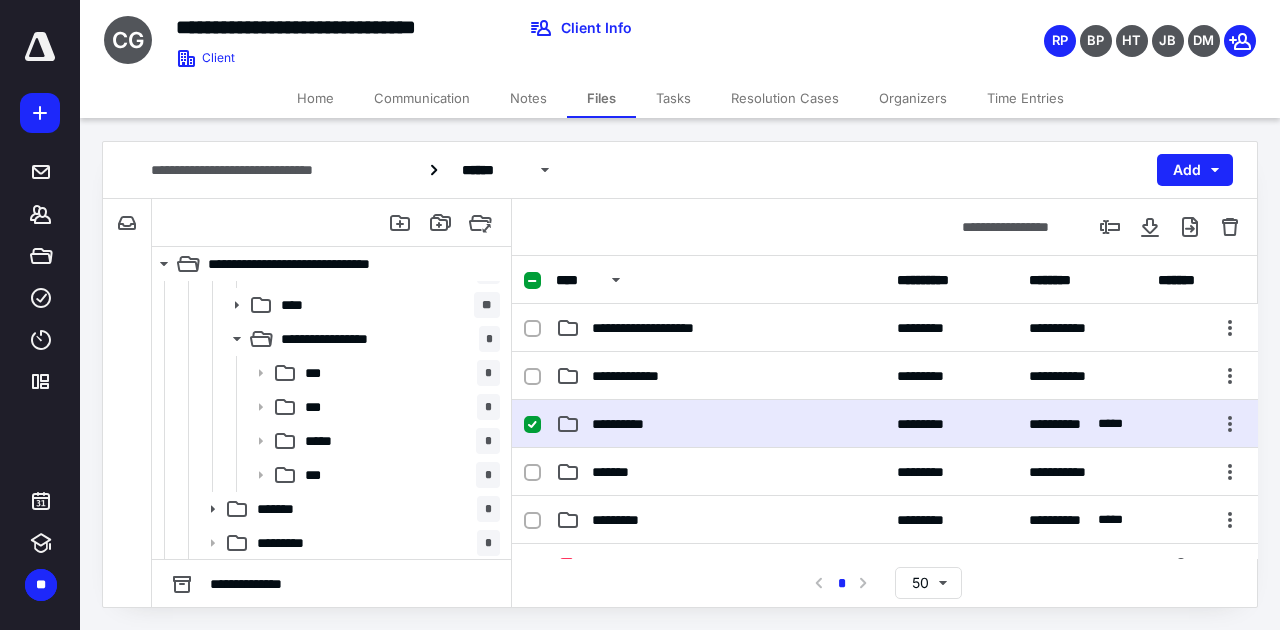 click on "**********" at bounding box center (720, 424) 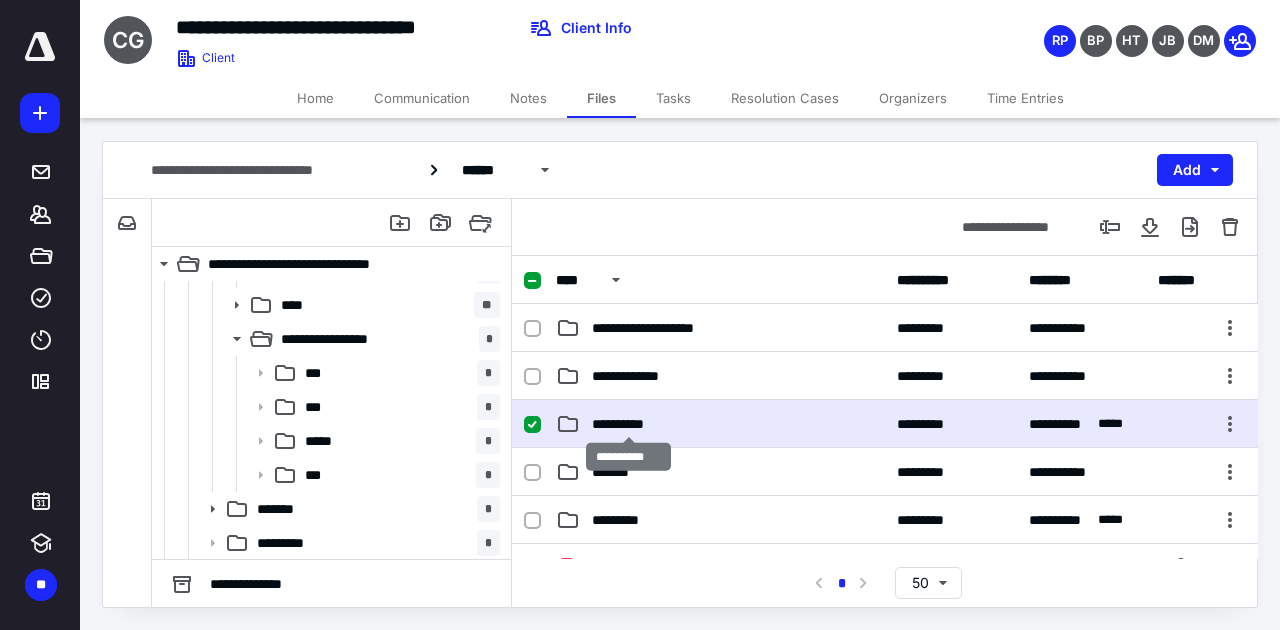 click on "**********" at bounding box center [629, 424] 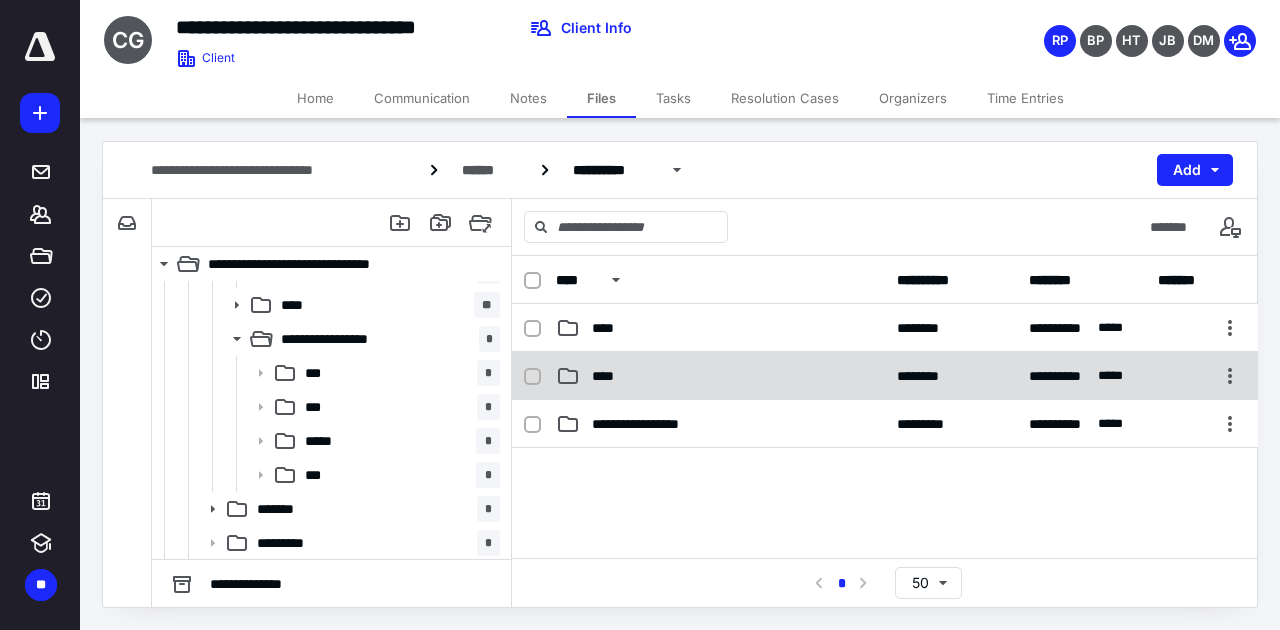 click on "****" at bounding box center (608, 376) 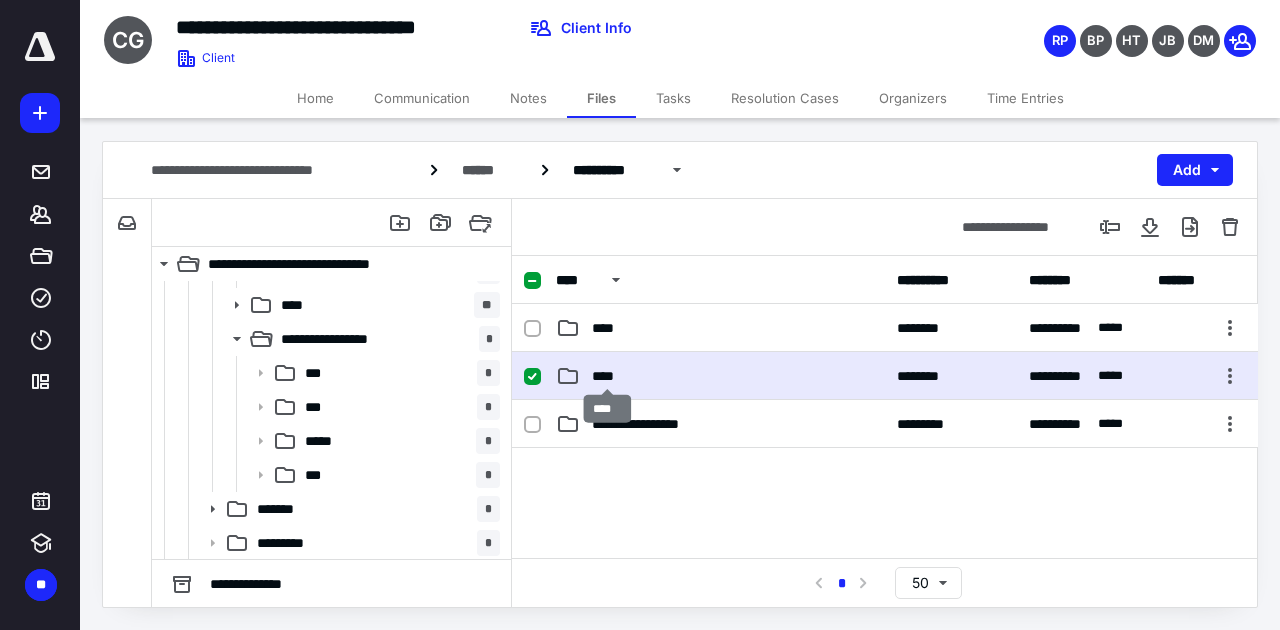 click on "****" at bounding box center [608, 376] 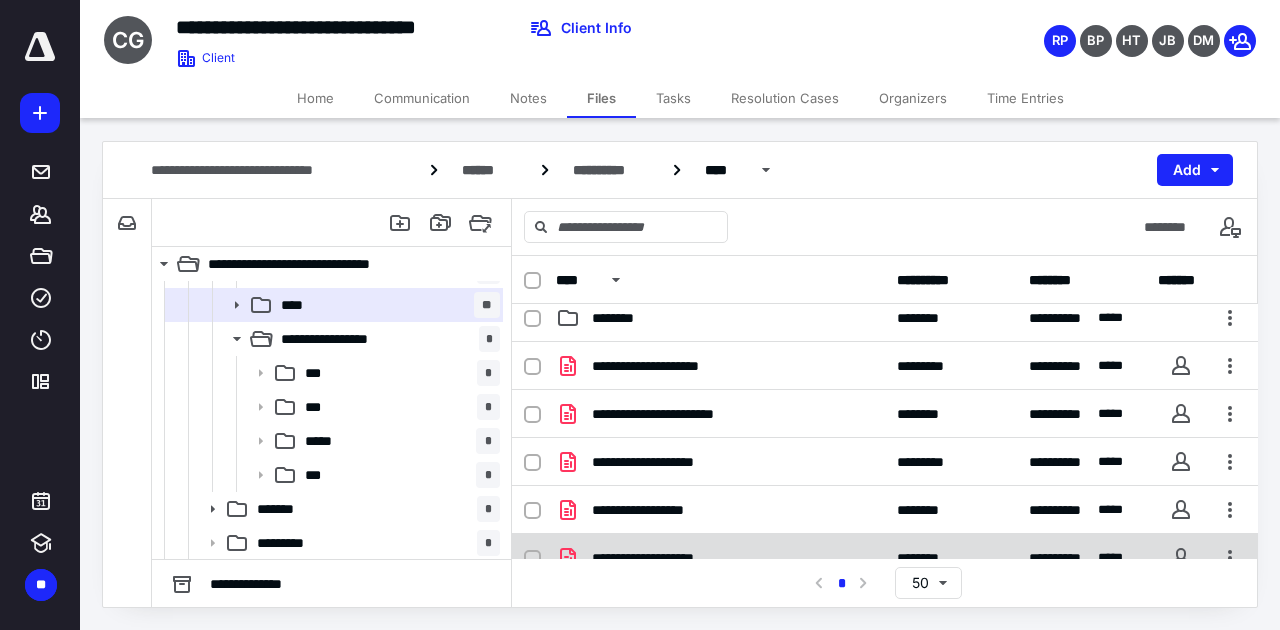 scroll, scrollTop: 0, scrollLeft: 0, axis: both 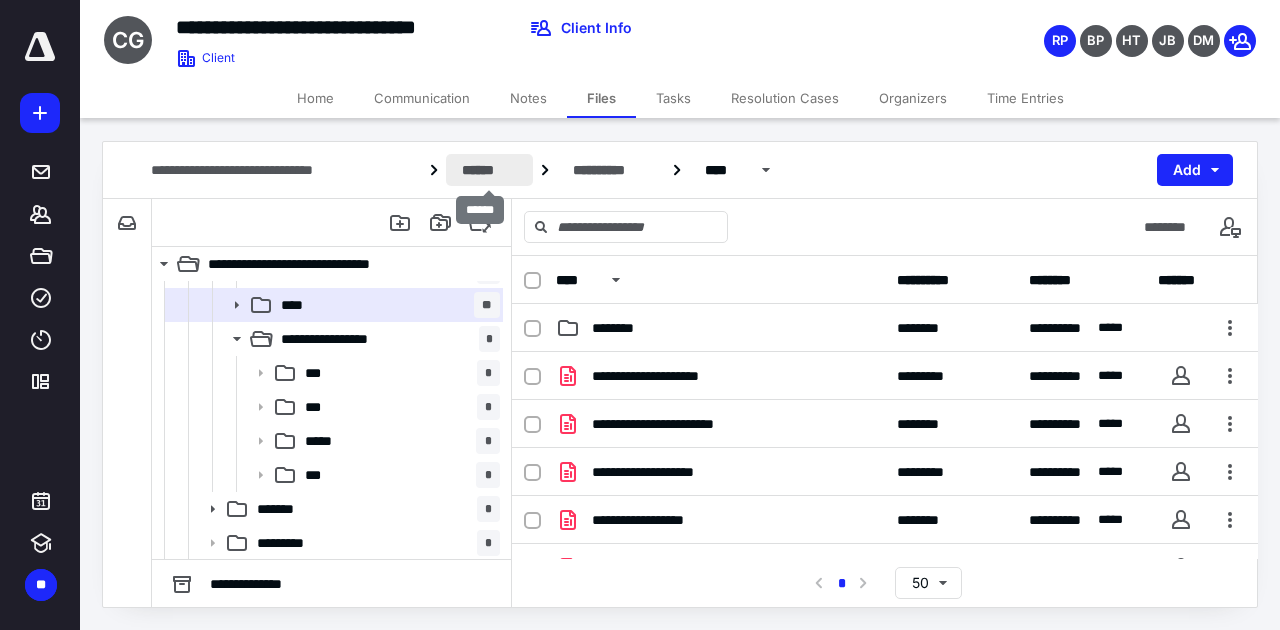 click on "******" at bounding box center [489, 170] 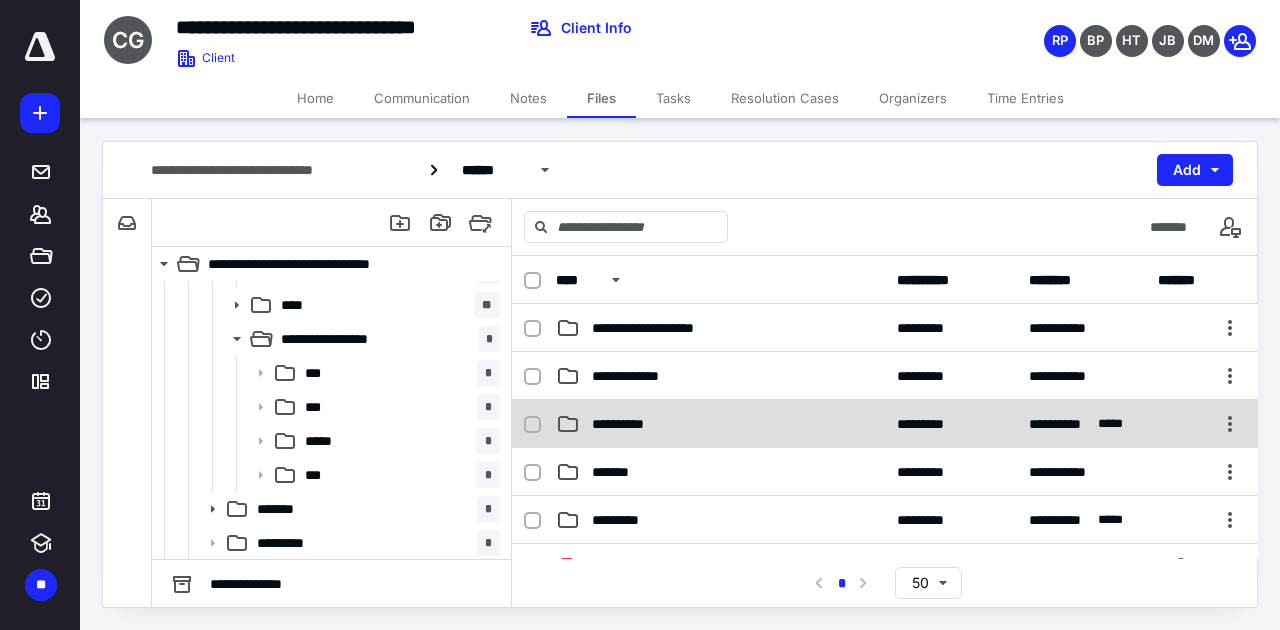 scroll, scrollTop: 0, scrollLeft: 0, axis: both 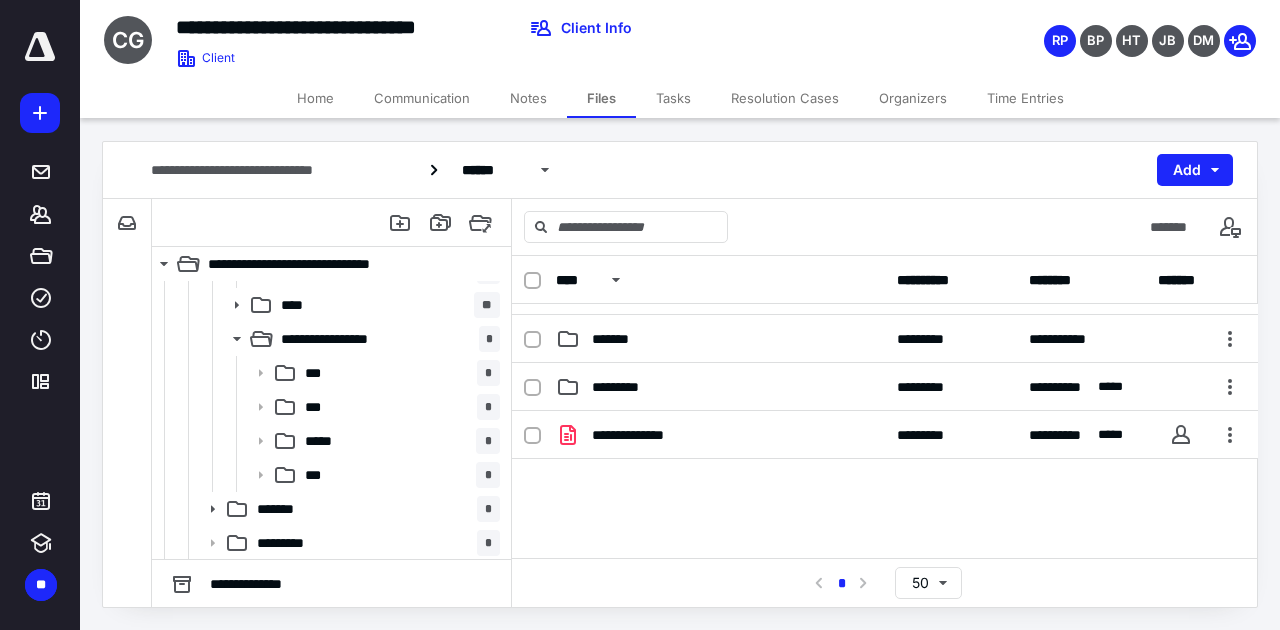 click on "**********" at bounding box center (885, 561) 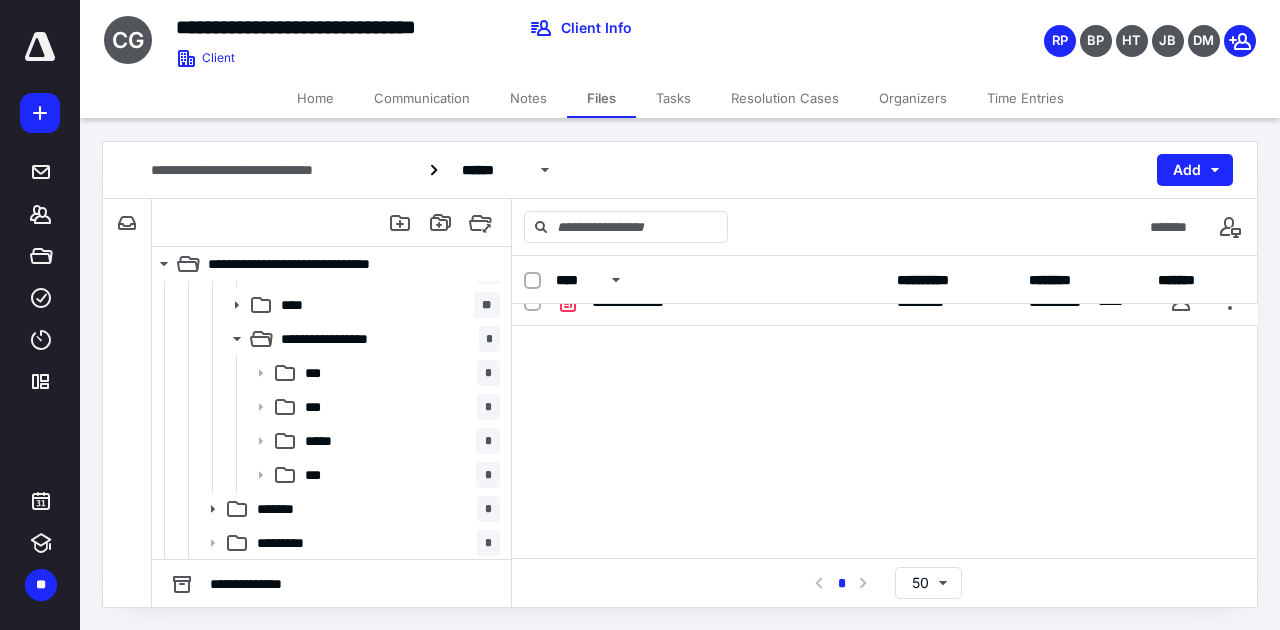 scroll, scrollTop: 282, scrollLeft: 0, axis: vertical 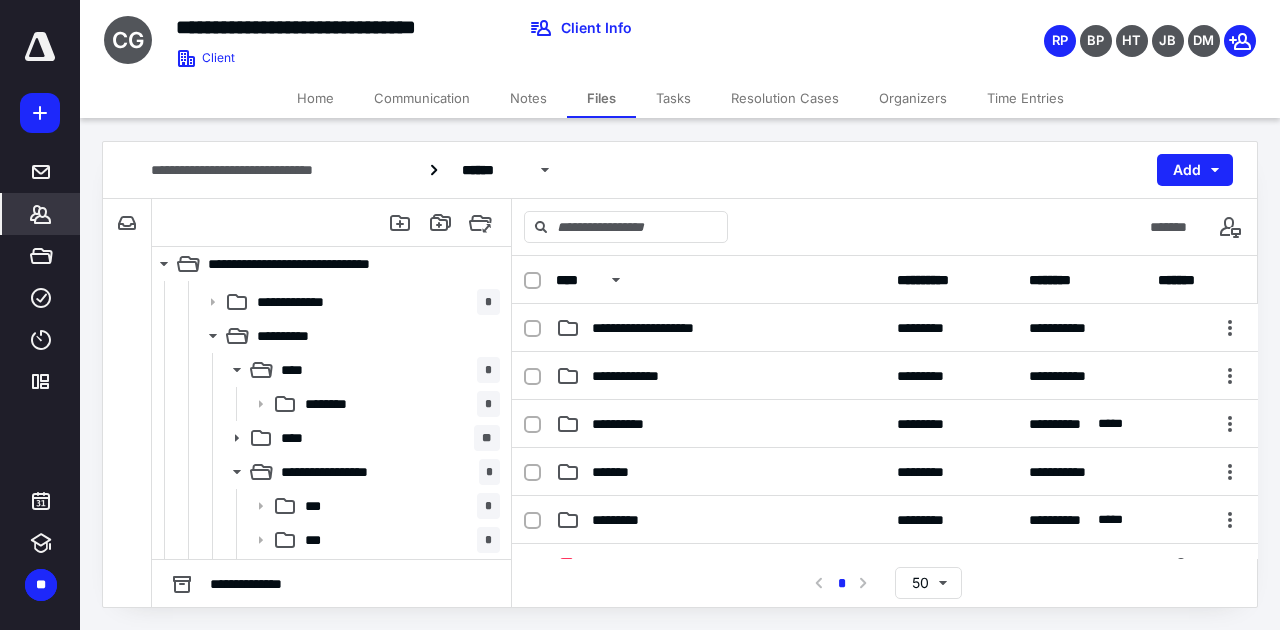 click 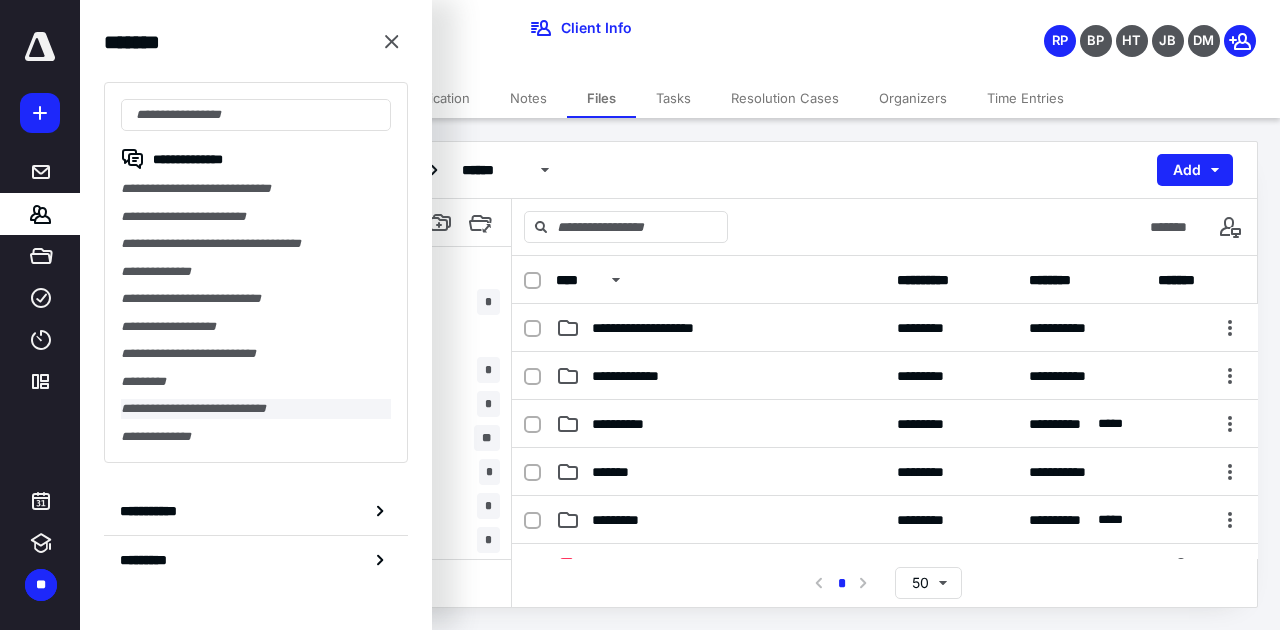 click on "**********" at bounding box center (256, 409) 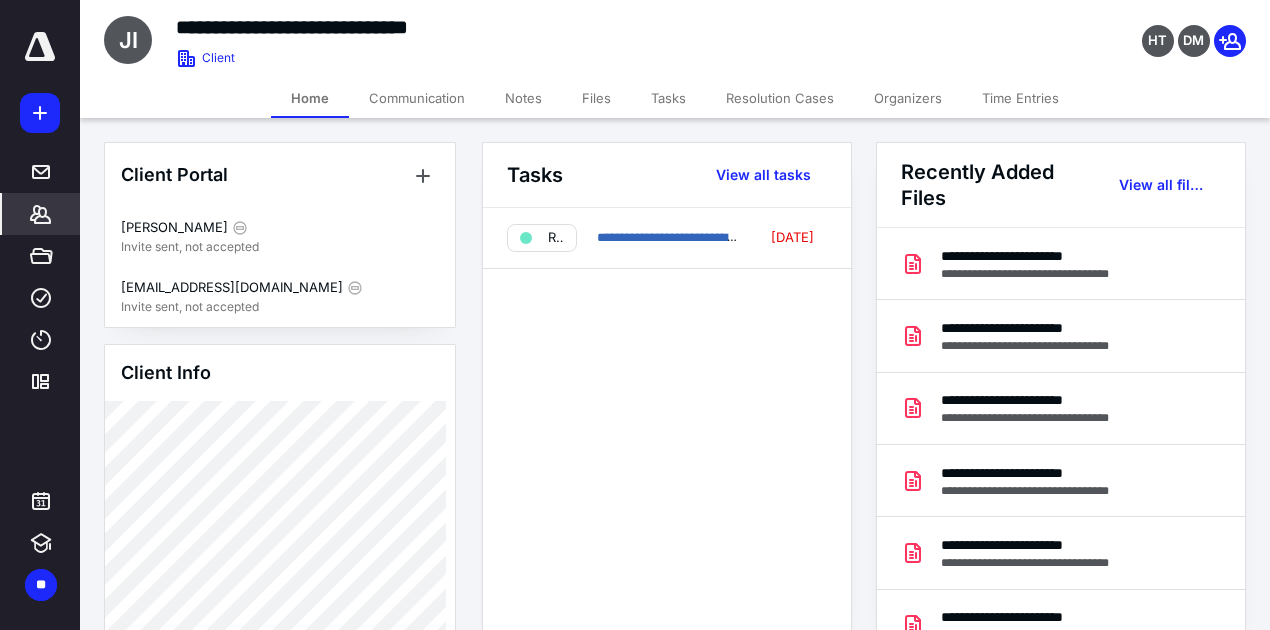 click on "Files" at bounding box center [596, 98] 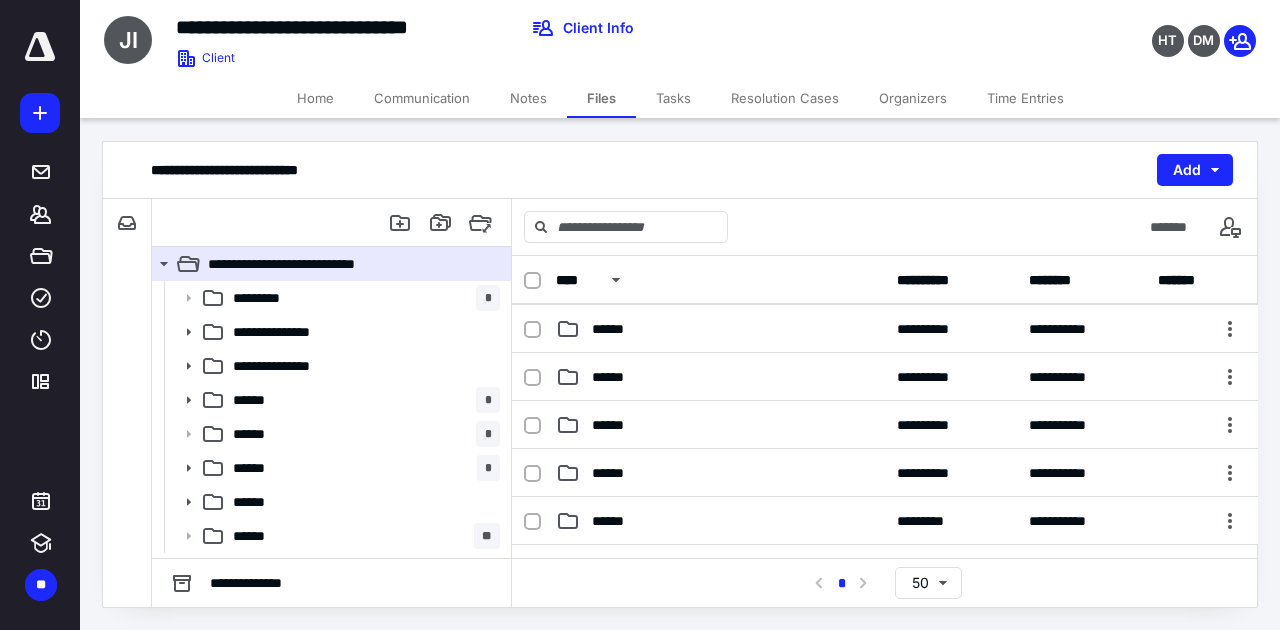scroll, scrollTop: 266, scrollLeft: 0, axis: vertical 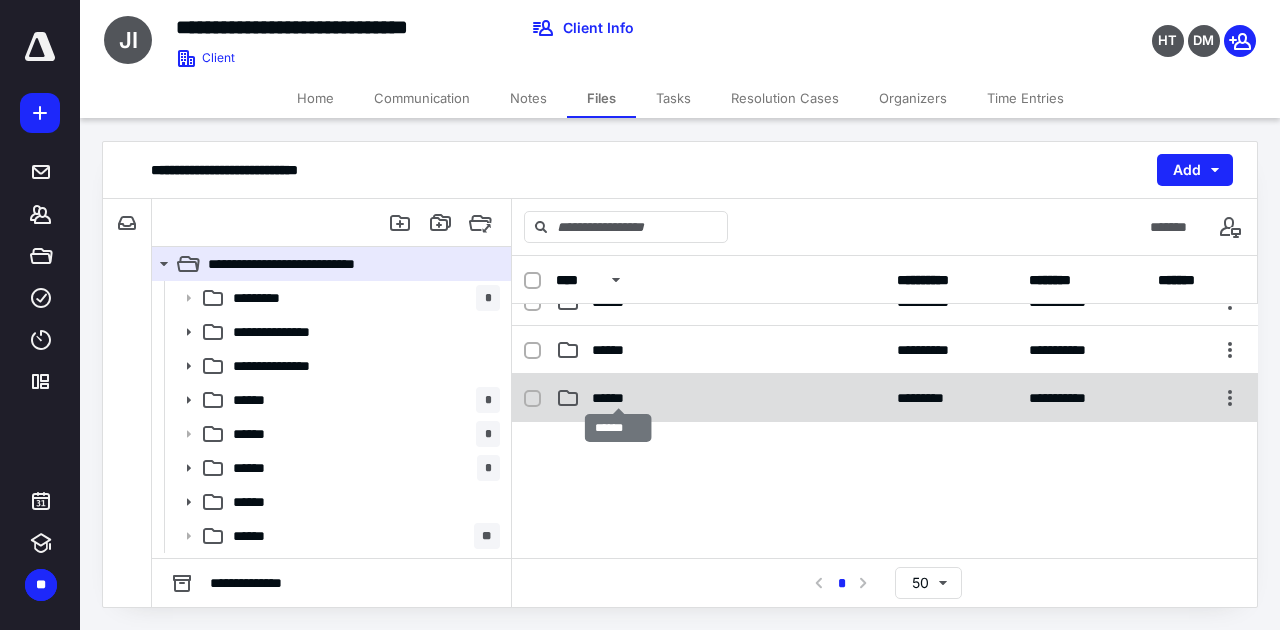 click on "******" at bounding box center (619, 398) 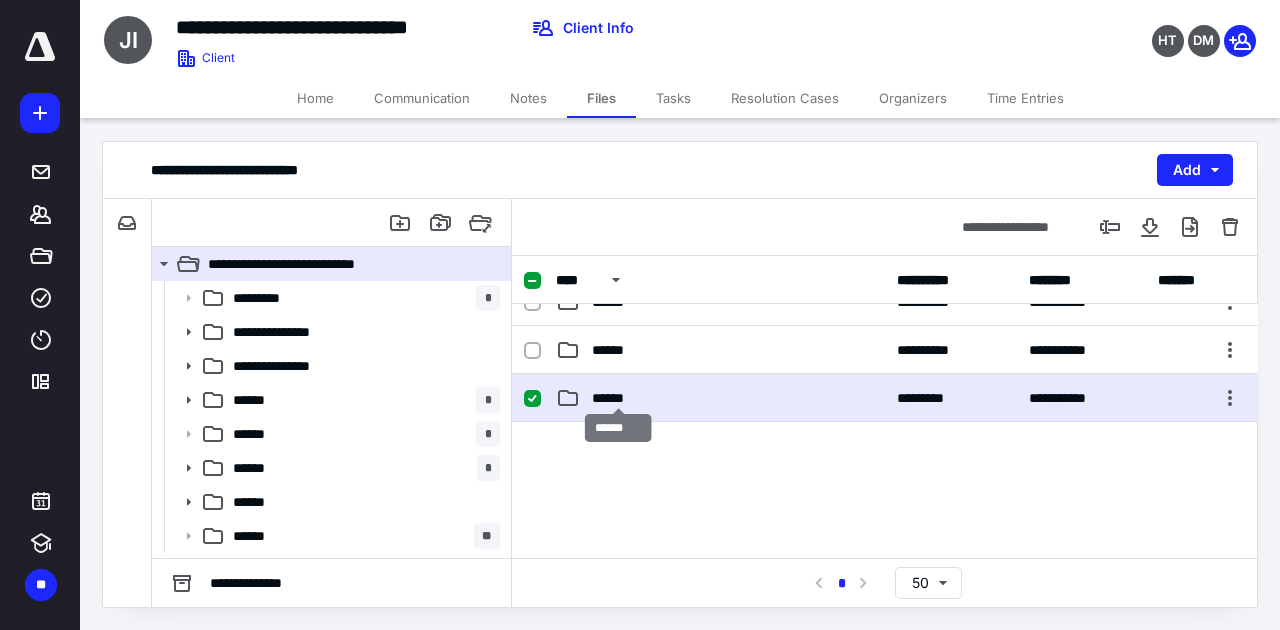 click on "******" at bounding box center (619, 398) 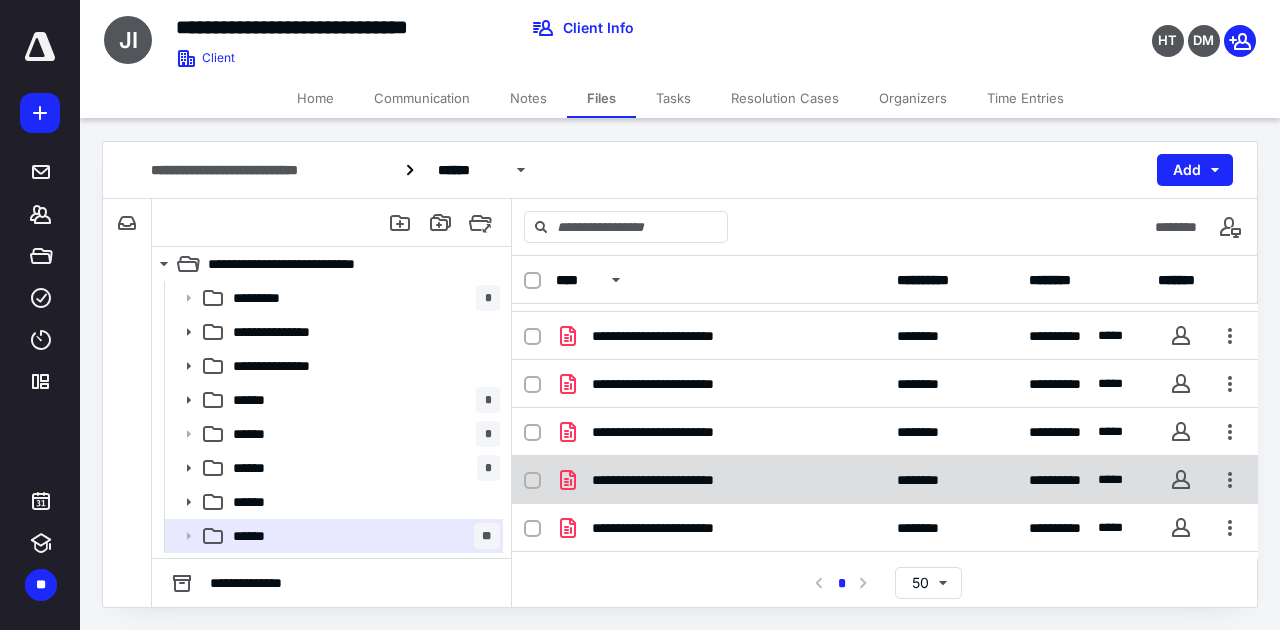 scroll, scrollTop: 268, scrollLeft: 0, axis: vertical 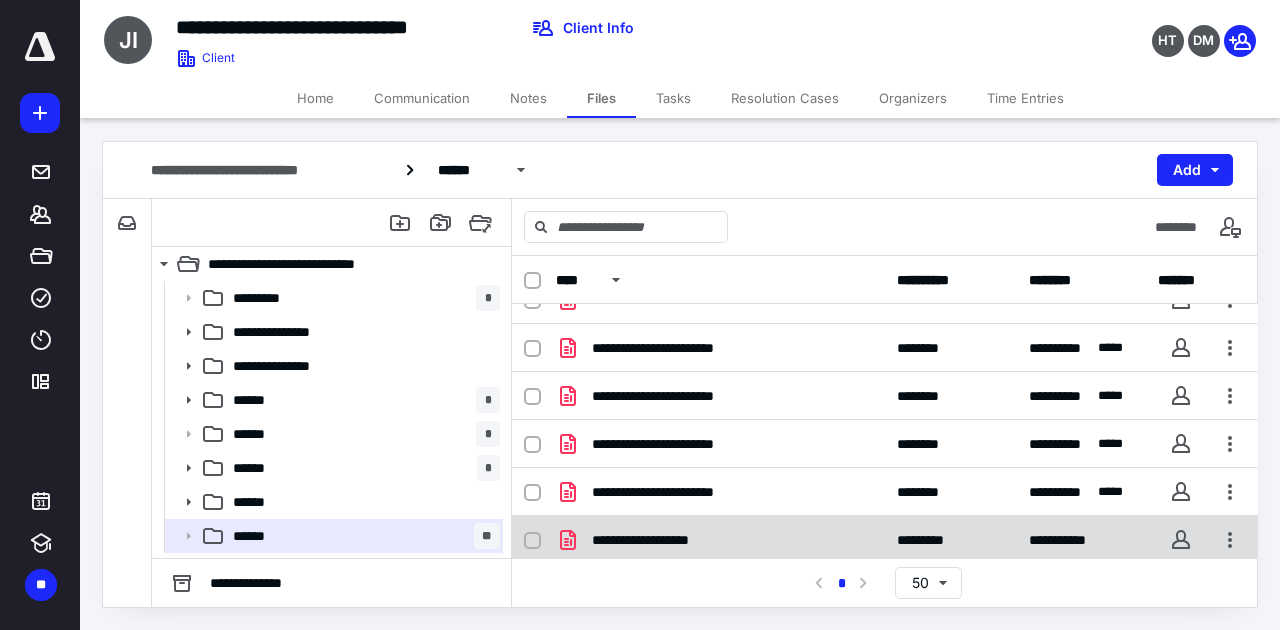 click on "**********" at bounding box center (885, 540) 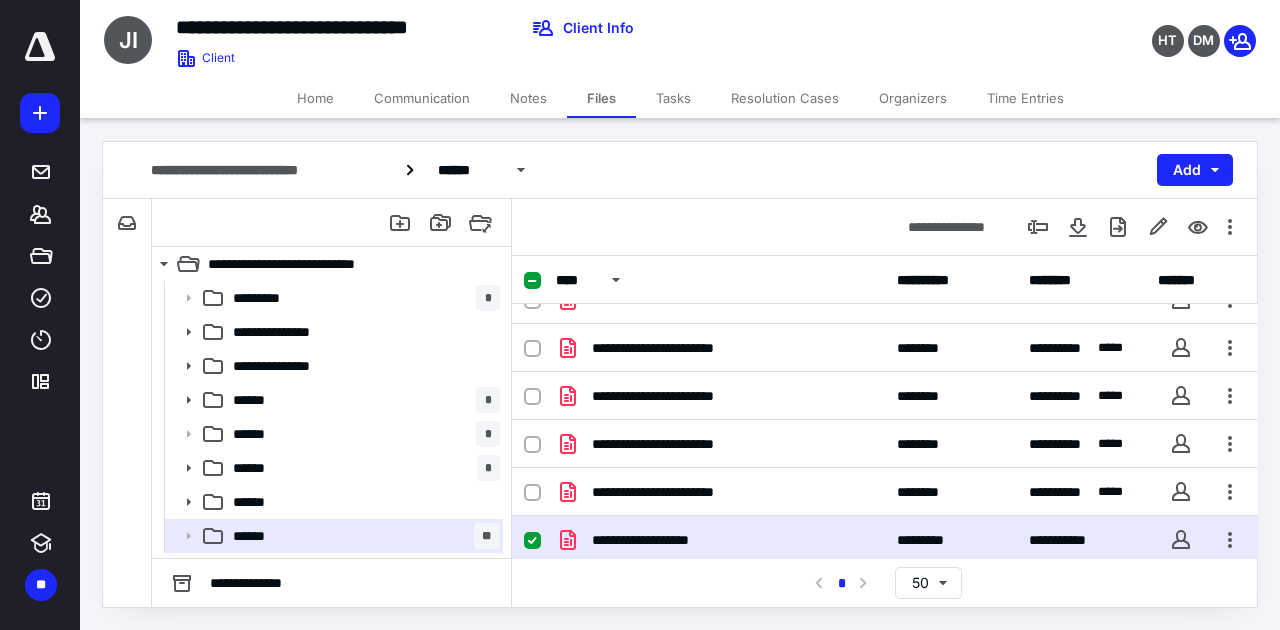 click on "**********" at bounding box center [885, 540] 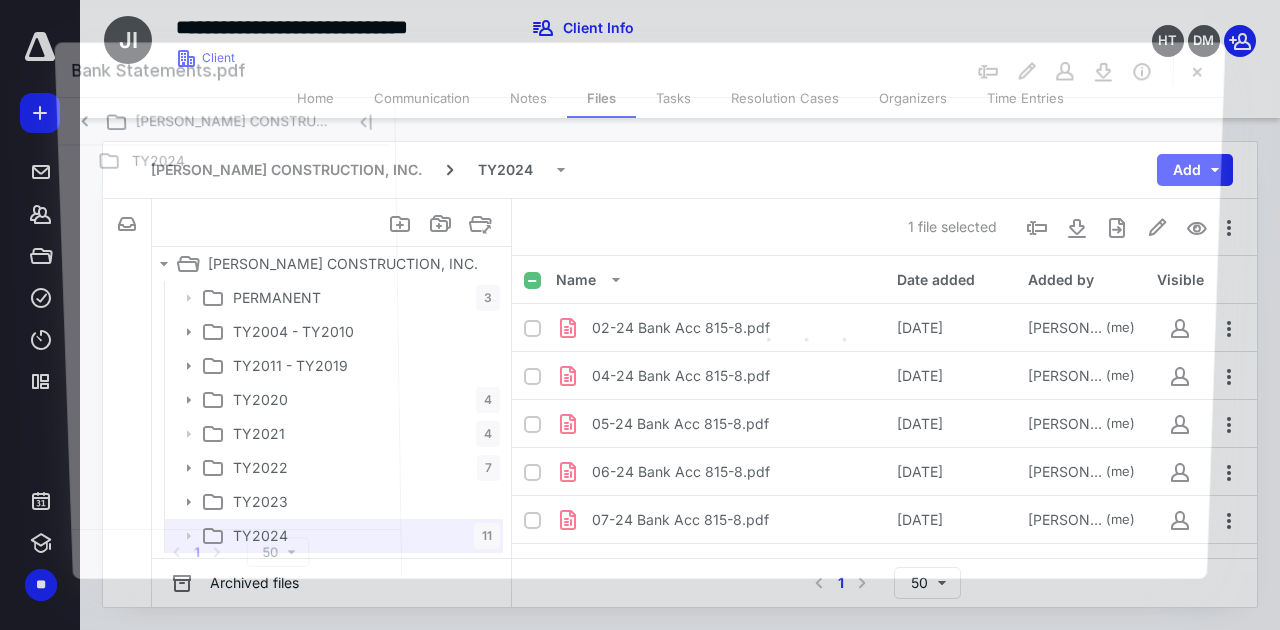 scroll, scrollTop: 268, scrollLeft: 0, axis: vertical 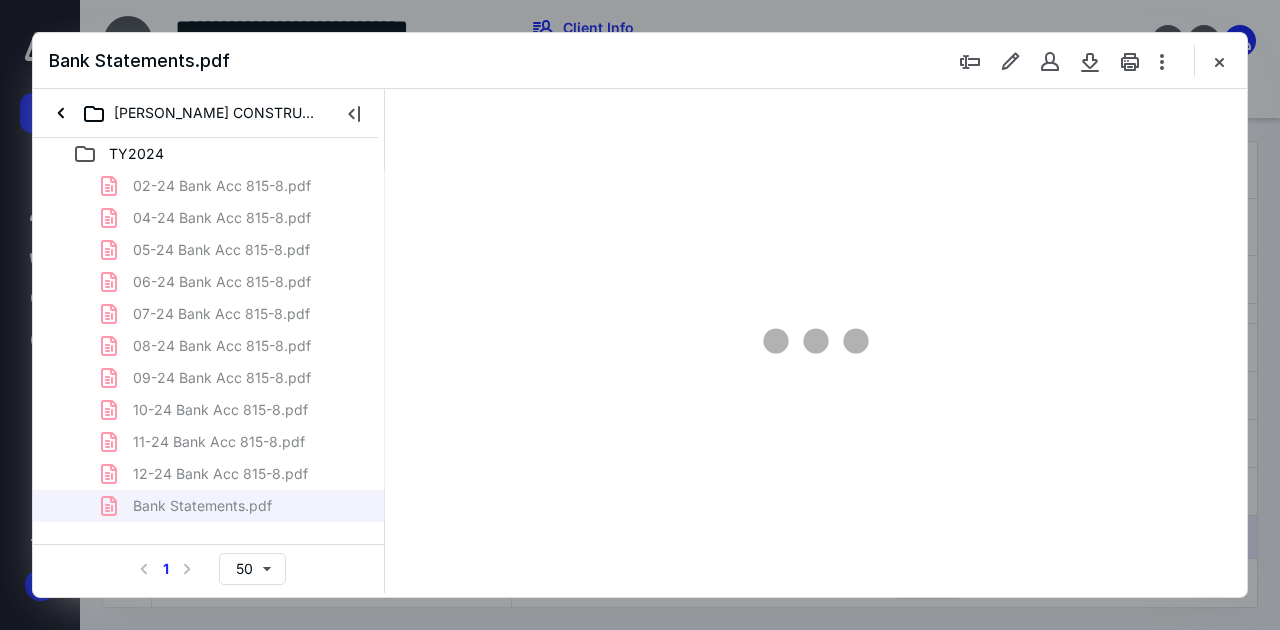 type on "52" 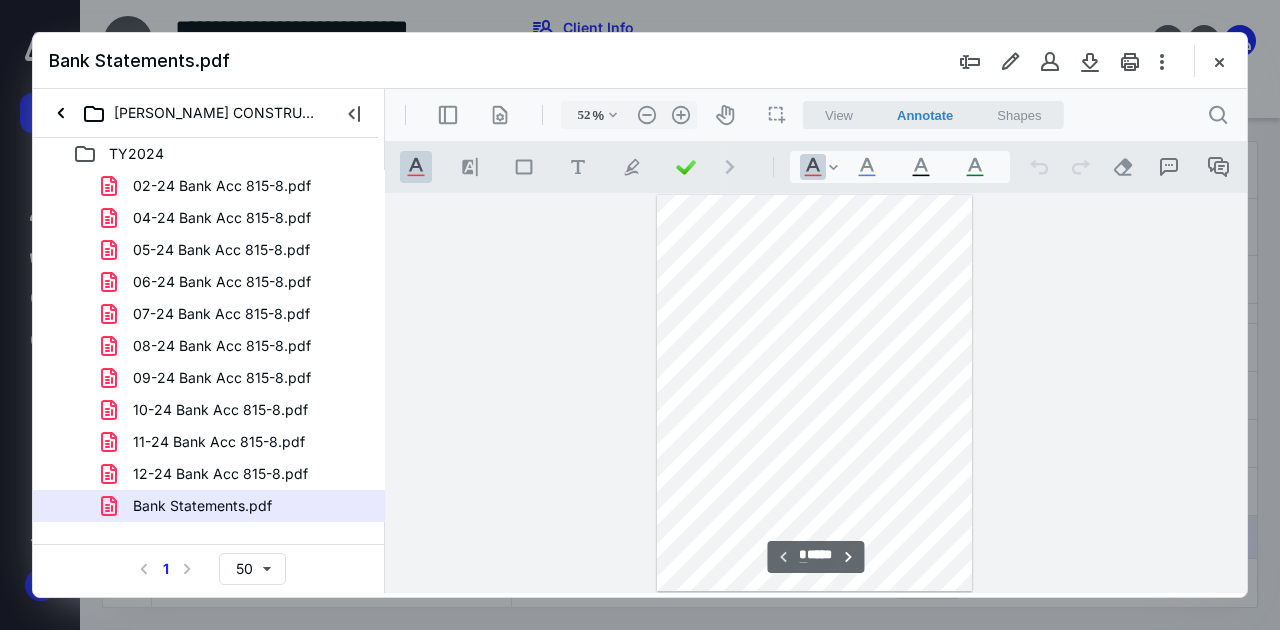 scroll, scrollTop: 266, scrollLeft: 0, axis: vertical 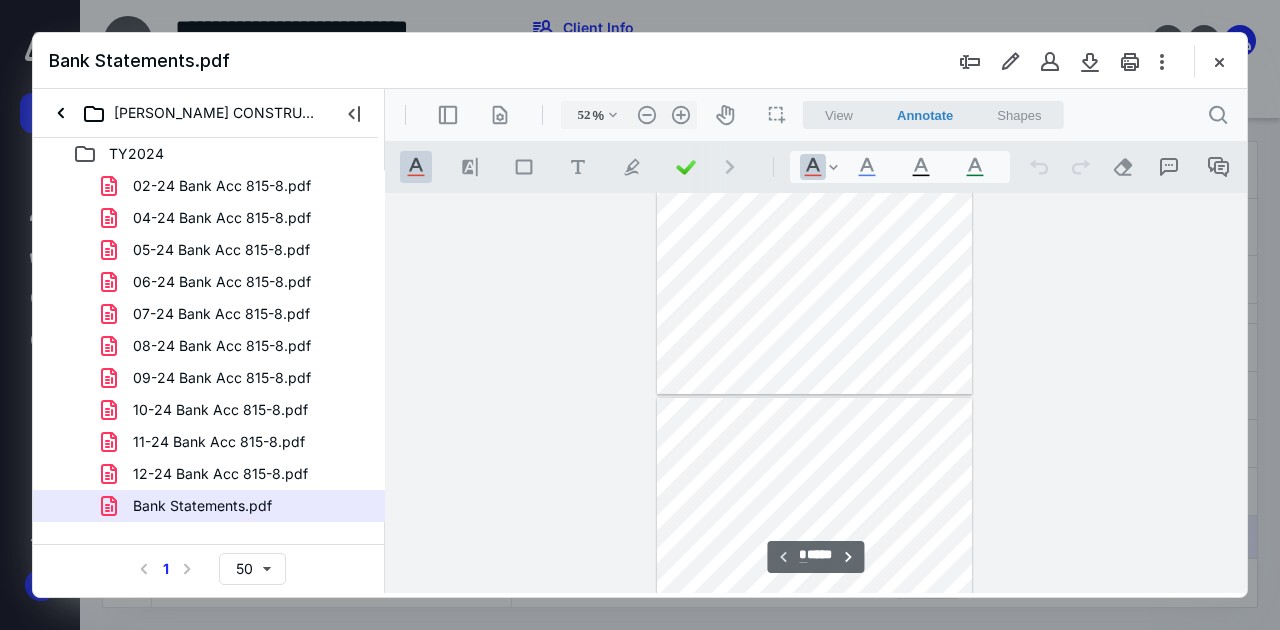 type on "*" 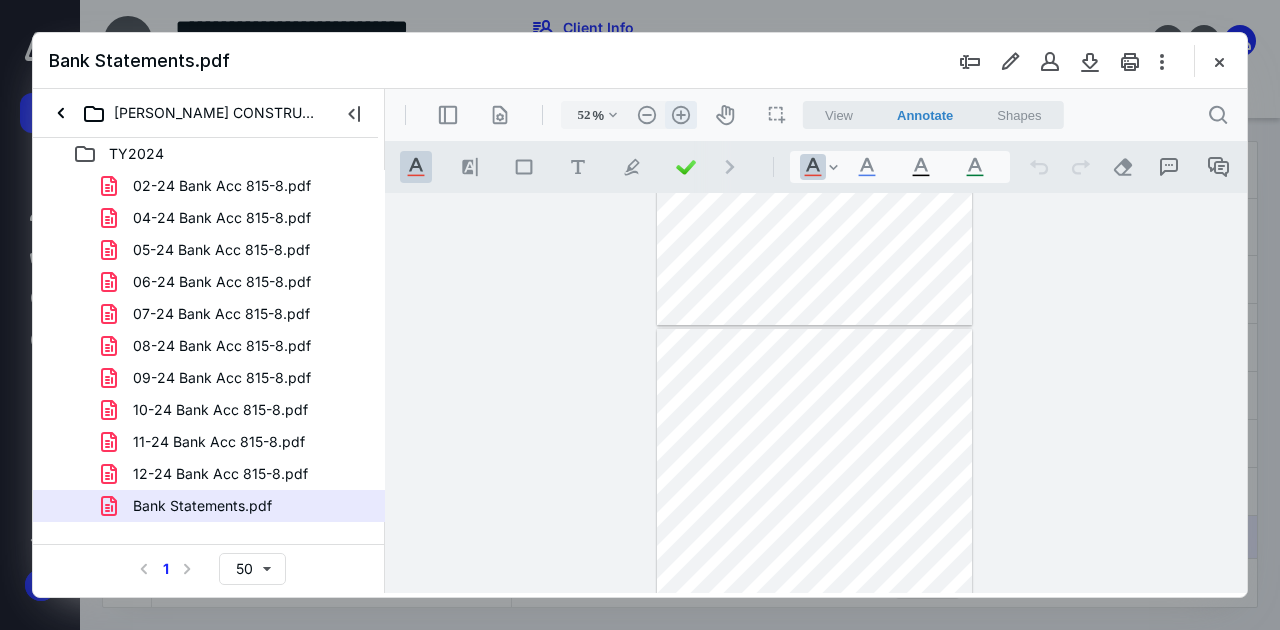 click on ".cls-1{fill:#abb0c4;} icon - header - zoom - in - line" at bounding box center [681, 115] 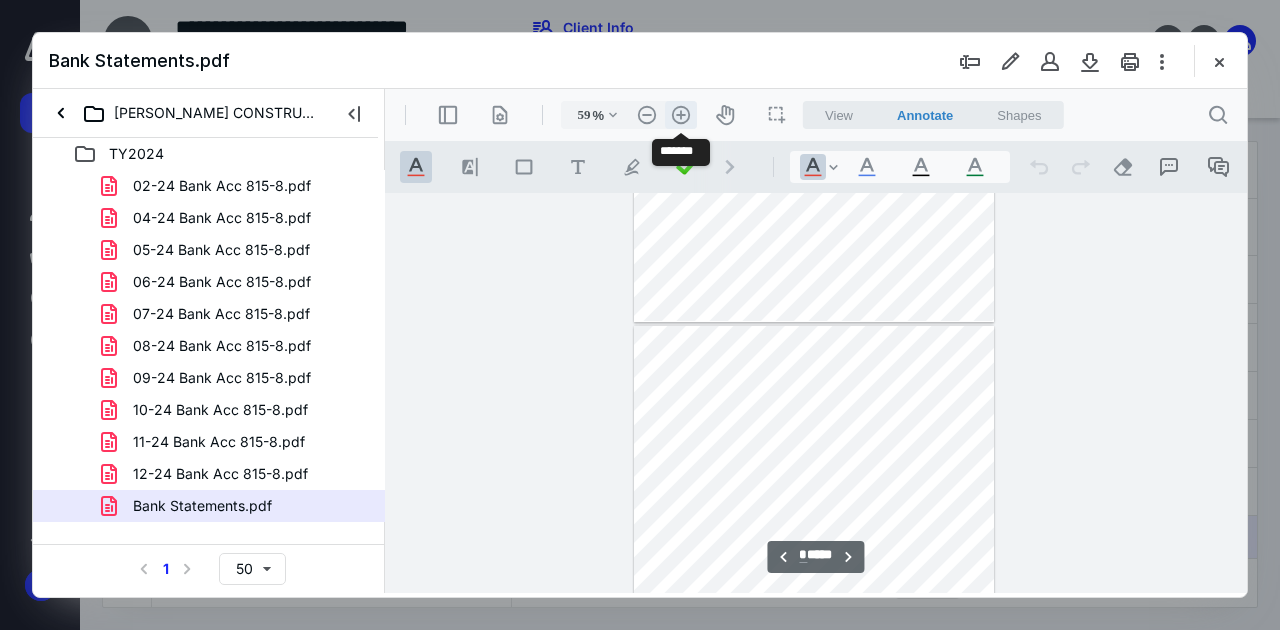 click on ".cls-1{fill:#abb0c4;} icon - header - zoom - in - line" at bounding box center (681, 115) 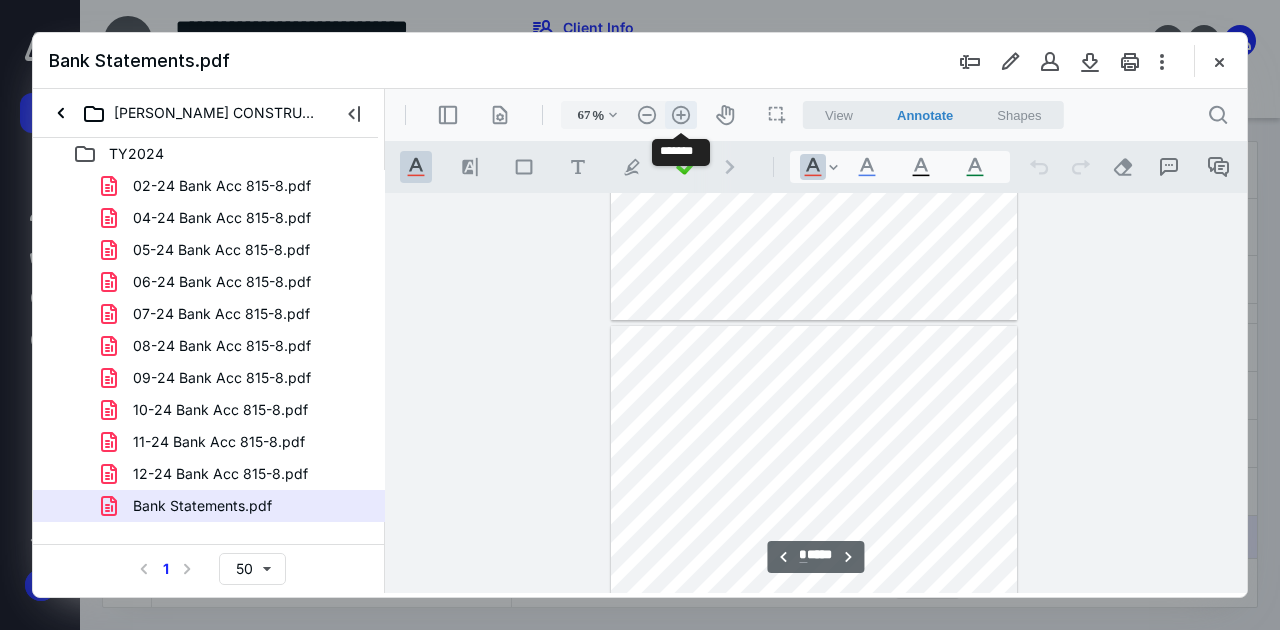 click on ".cls-1{fill:#abb0c4;} icon - header - zoom - in - line" at bounding box center [681, 115] 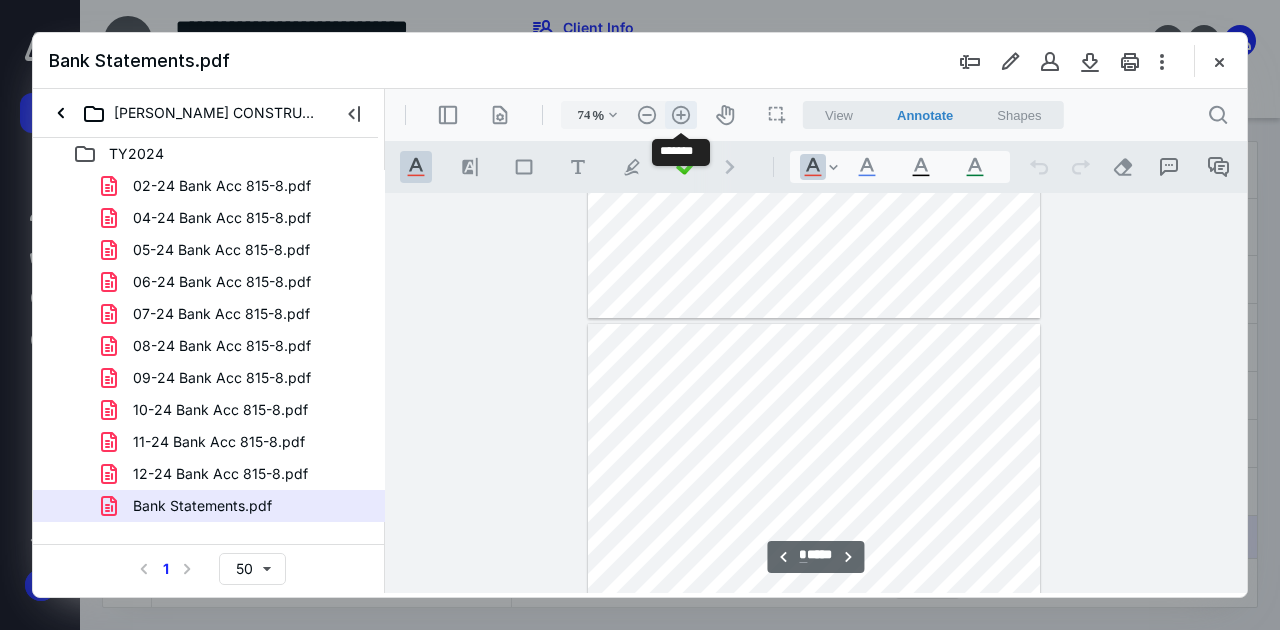 click on ".cls-1{fill:#abb0c4;} icon - header - zoom - in - line" at bounding box center (681, 115) 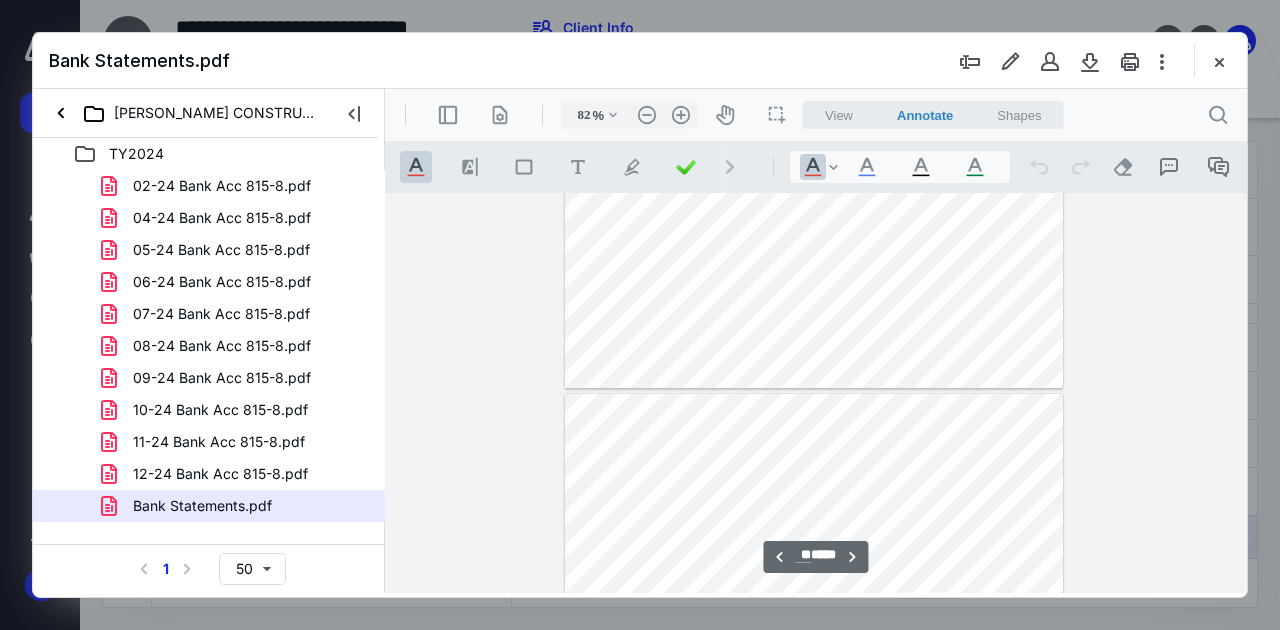scroll, scrollTop: 8309, scrollLeft: 0, axis: vertical 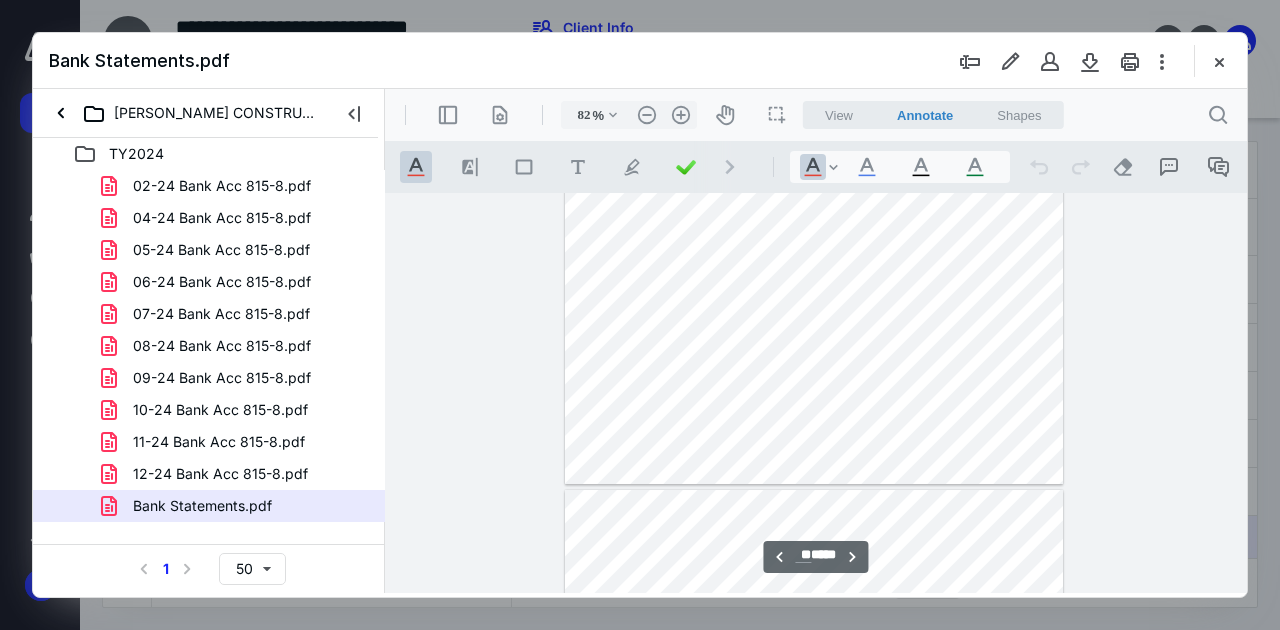 type on "**" 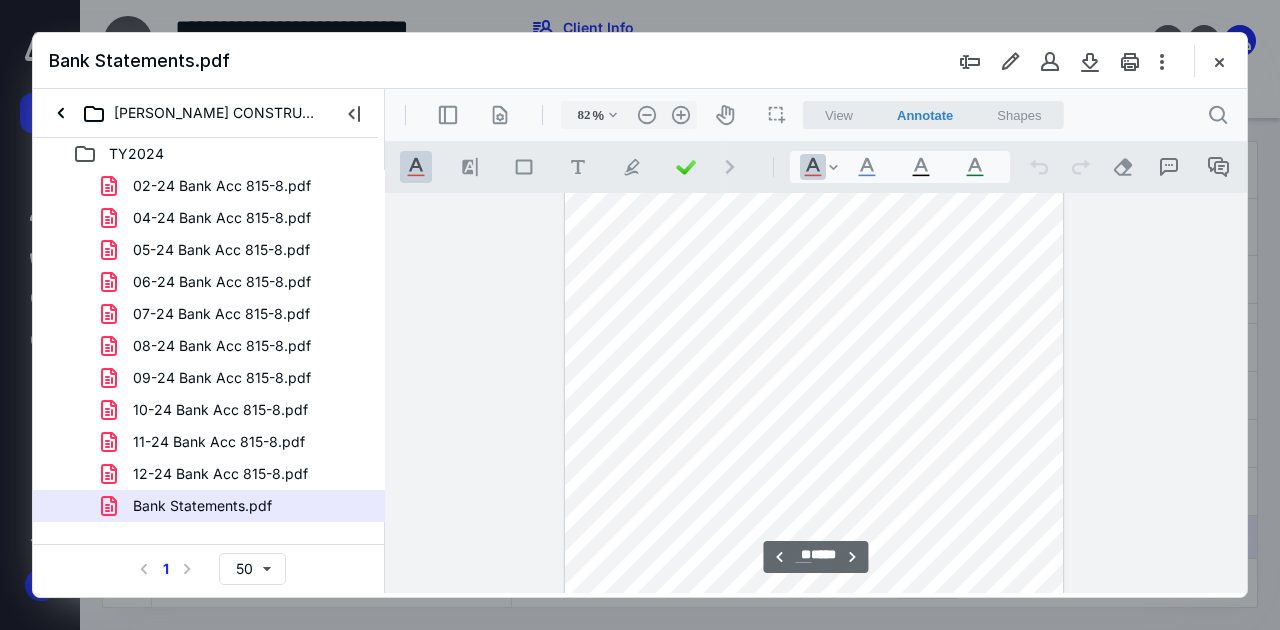 scroll, scrollTop: 11509, scrollLeft: 0, axis: vertical 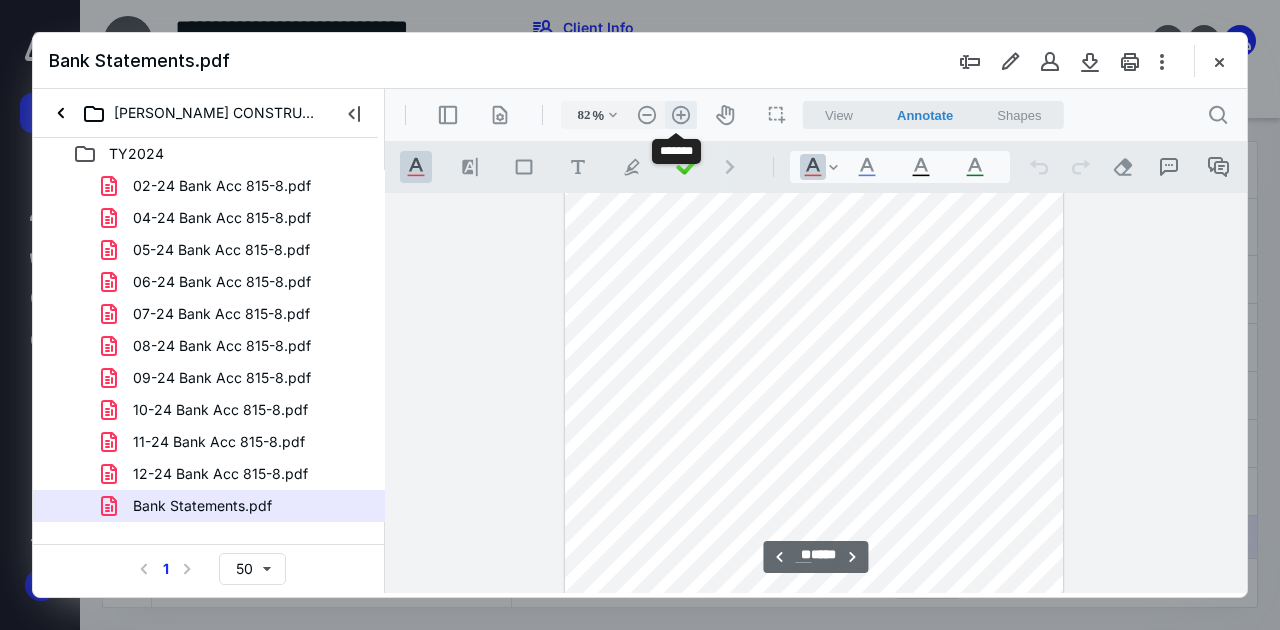 click on ".cls-1{fill:#abb0c4;} icon - header - zoom - in - line" at bounding box center [681, 115] 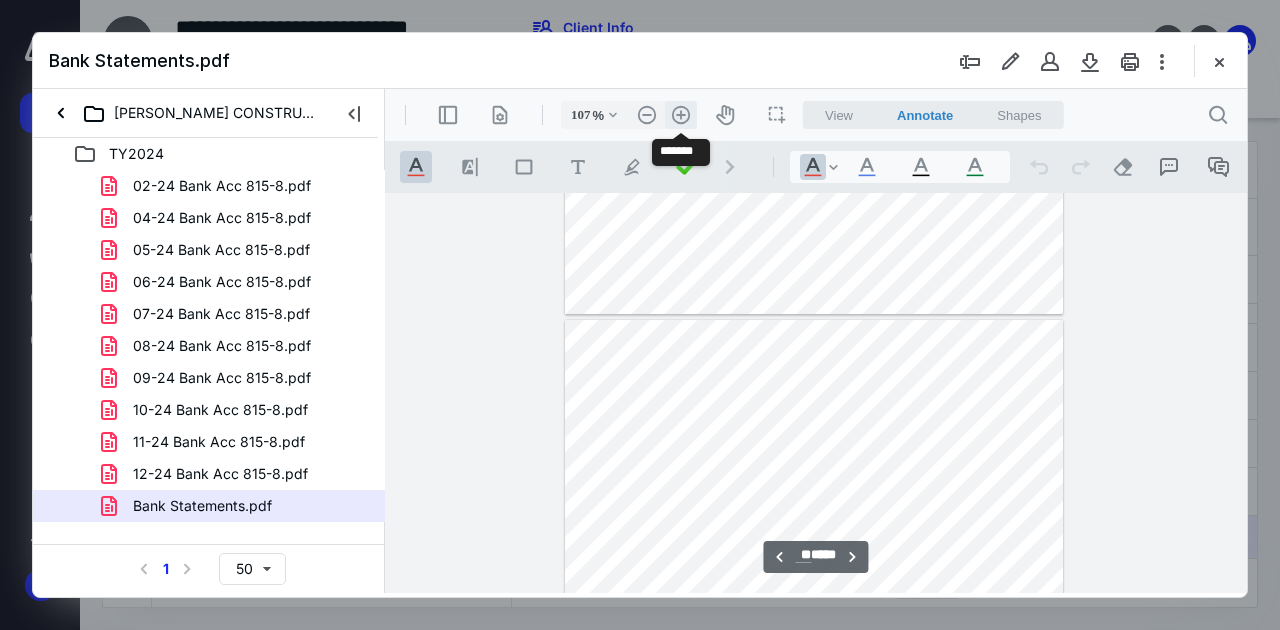 click on ".cls-1{fill:#abb0c4;} icon - header - zoom - in - line" at bounding box center (681, 115) 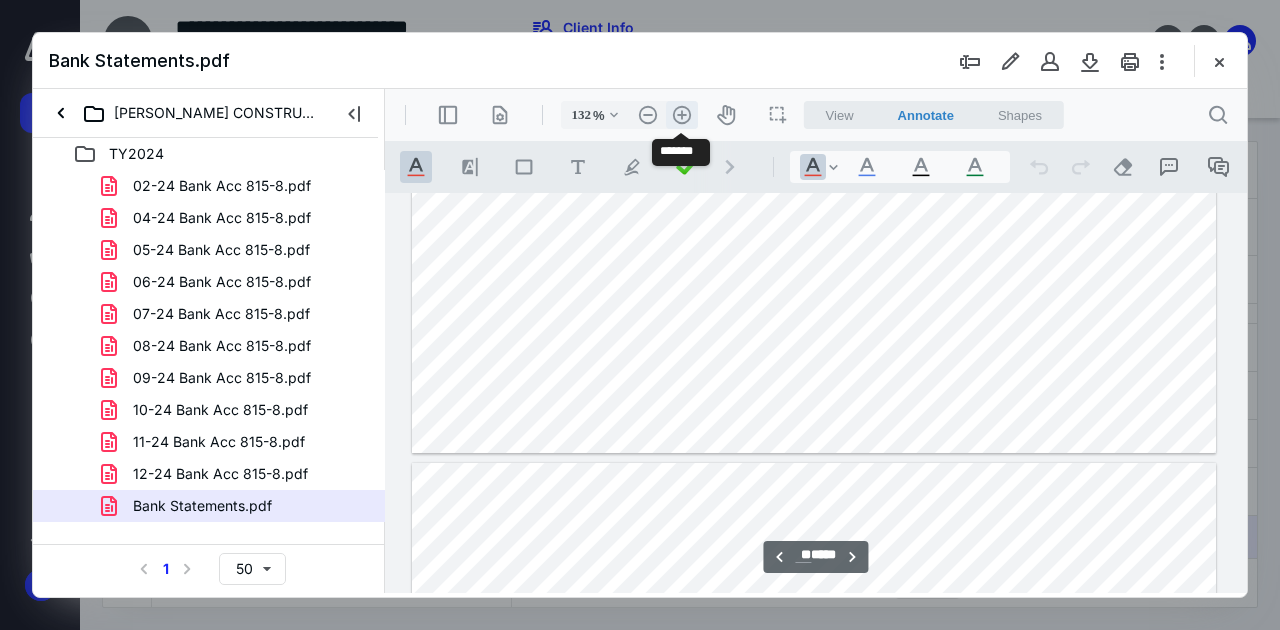 scroll, scrollTop: 18664, scrollLeft: 0, axis: vertical 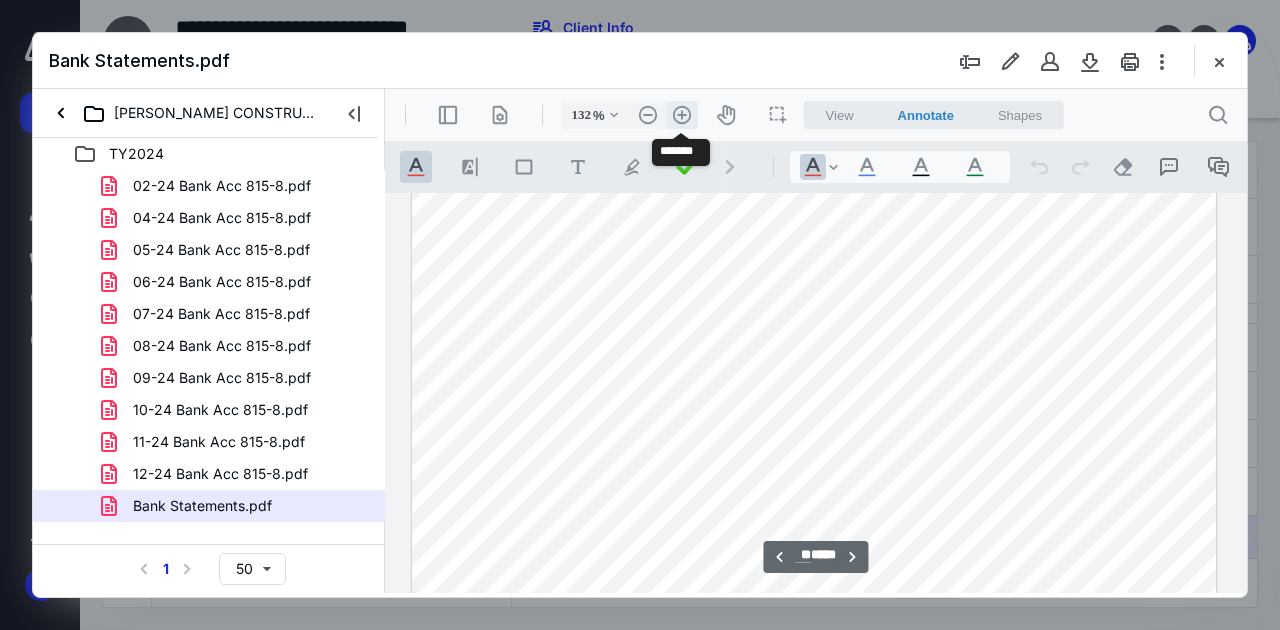 click on ".cls-1{fill:#abb0c4;} icon - header - zoom - in - line" at bounding box center (682, 115) 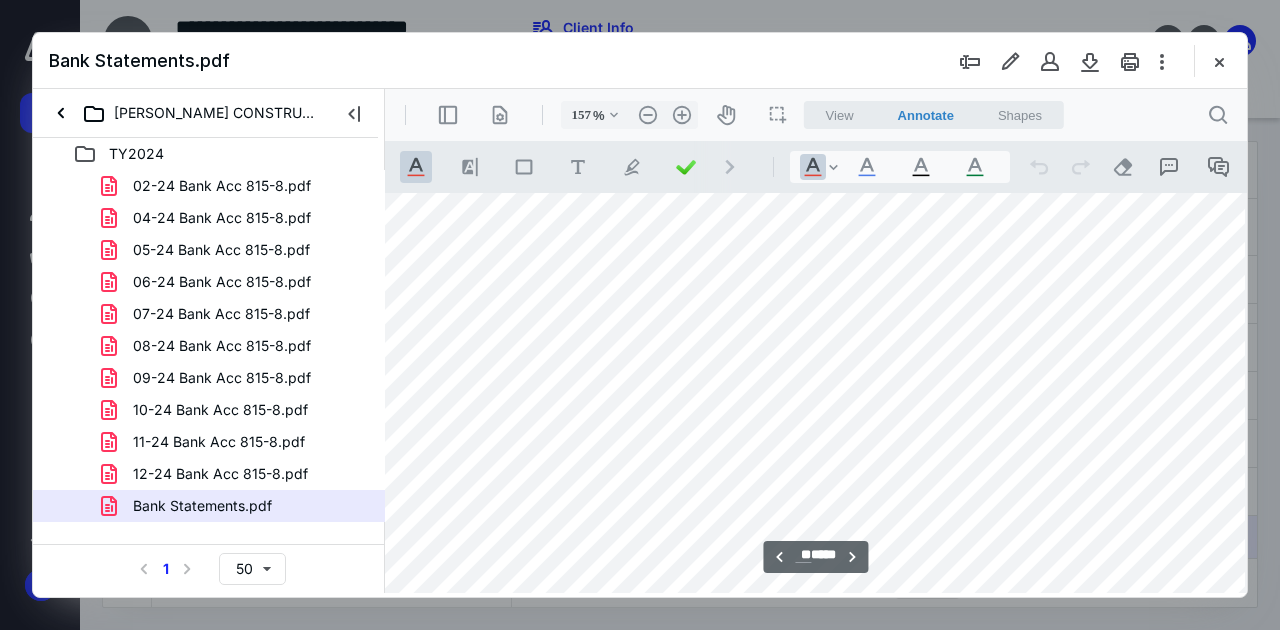 scroll, scrollTop: 39146, scrollLeft: 59, axis: both 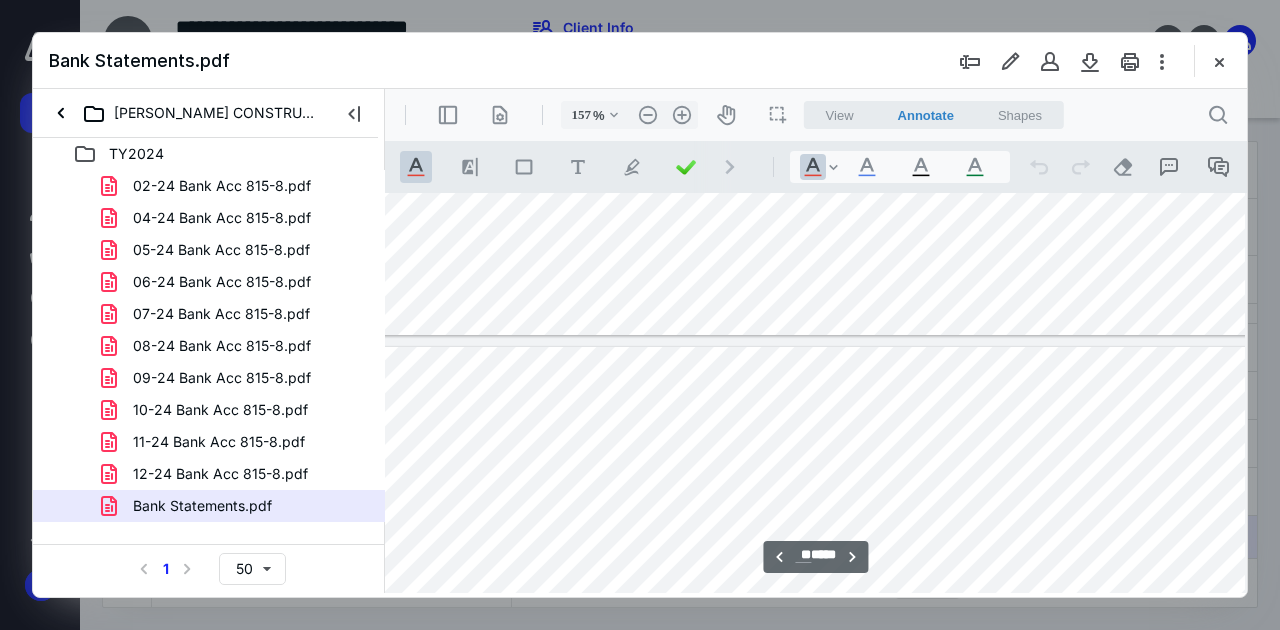 type on "**" 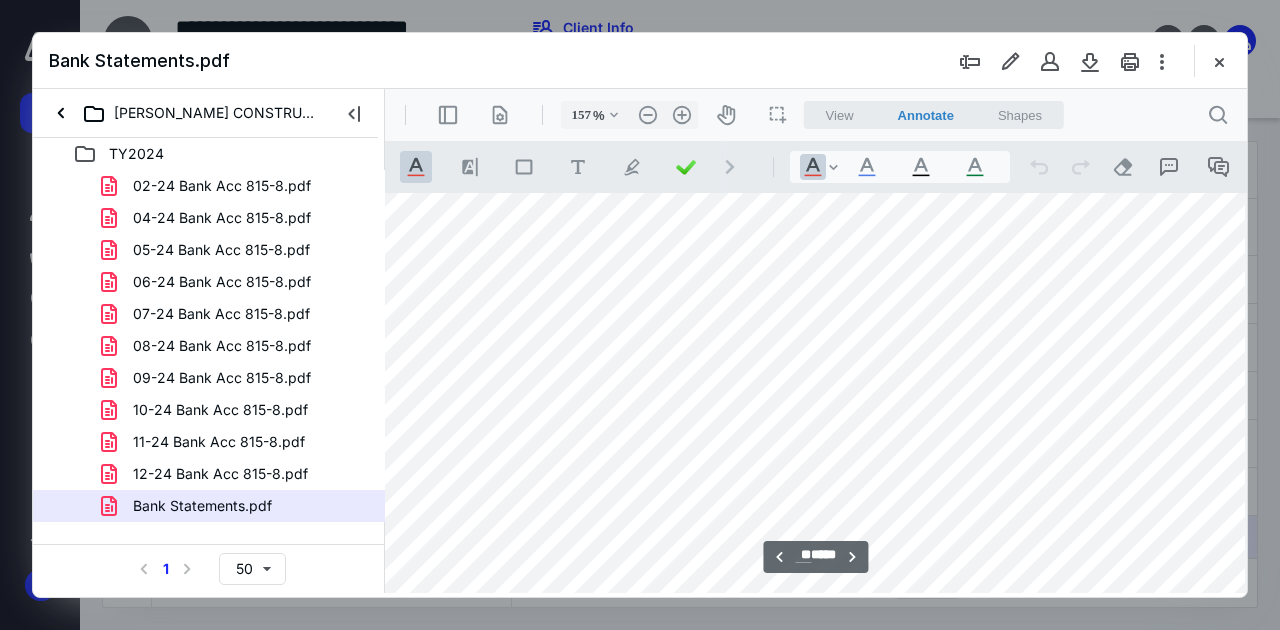 scroll, scrollTop: 38212, scrollLeft: 59, axis: both 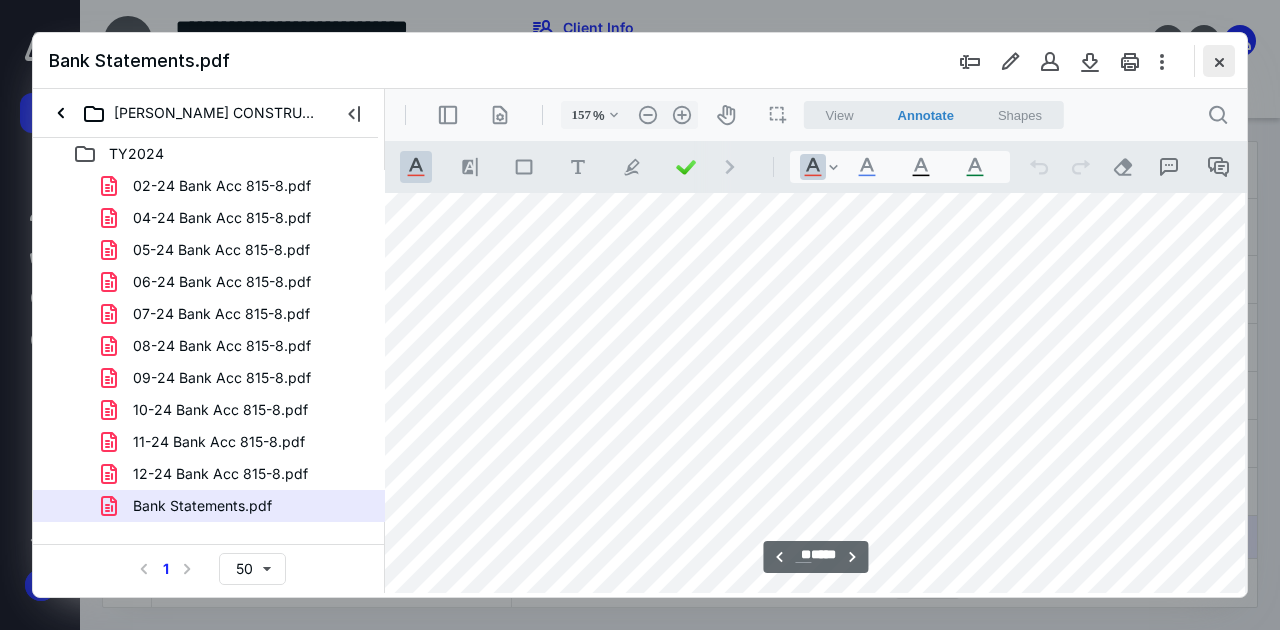 click at bounding box center (1219, 61) 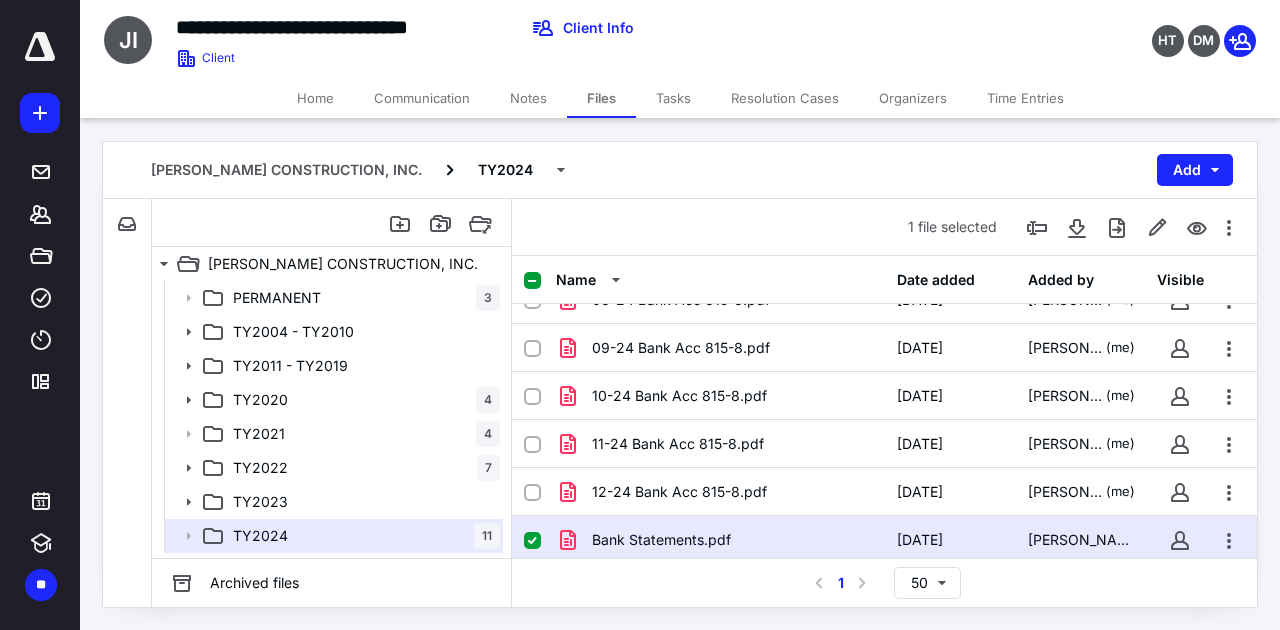 click 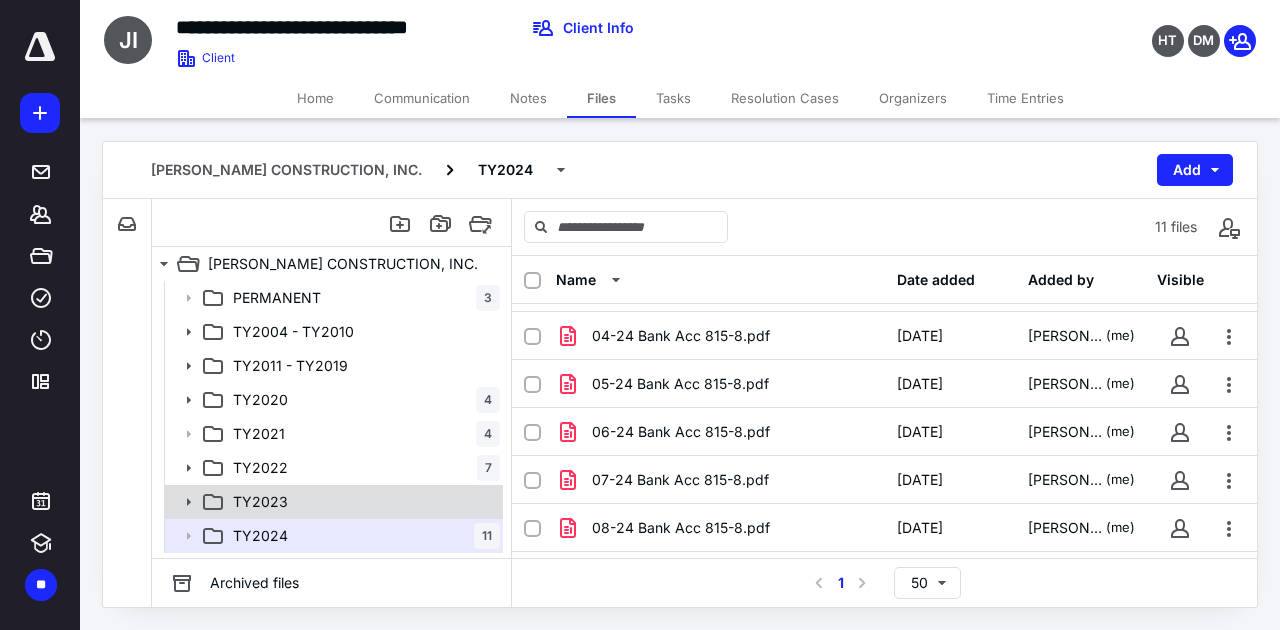scroll, scrollTop: 2, scrollLeft: 0, axis: vertical 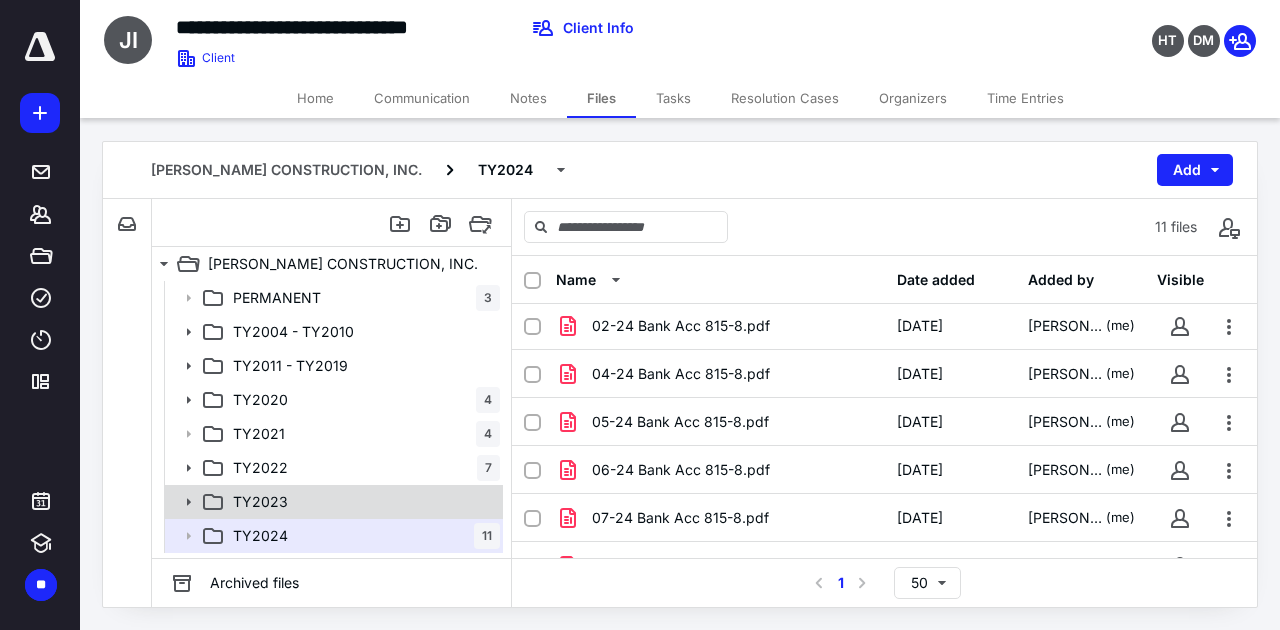click on "TY2023" at bounding box center (362, 502) 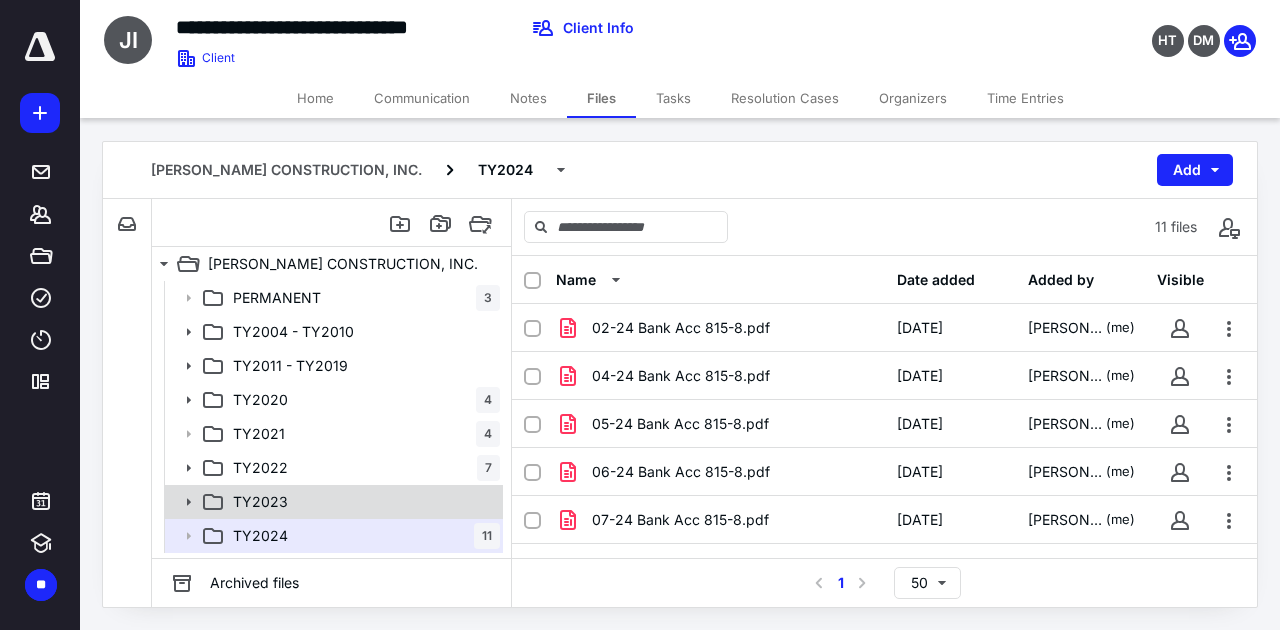 click on "TY2023" at bounding box center [362, 502] 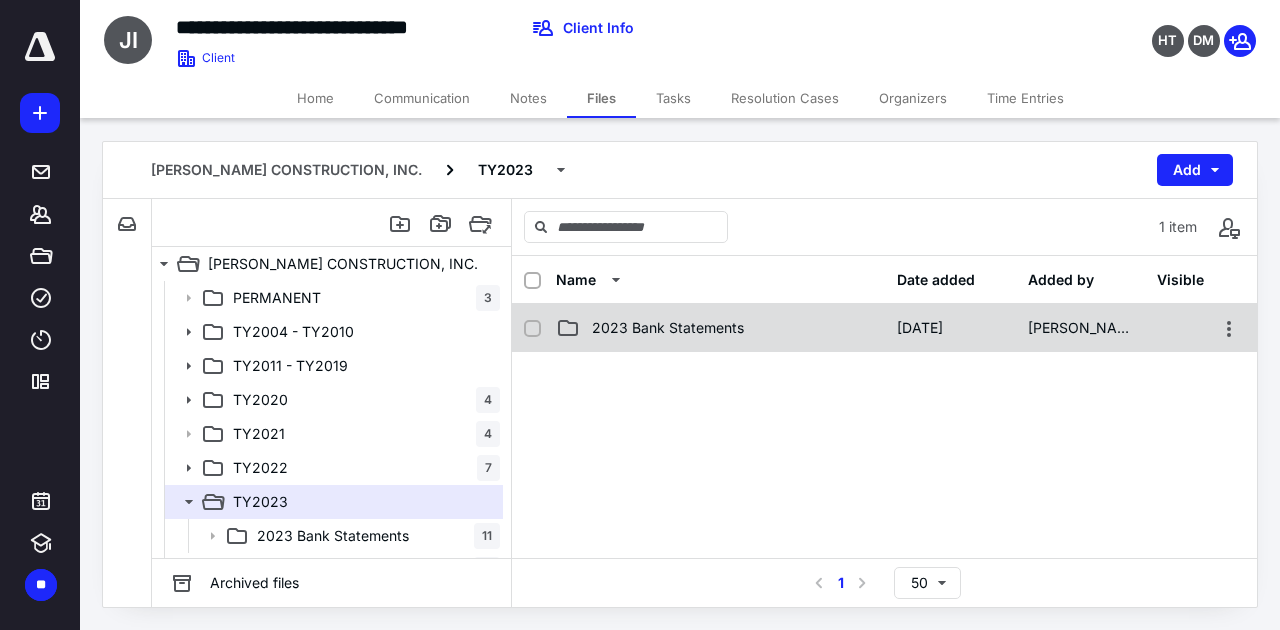 click on "2023 Bank Statements [DATE] [PERSON_NAME]" at bounding box center [884, 328] 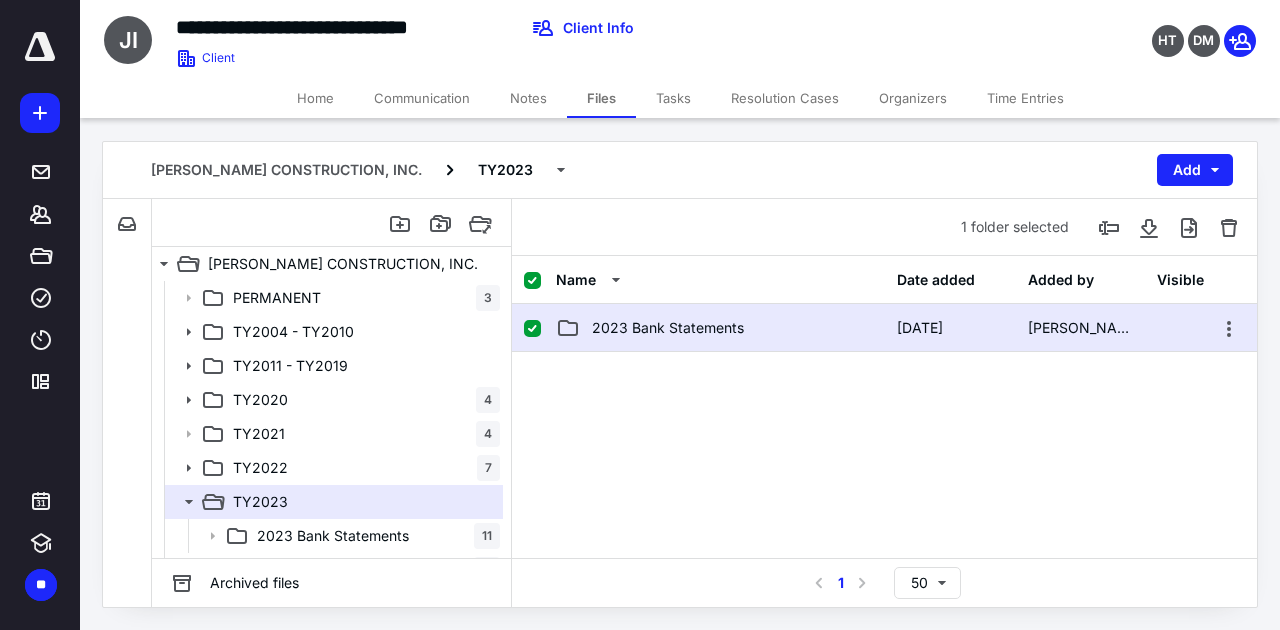 click on "2023 Bank Statements [DATE] [PERSON_NAME]" at bounding box center [884, 328] 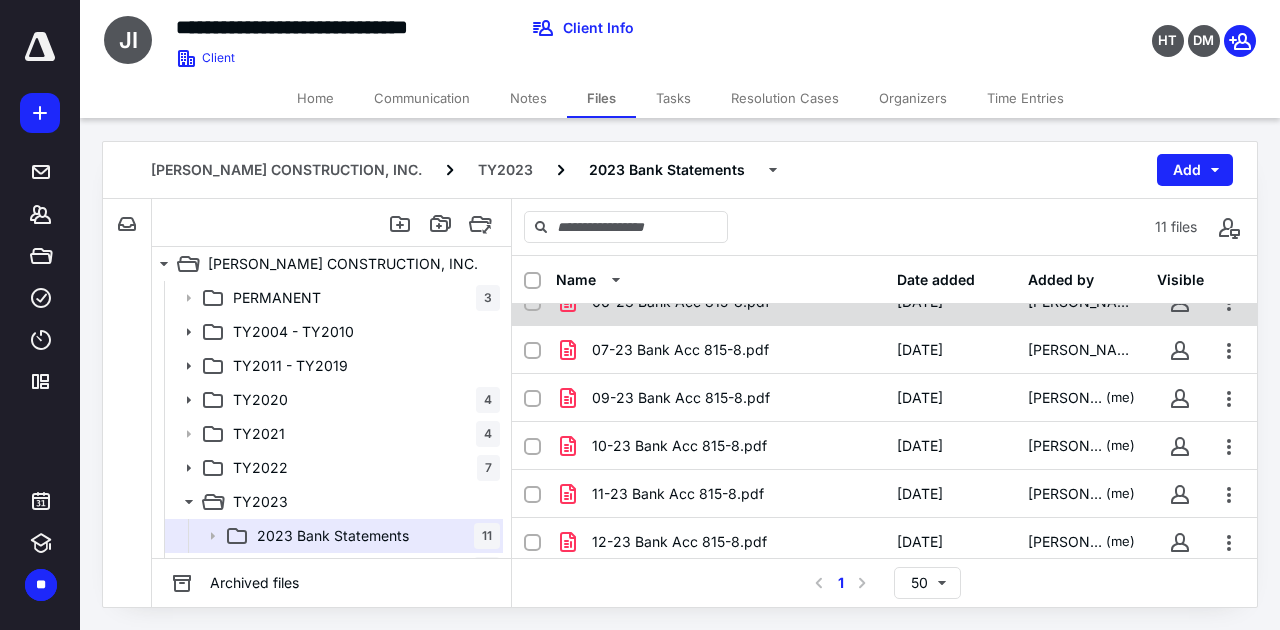 scroll, scrollTop: 268, scrollLeft: 0, axis: vertical 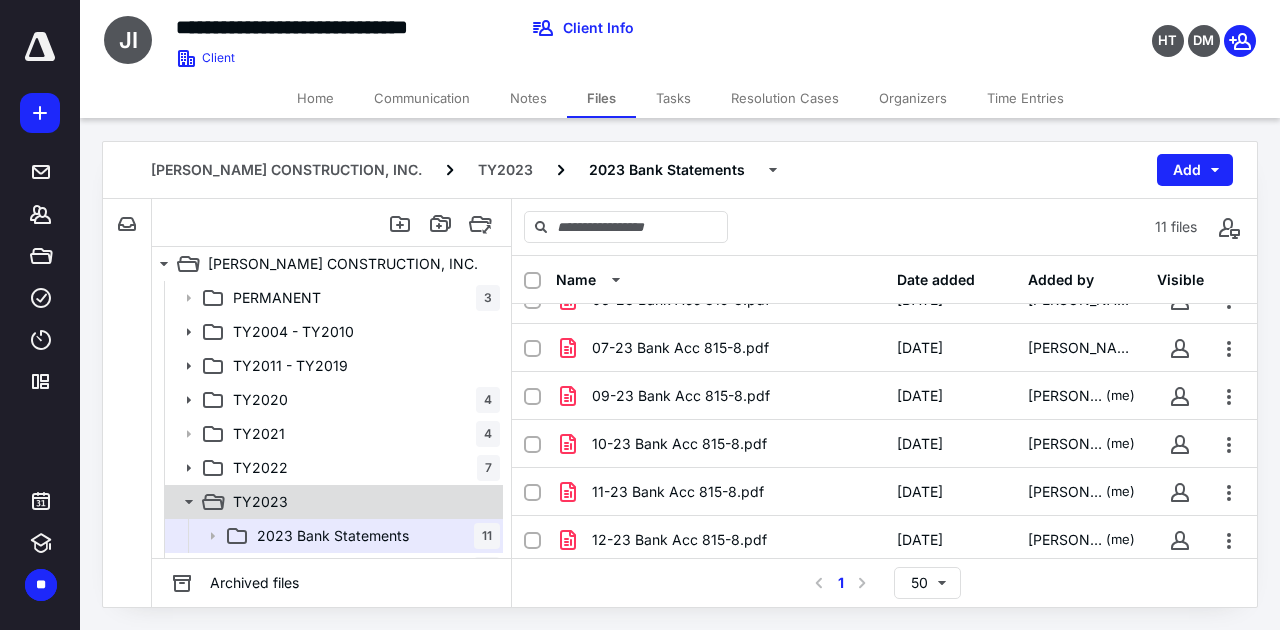 click on "TY2023" at bounding box center (362, 502) 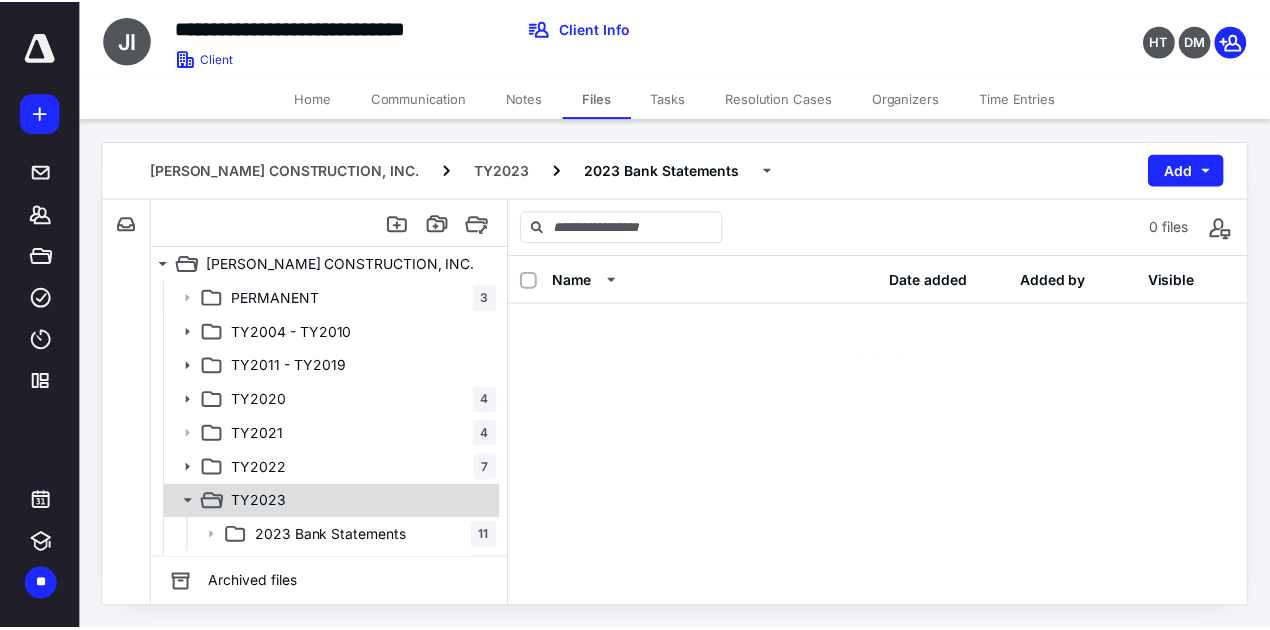 scroll, scrollTop: 0, scrollLeft: 0, axis: both 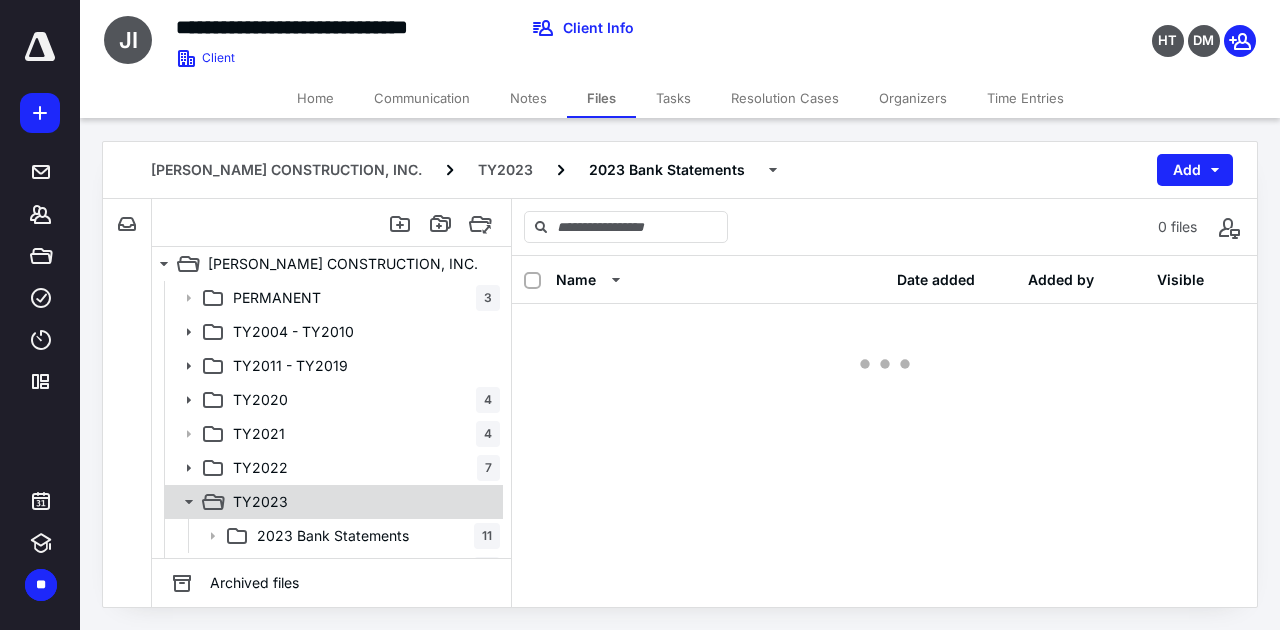 click on "TY2023" at bounding box center (362, 502) 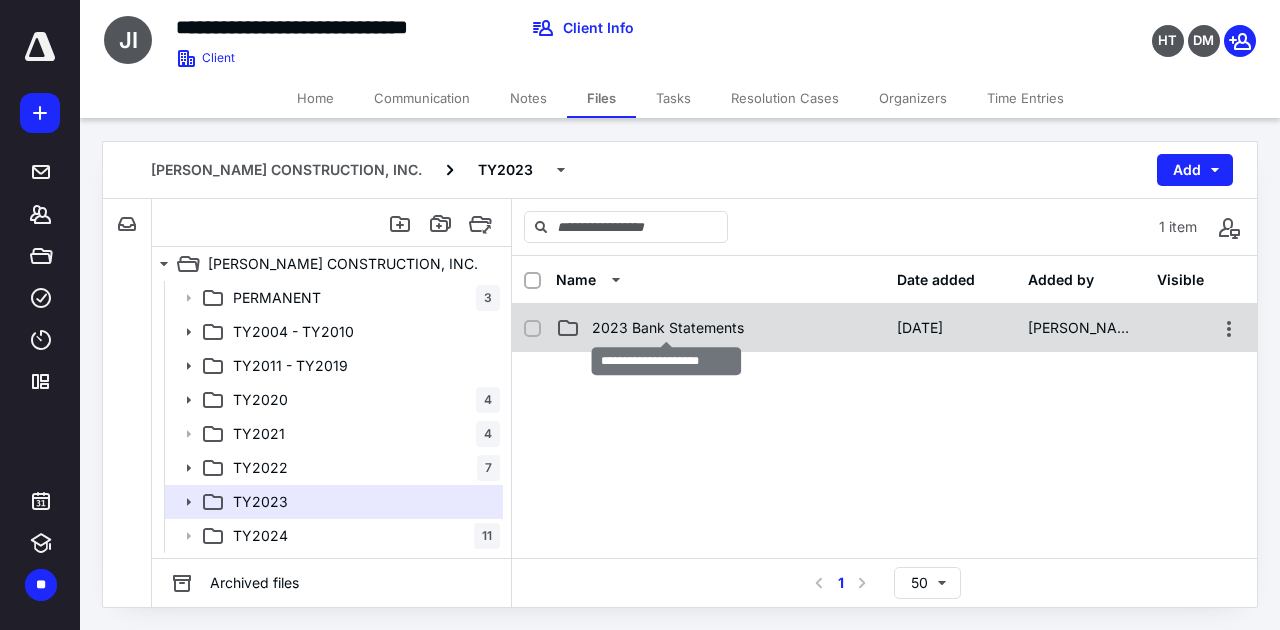 click on "2023 Bank Statements" at bounding box center [668, 328] 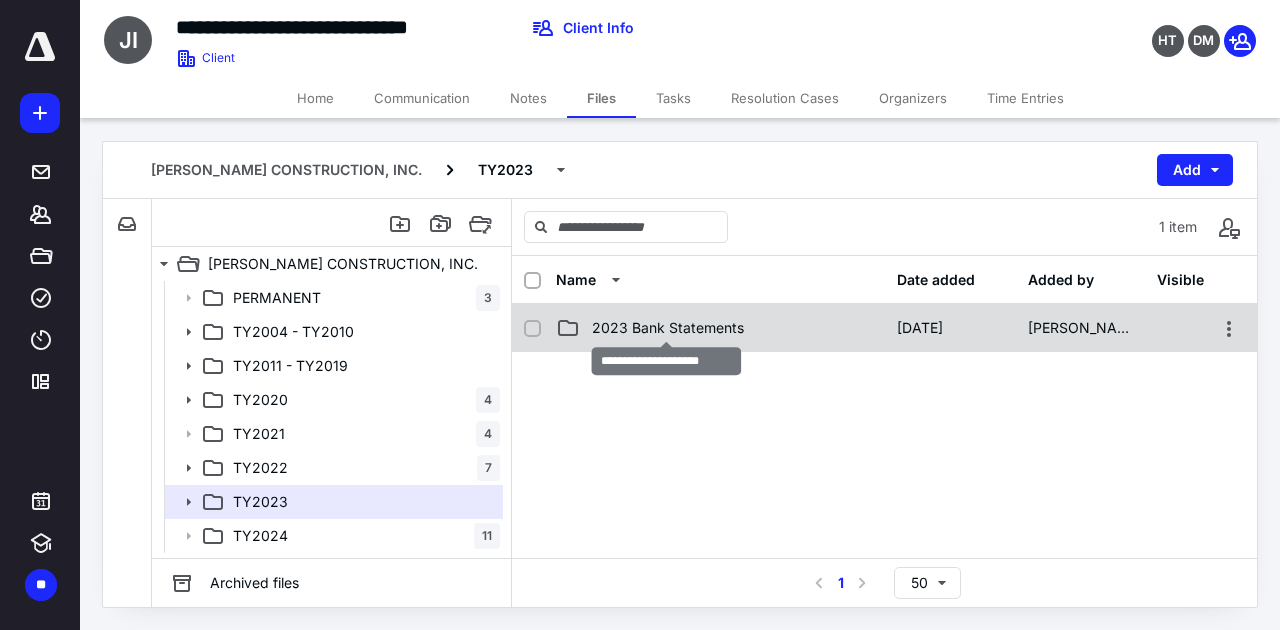 checkbox on "false" 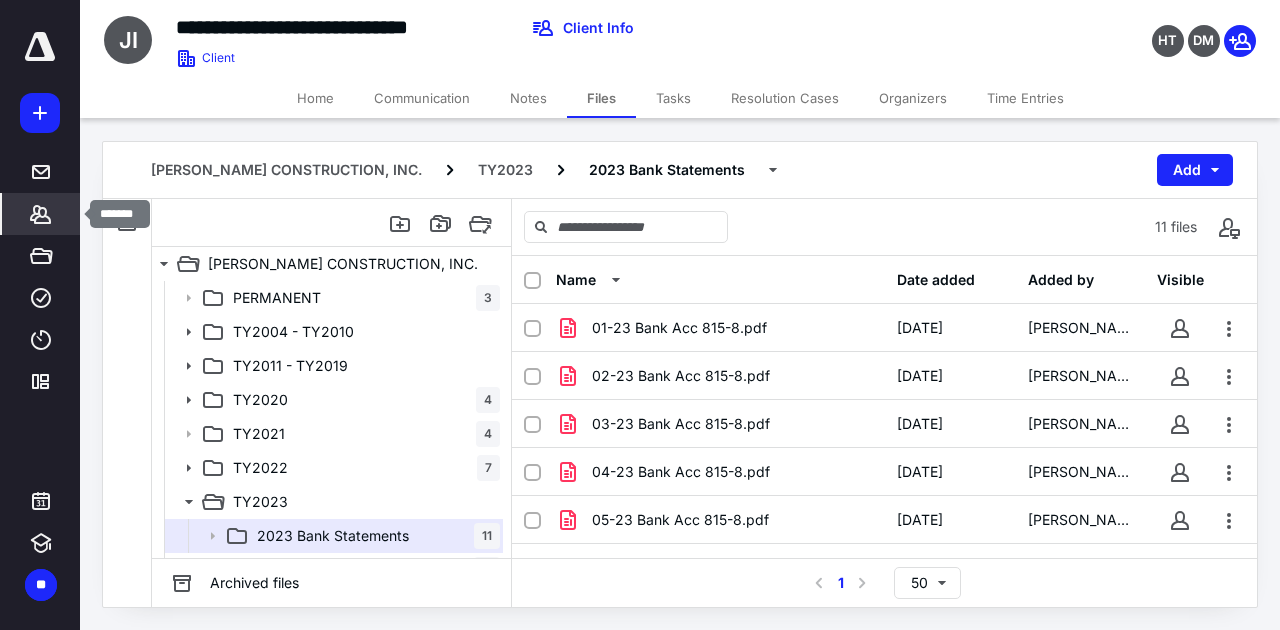 click 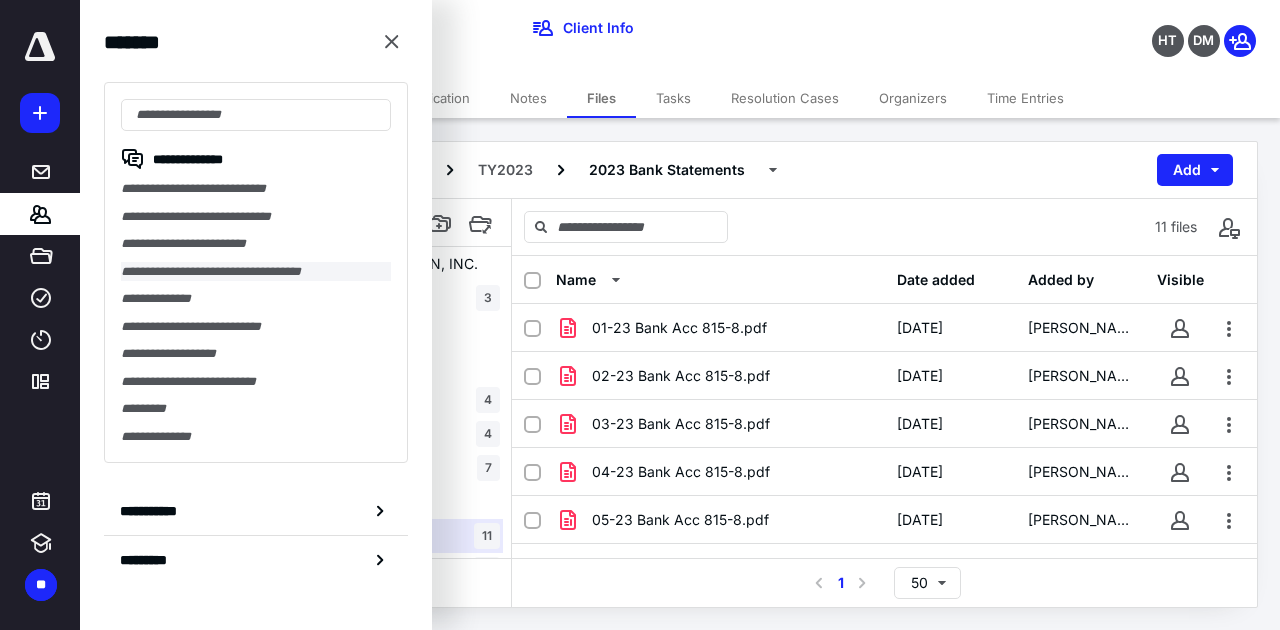 click on "**********" at bounding box center (256, 272) 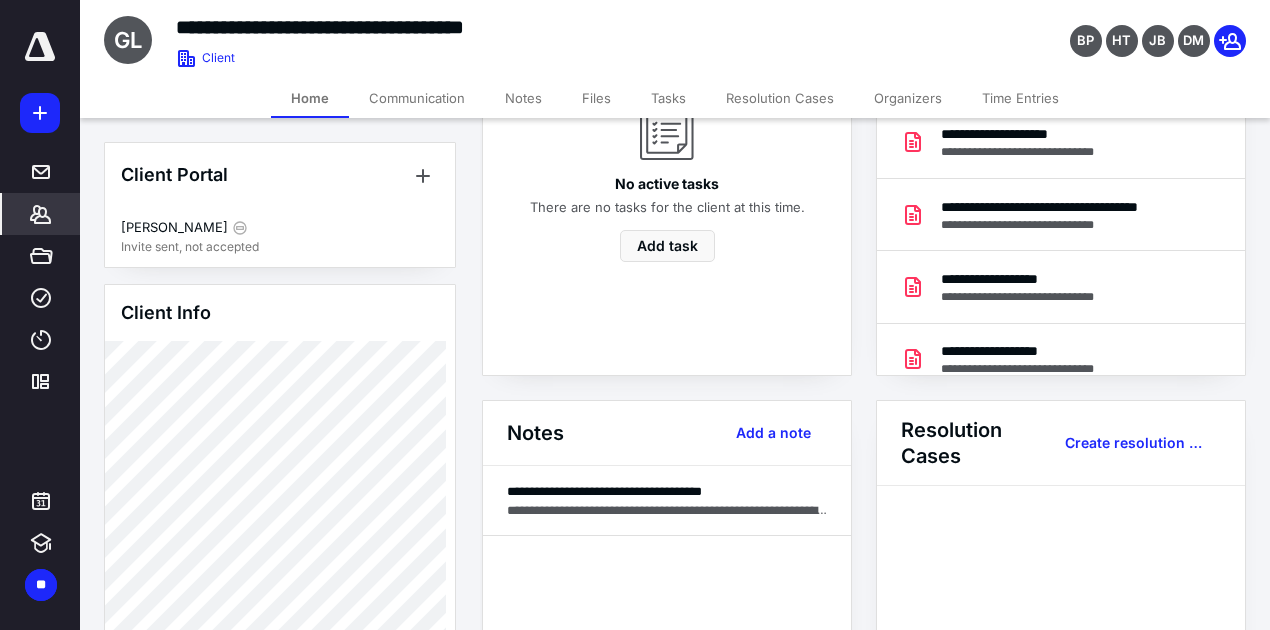 scroll, scrollTop: 333, scrollLeft: 0, axis: vertical 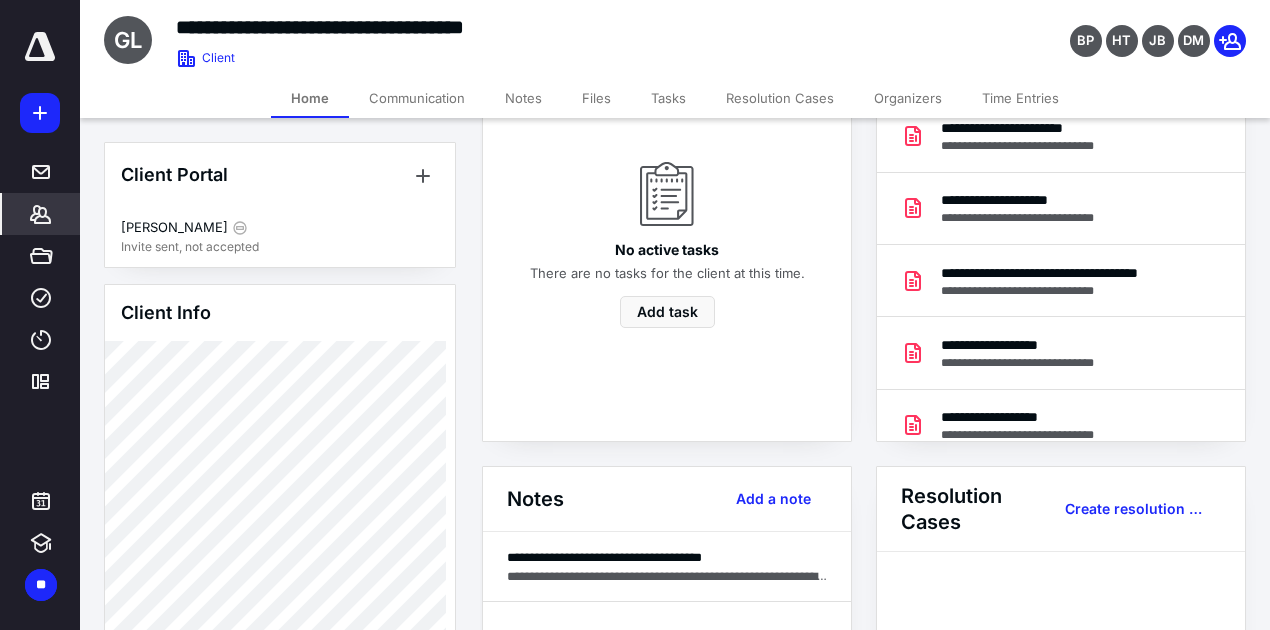 click on "Files" at bounding box center [596, 98] 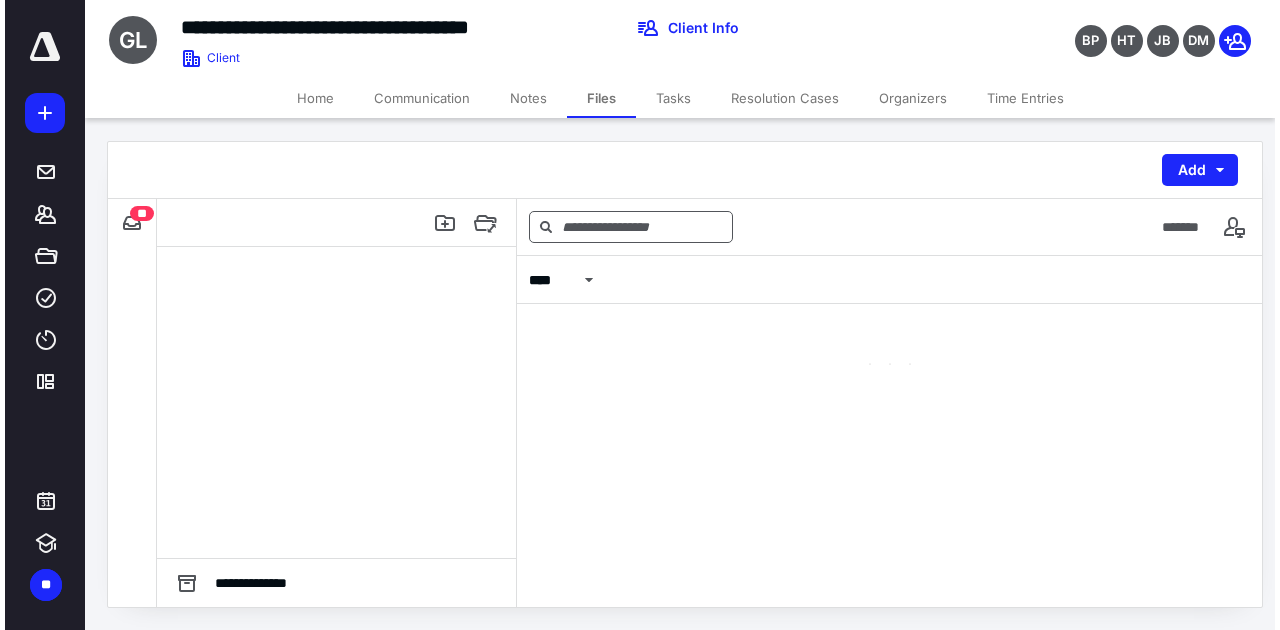 scroll, scrollTop: 0, scrollLeft: 0, axis: both 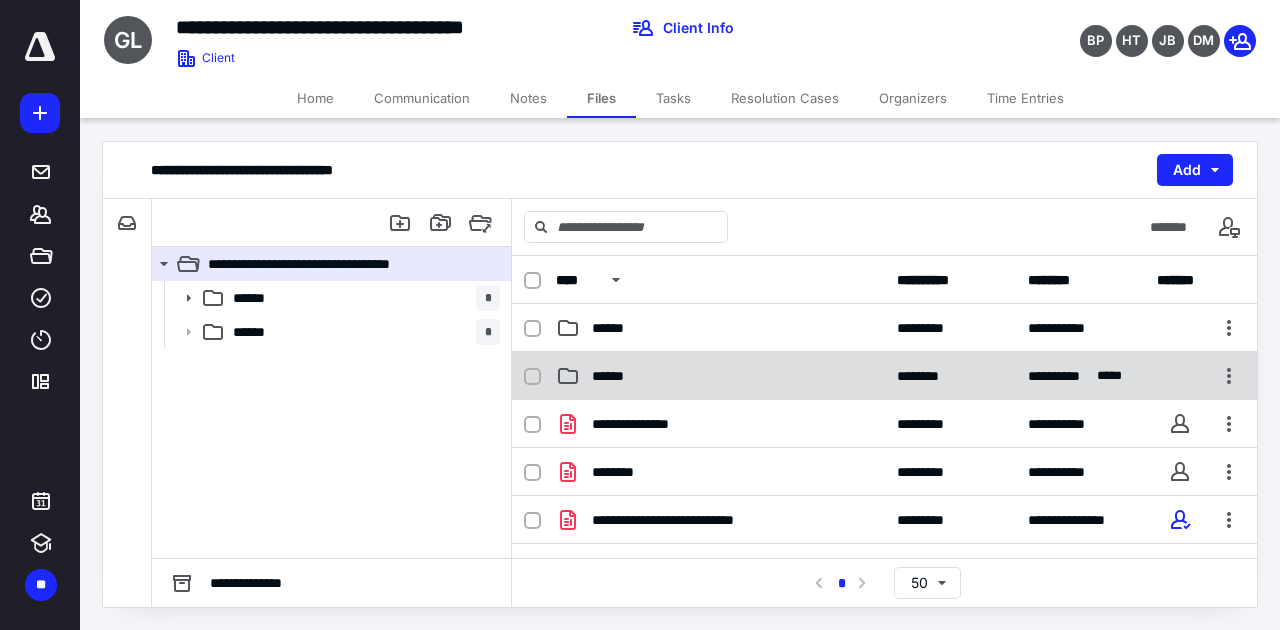 click on "******" at bounding box center [618, 376] 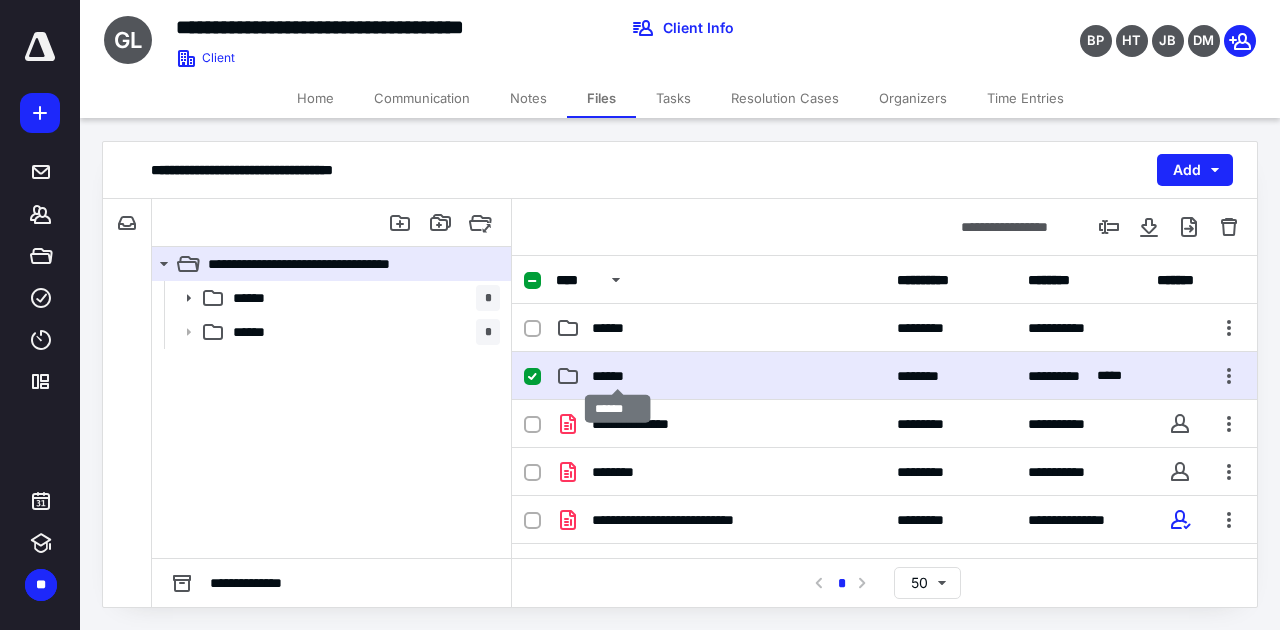 click on "******" at bounding box center (618, 376) 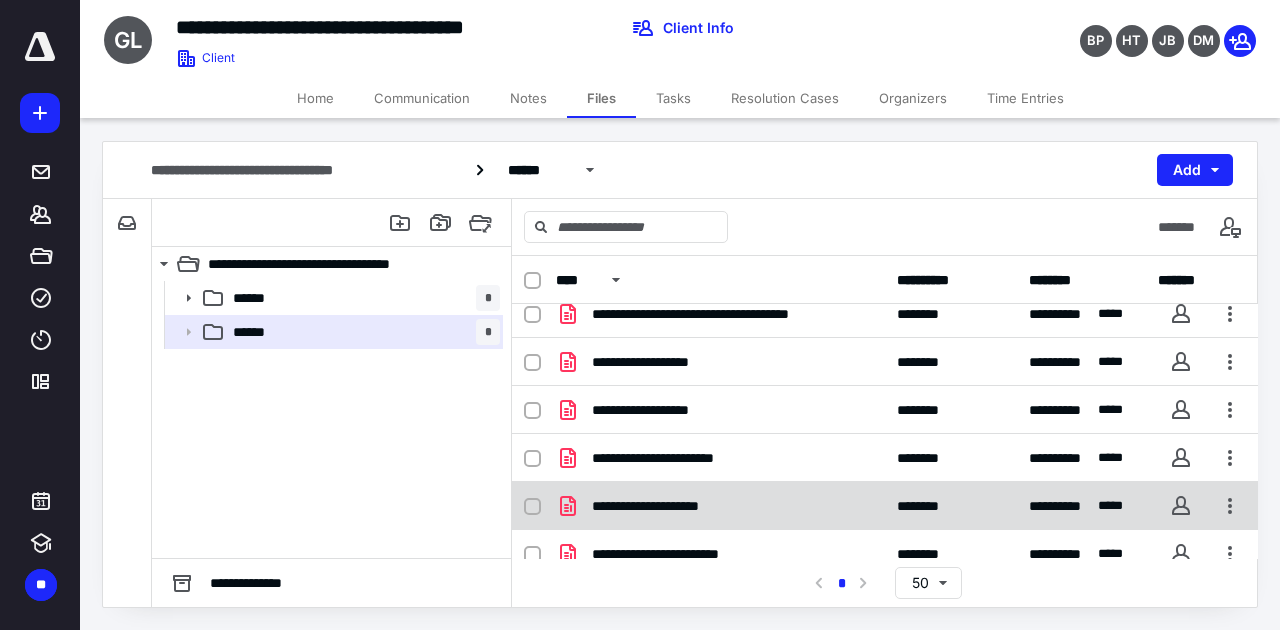 scroll, scrollTop: 0, scrollLeft: 0, axis: both 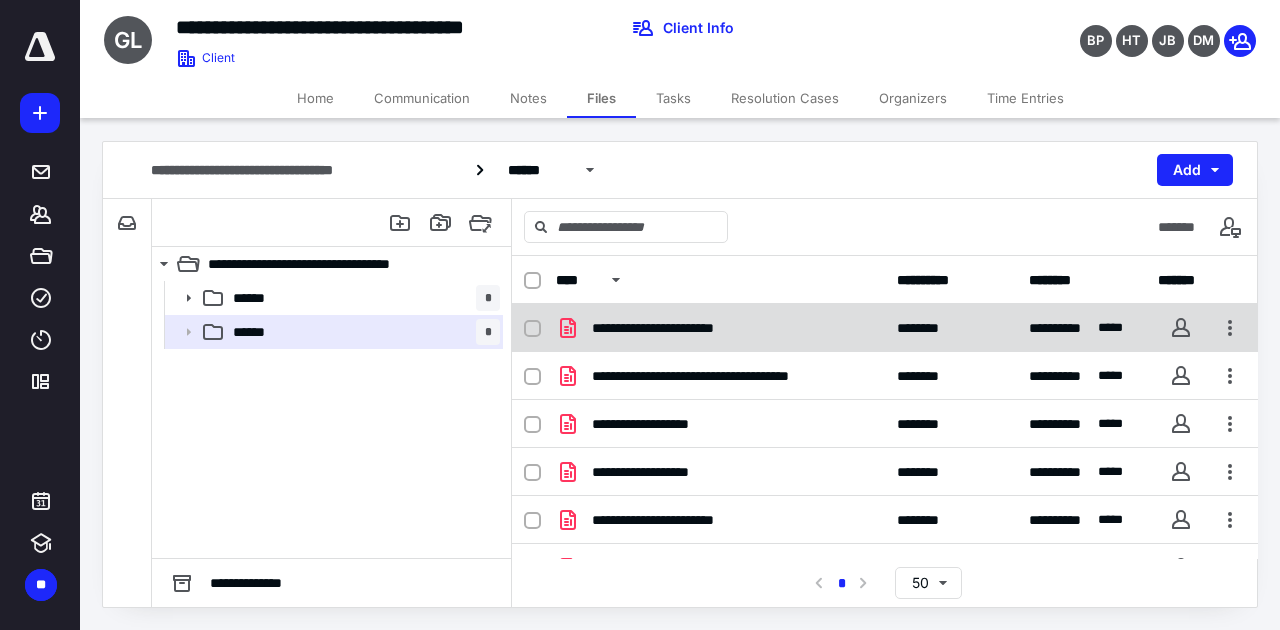 click on "**********" at bounding box center [677, 328] 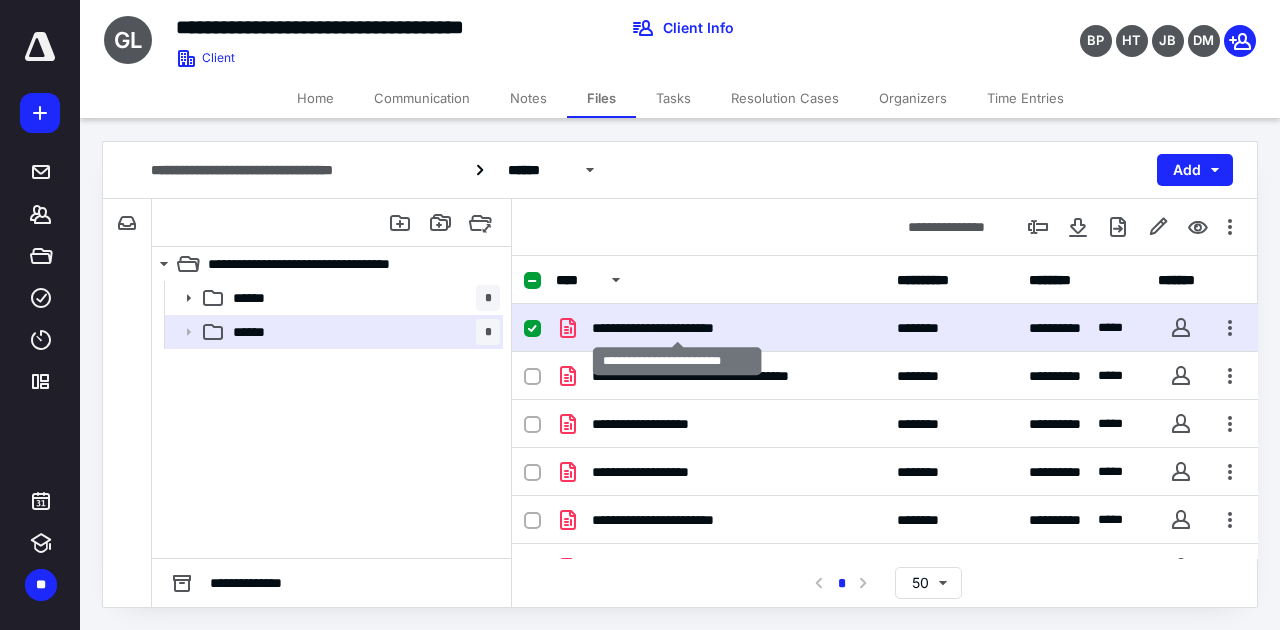 click on "**********" at bounding box center (677, 328) 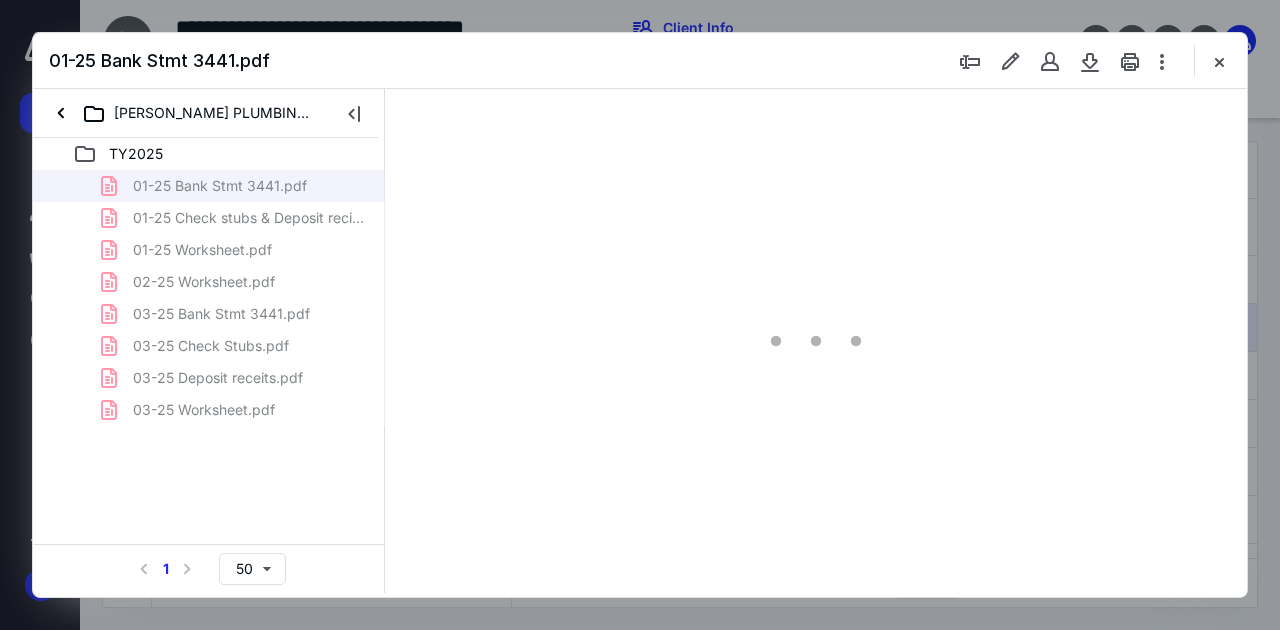 scroll, scrollTop: 0, scrollLeft: 0, axis: both 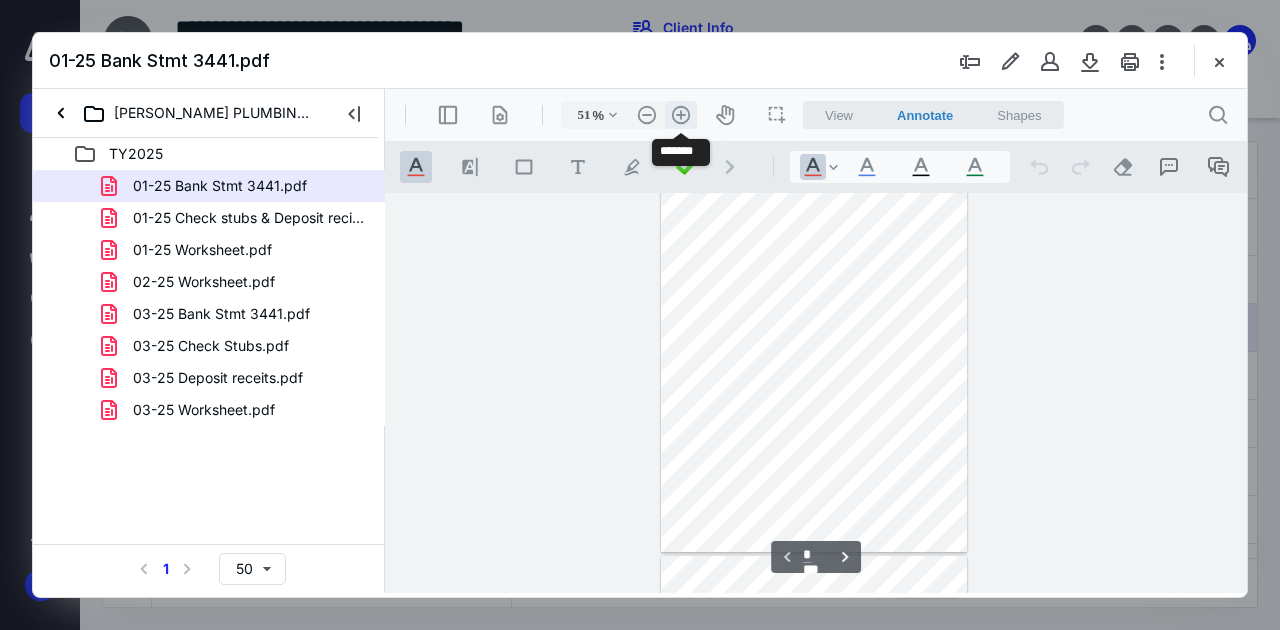 click on ".cls-1{fill:#abb0c4;} icon - header - zoom - in - line" at bounding box center (681, 115) 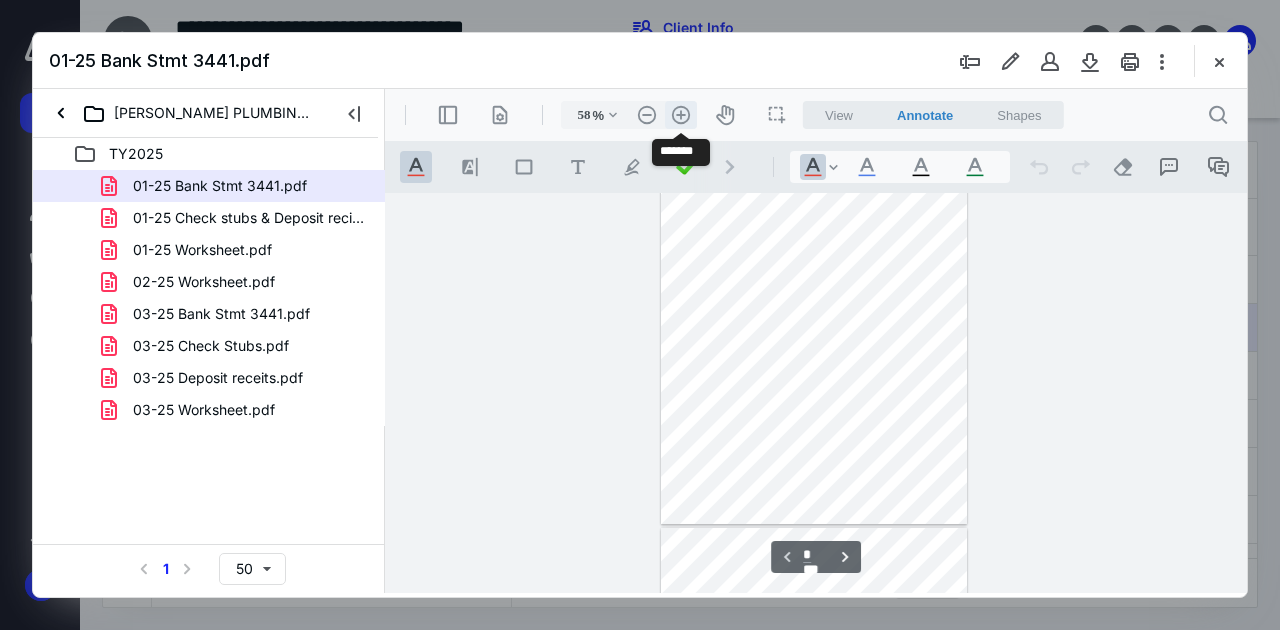click on ".cls-1{fill:#abb0c4;} icon - header - zoom - in - line" at bounding box center [681, 115] 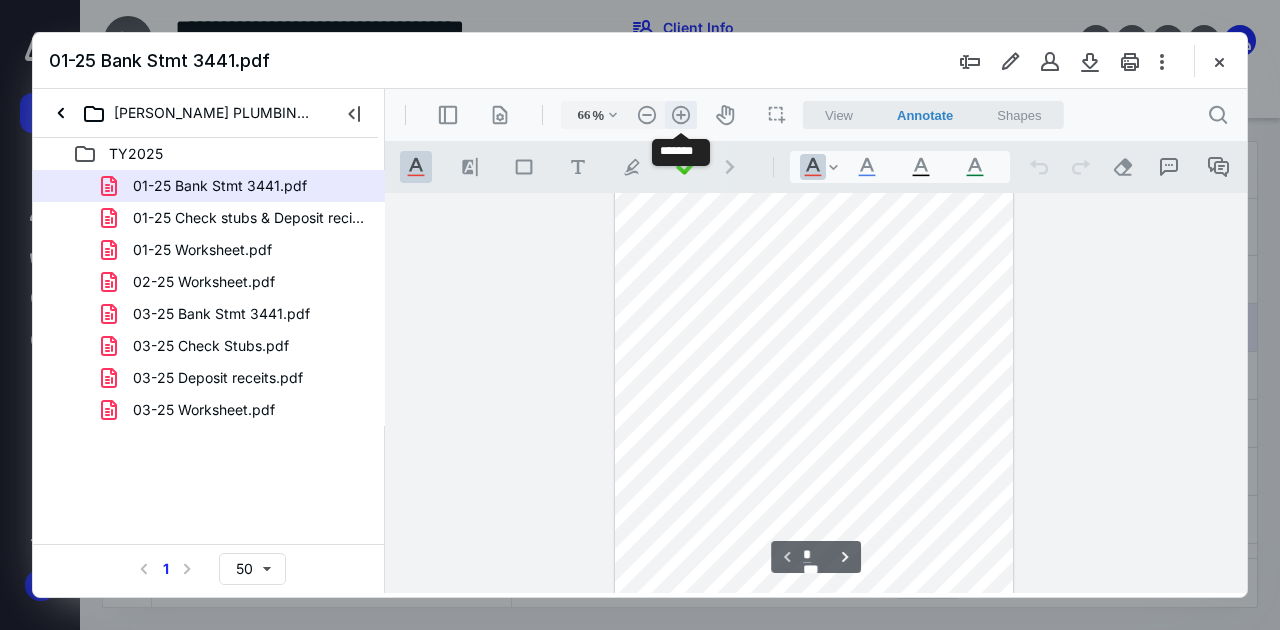 click on ".cls-1{fill:#abb0c4;} icon - header - zoom - in - line" at bounding box center [681, 115] 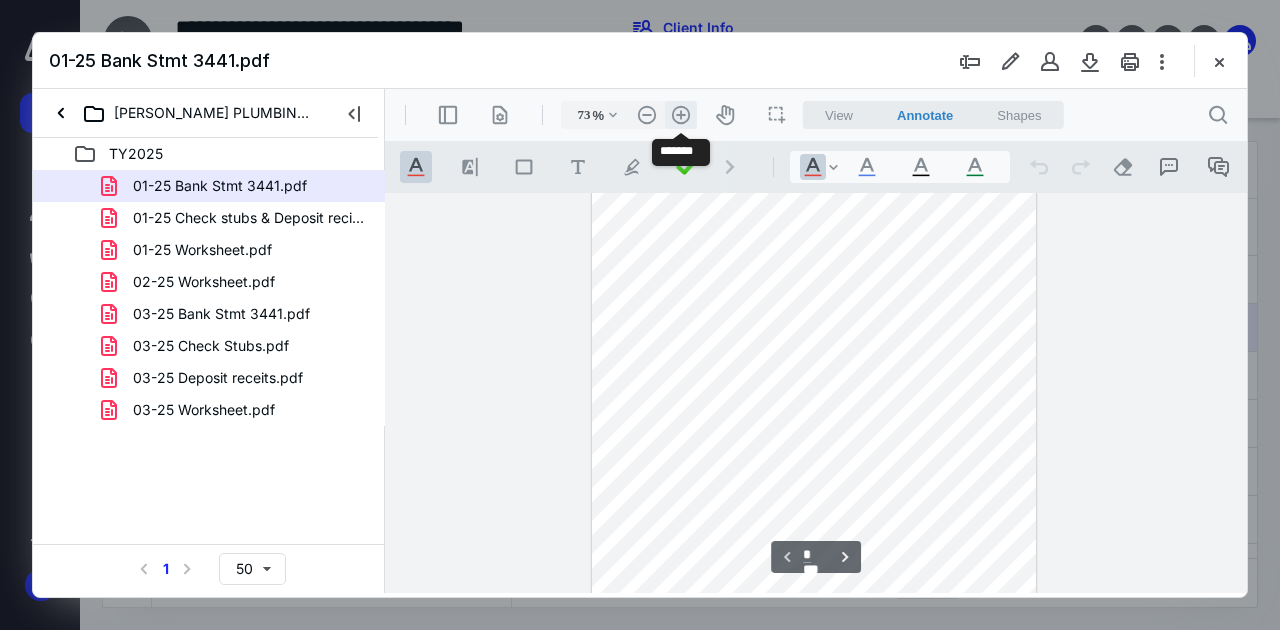 click on ".cls-1{fill:#abb0c4;} icon - header - zoom - in - line" at bounding box center [681, 115] 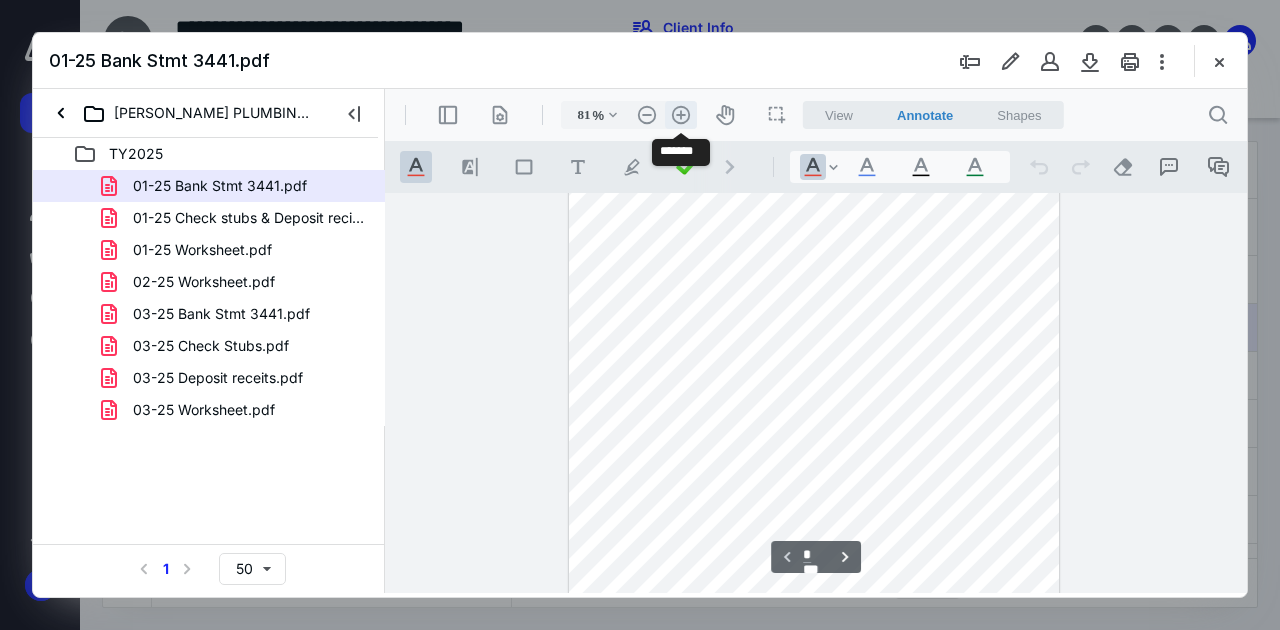 click on ".cls-1{fill:#abb0c4;} icon - header - zoom - in - line" at bounding box center [681, 115] 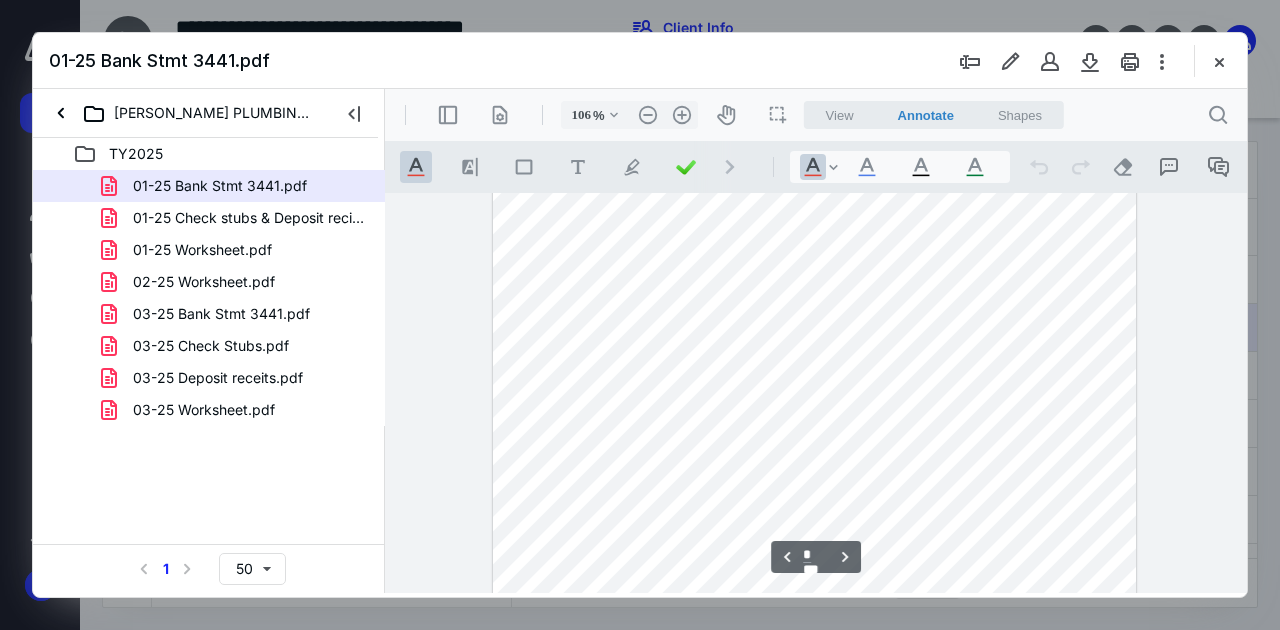 scroll, scrollTop: 2866, scrollLeft: 0, axis: vertical 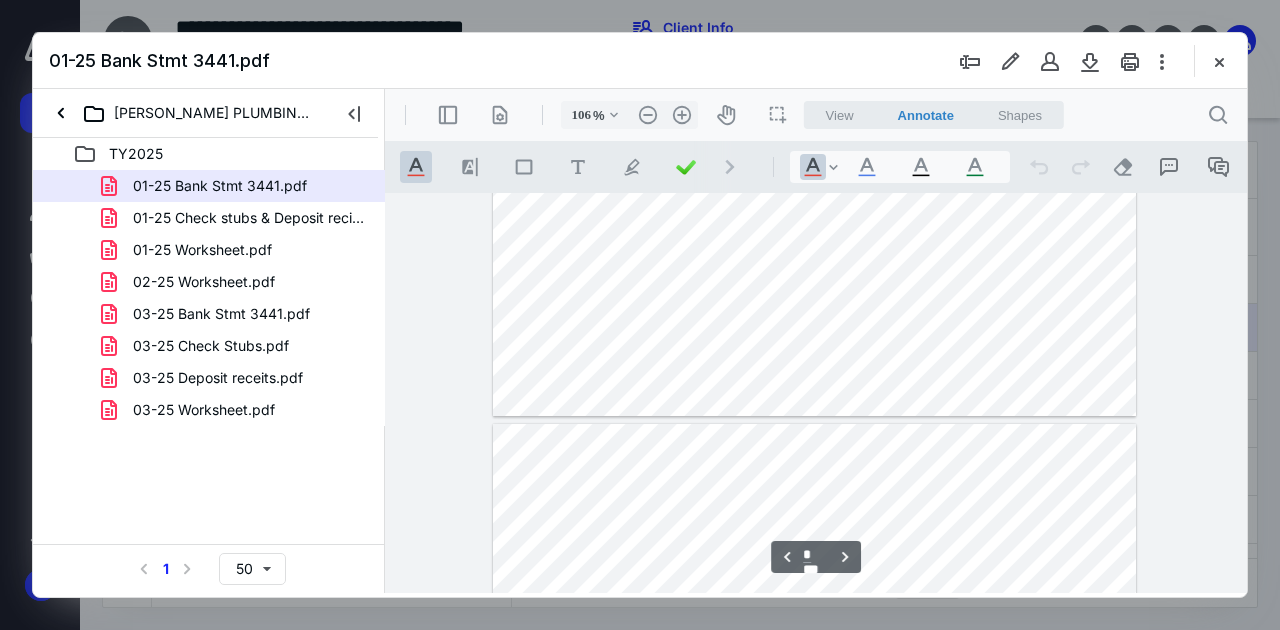 type on "*" 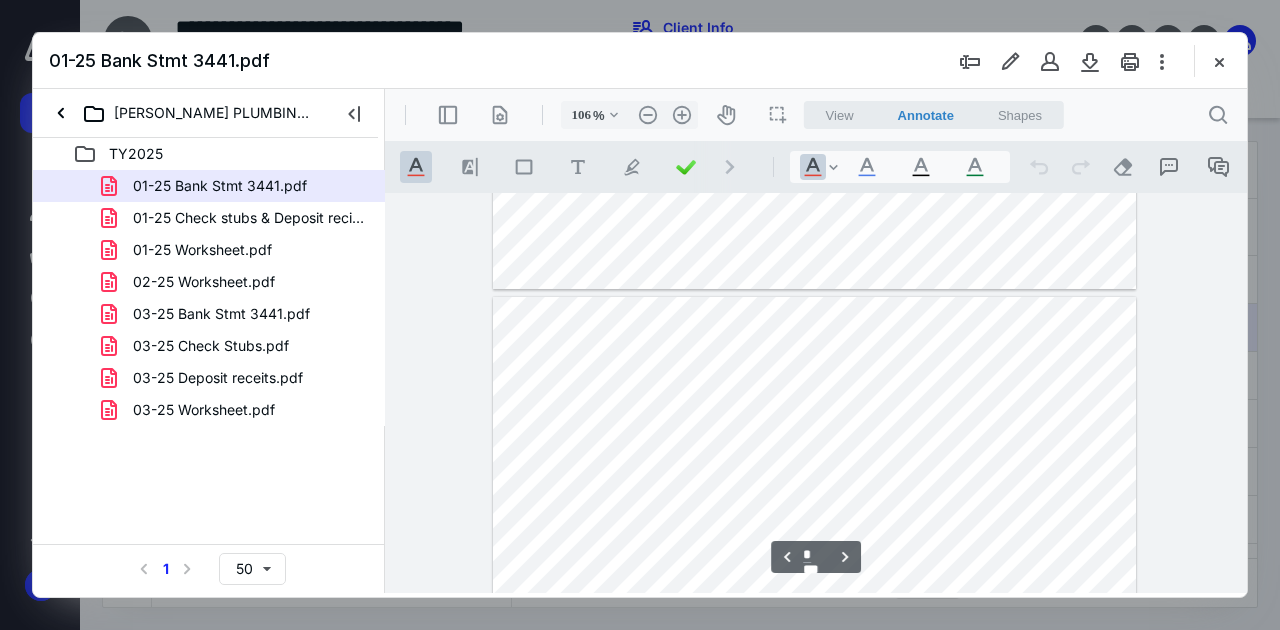 scroll, scrollTop: 3400, scrollLeft: 0, axis: vertical 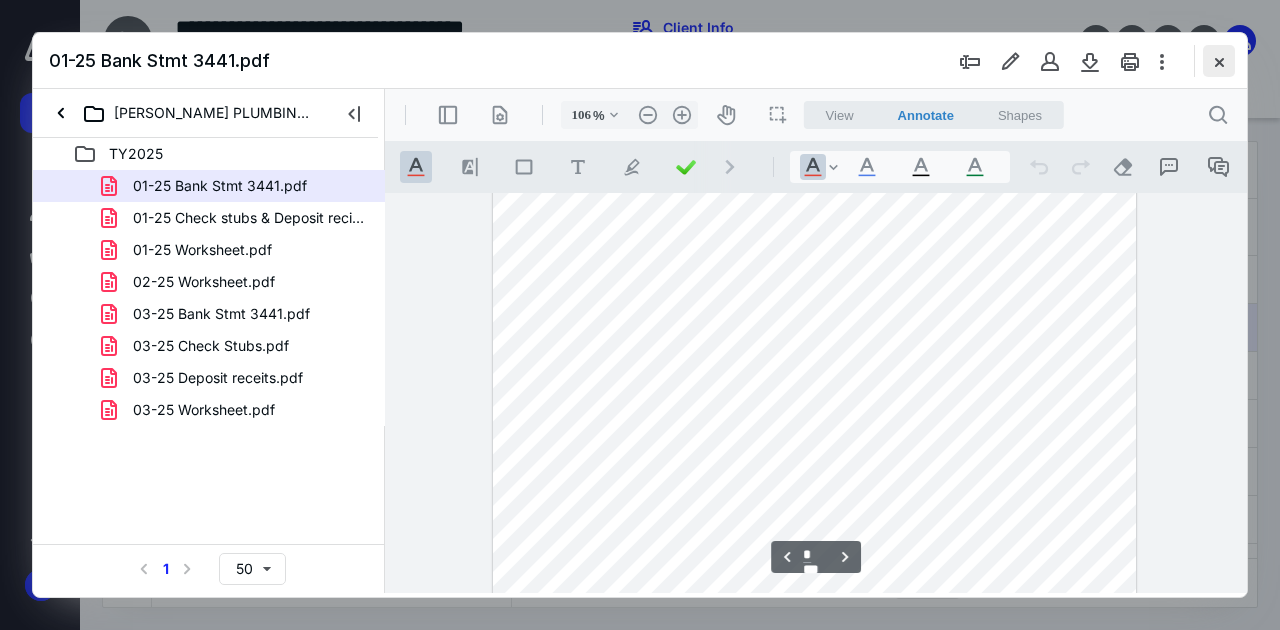 click at bounding box center (1219, 61) 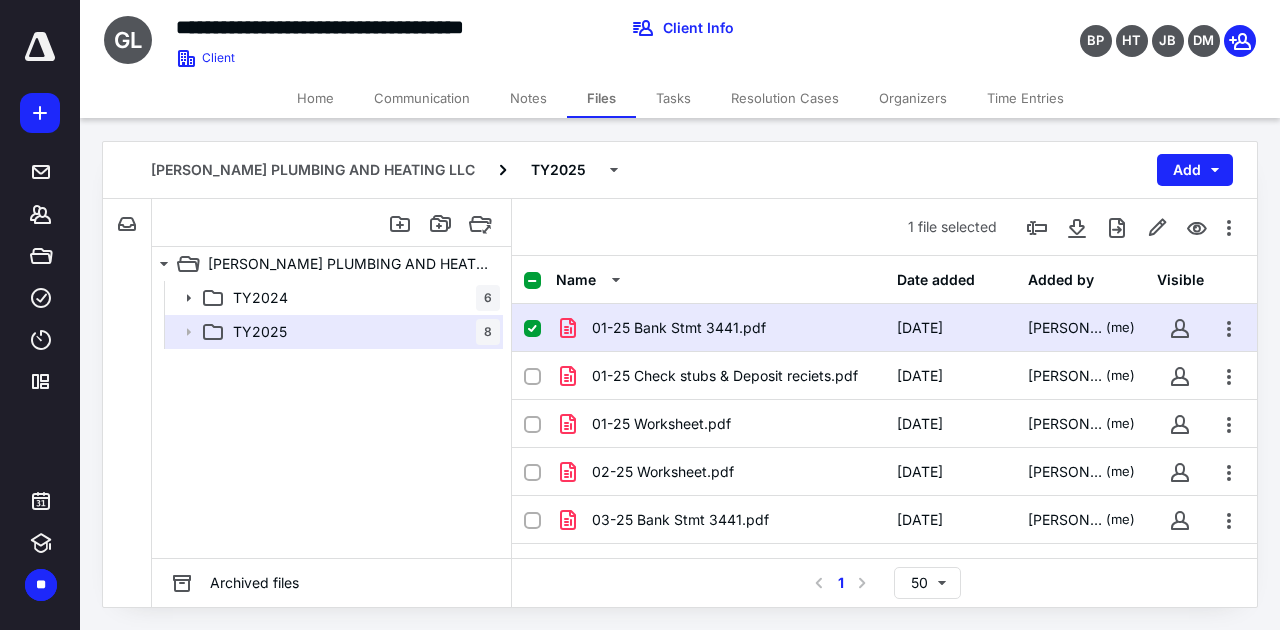 click at bounding box center (532, 329) 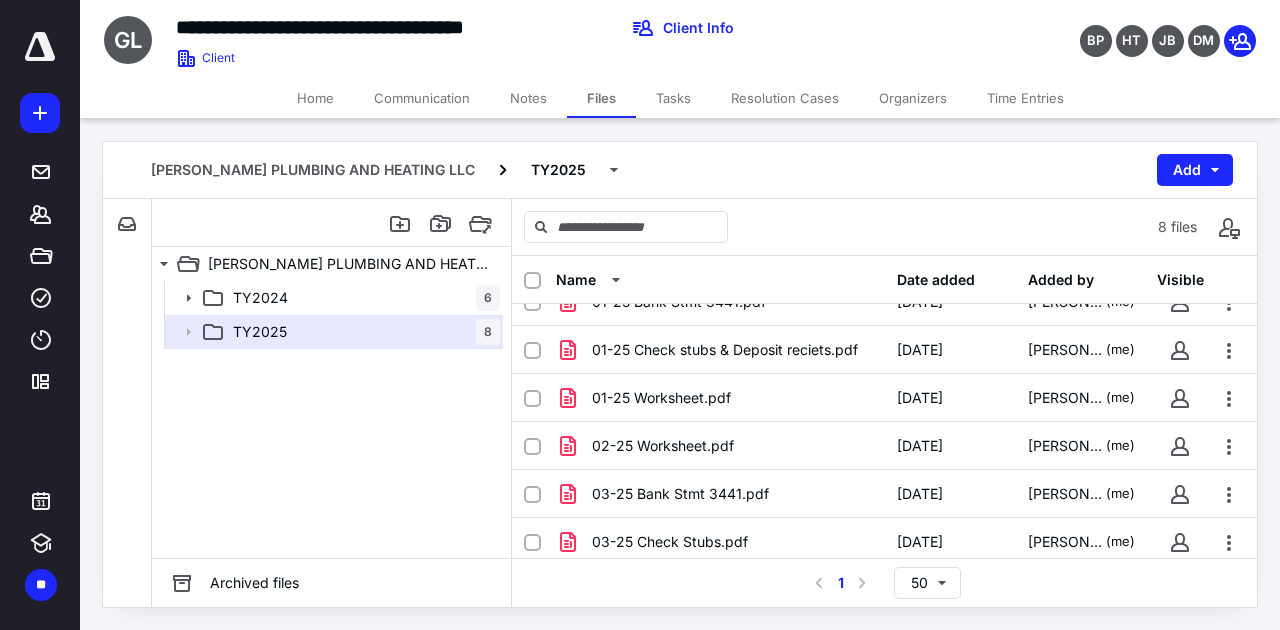 scroll, scrollTop: 126, scrollLeft: 0, axis: vertical 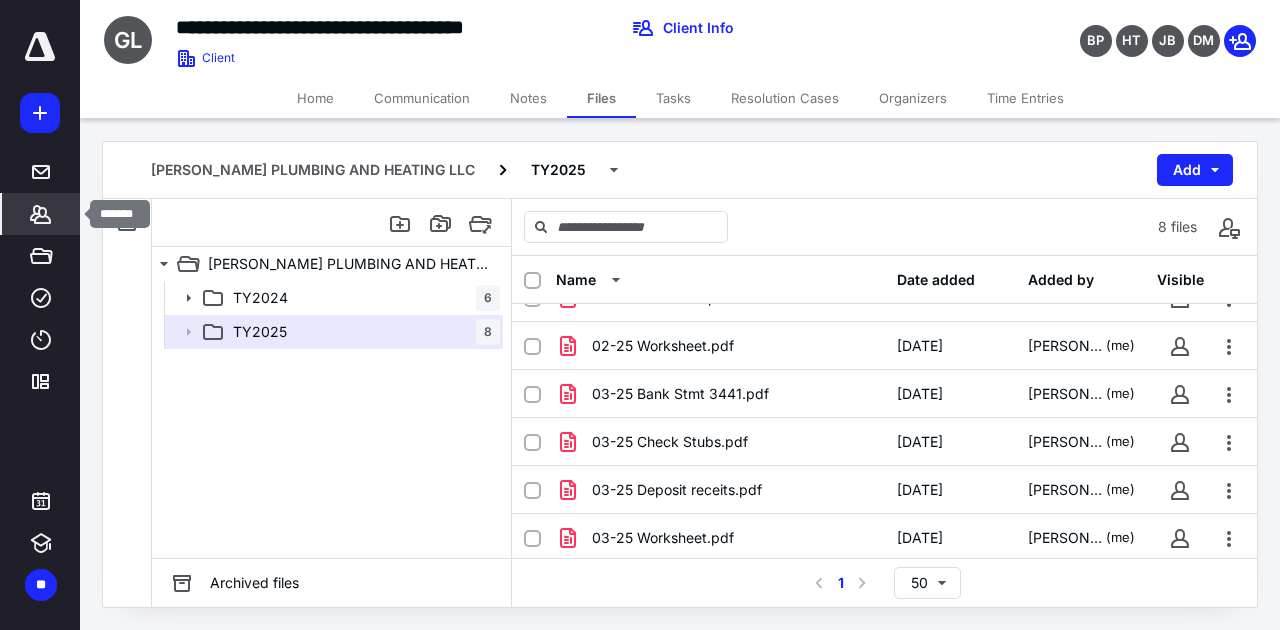 click on "*******" at bounding box center [41, 214] 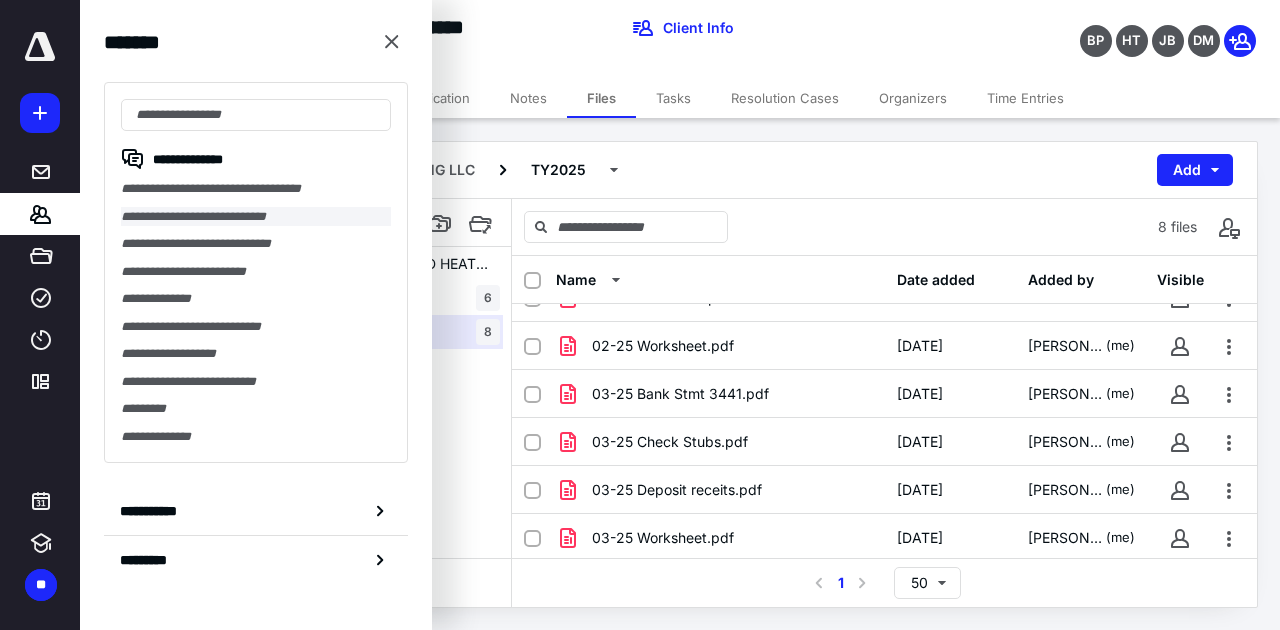 checkbox on "false" 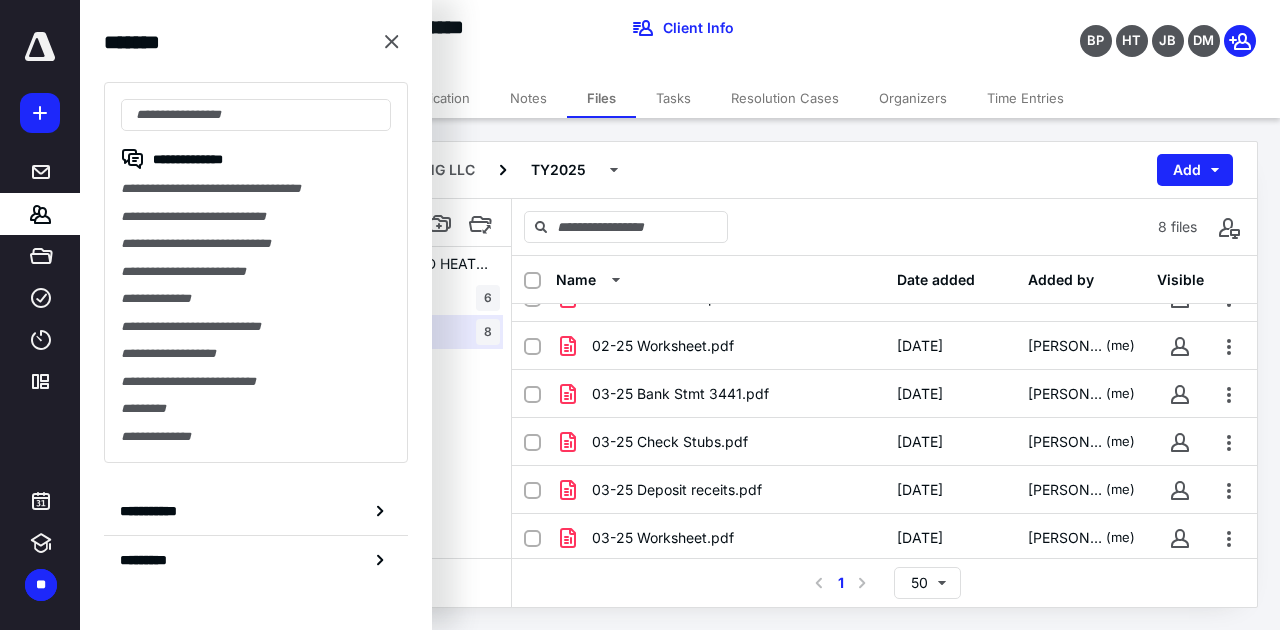 click on "**********" at bounding box center (485, 35) 